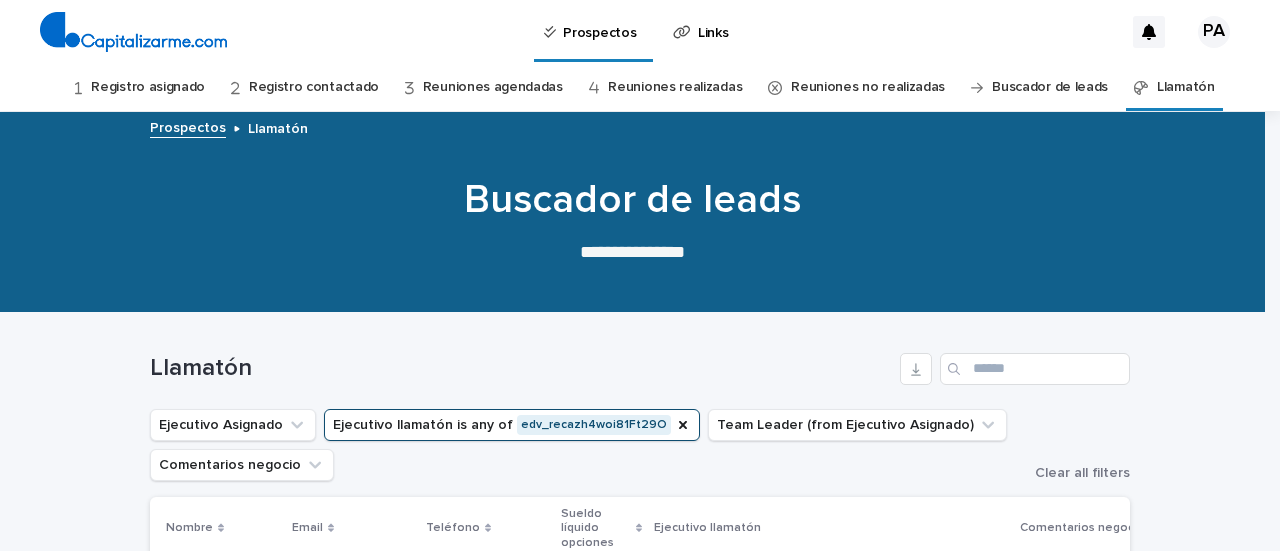 scroll, scrollTop: 0, scrollLeft: 0, axis: both 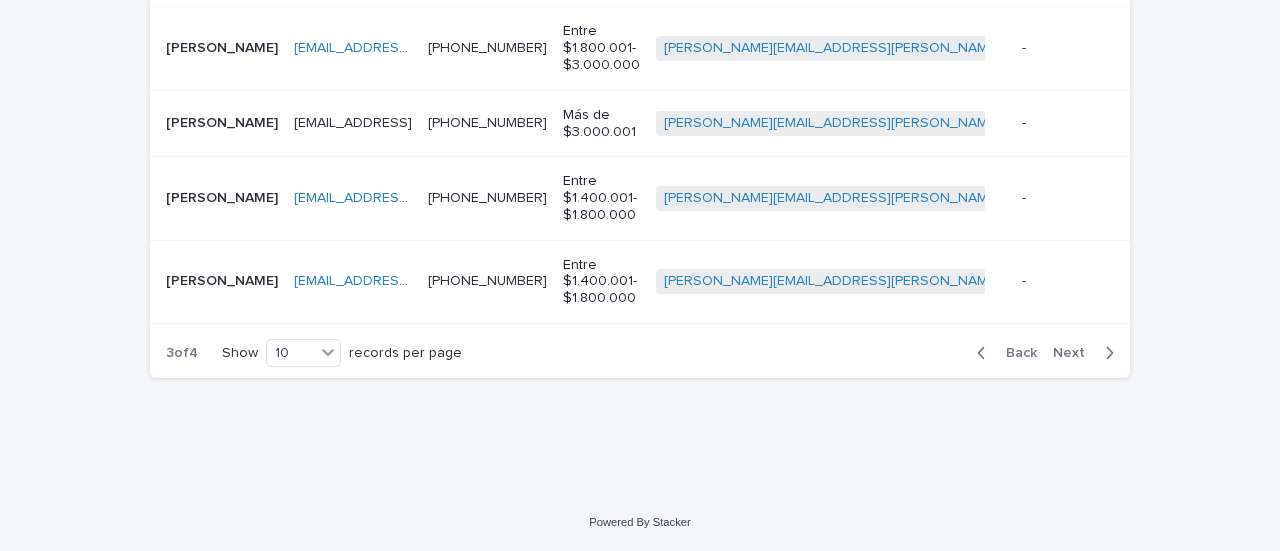click 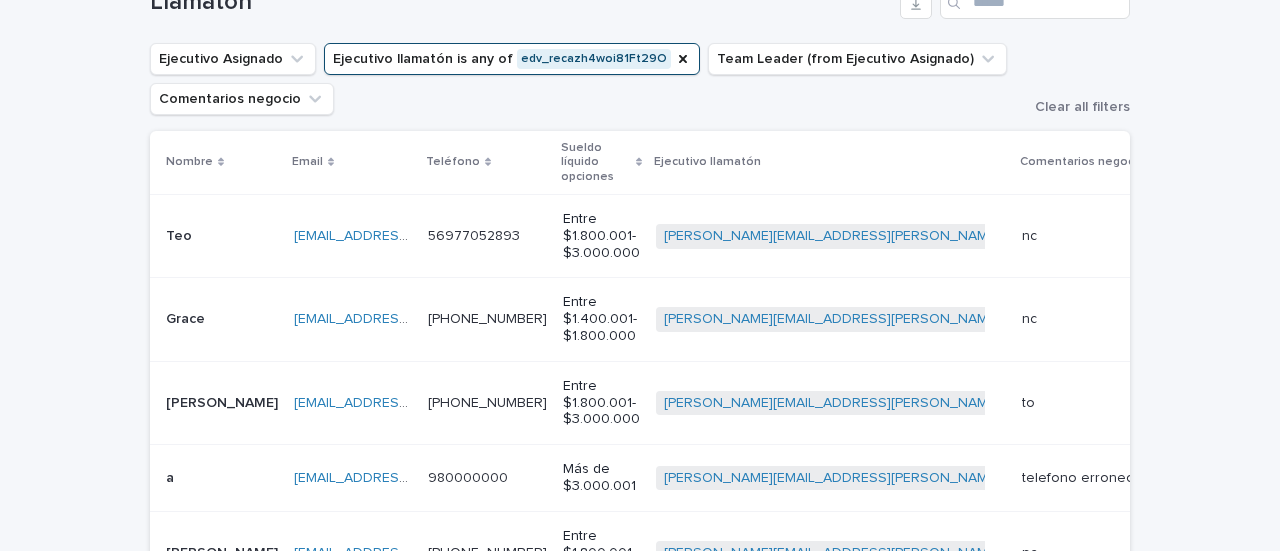 scroll, scrollTop: 366, scrollLeft: 0, axis: vertical 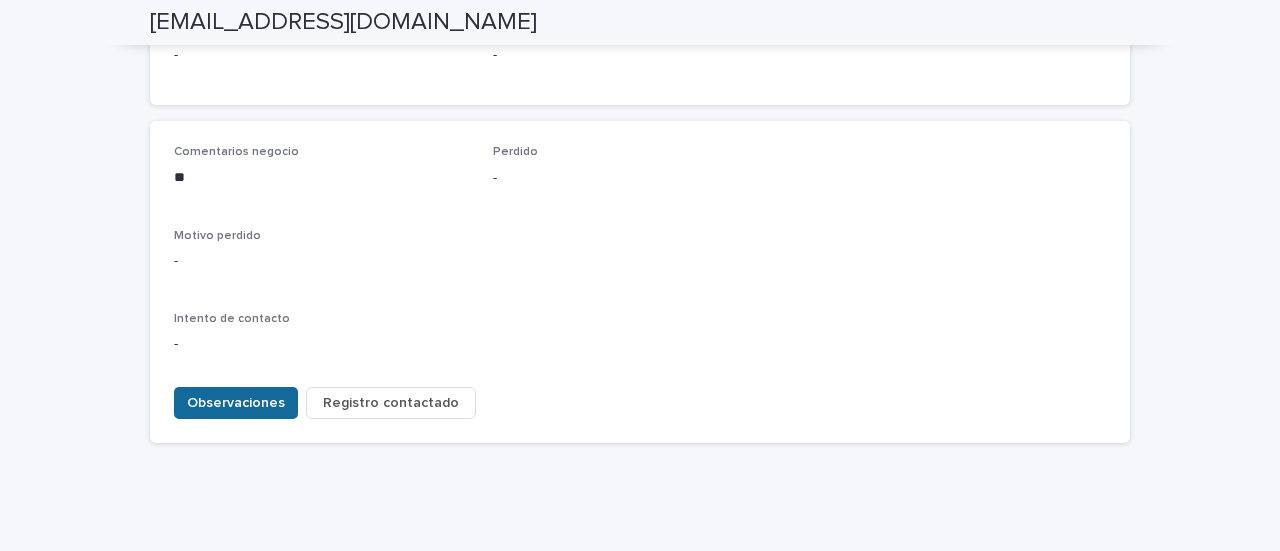 click on "Observaciones" at bounding box center [236, 403] 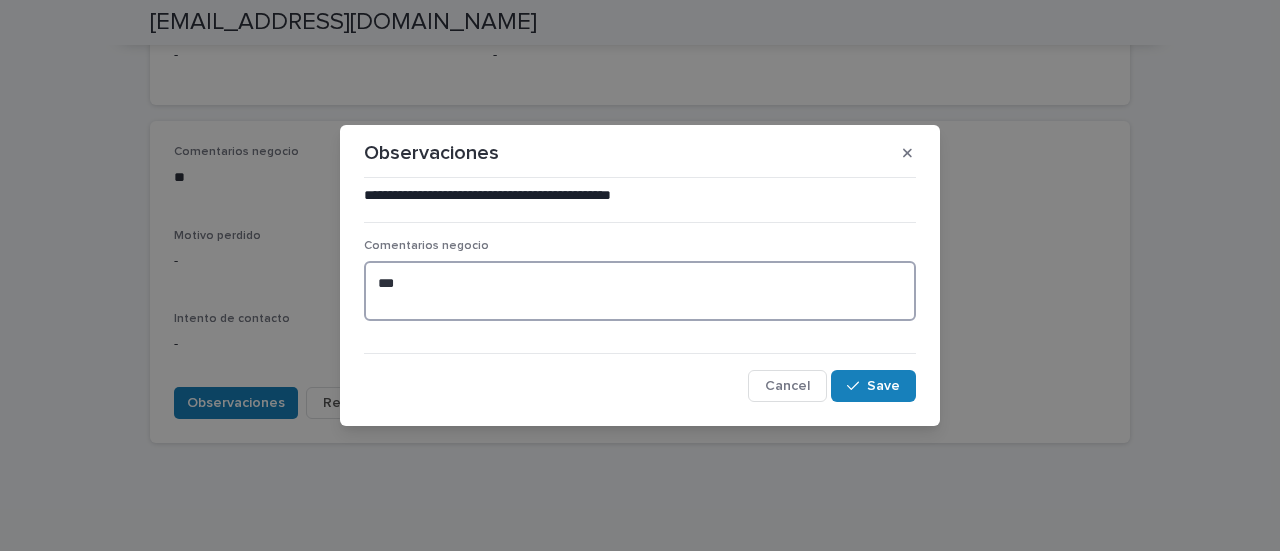 click on "**" at bounding box center (640, 290) 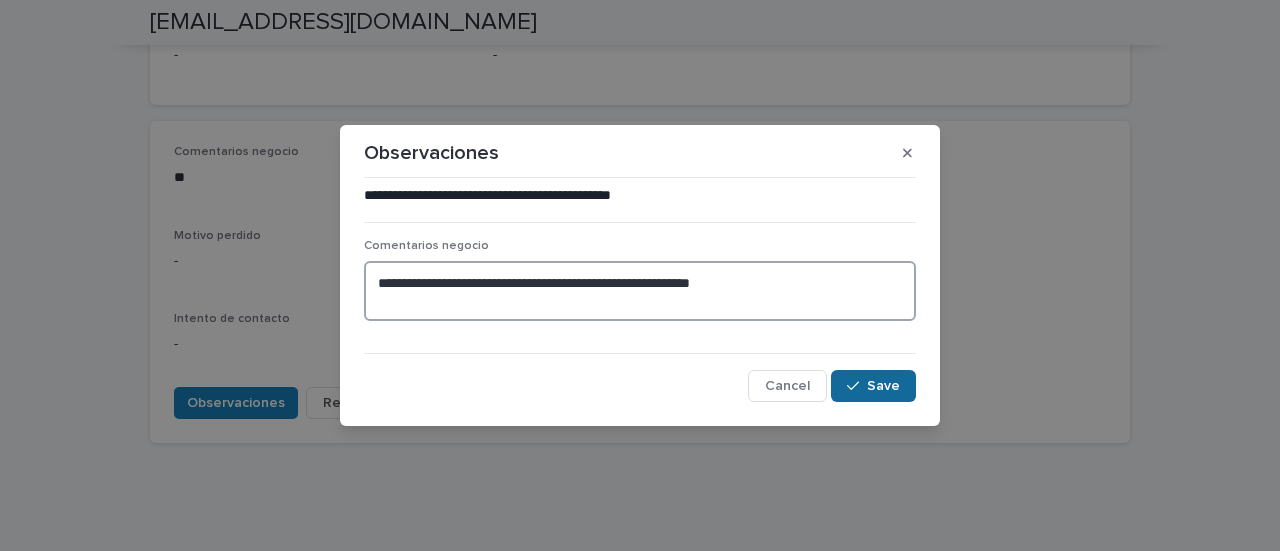 type on "**********" 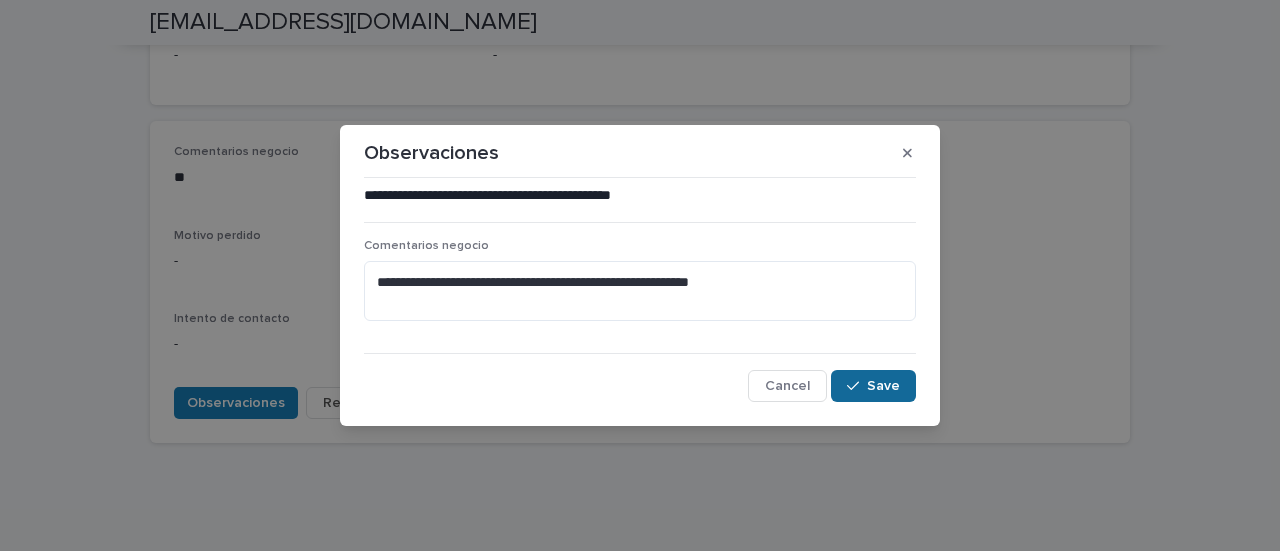 click on "Save" at bounding box center (873, 386) 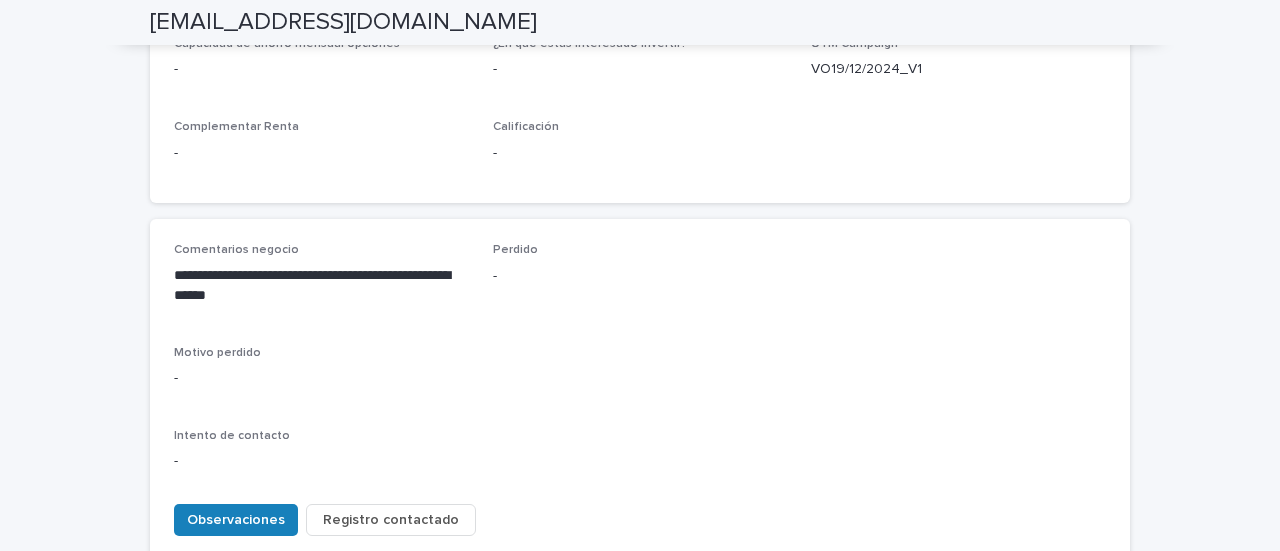 scroll, scrollTop: 900, scrollLeft: 0, axis: vertical 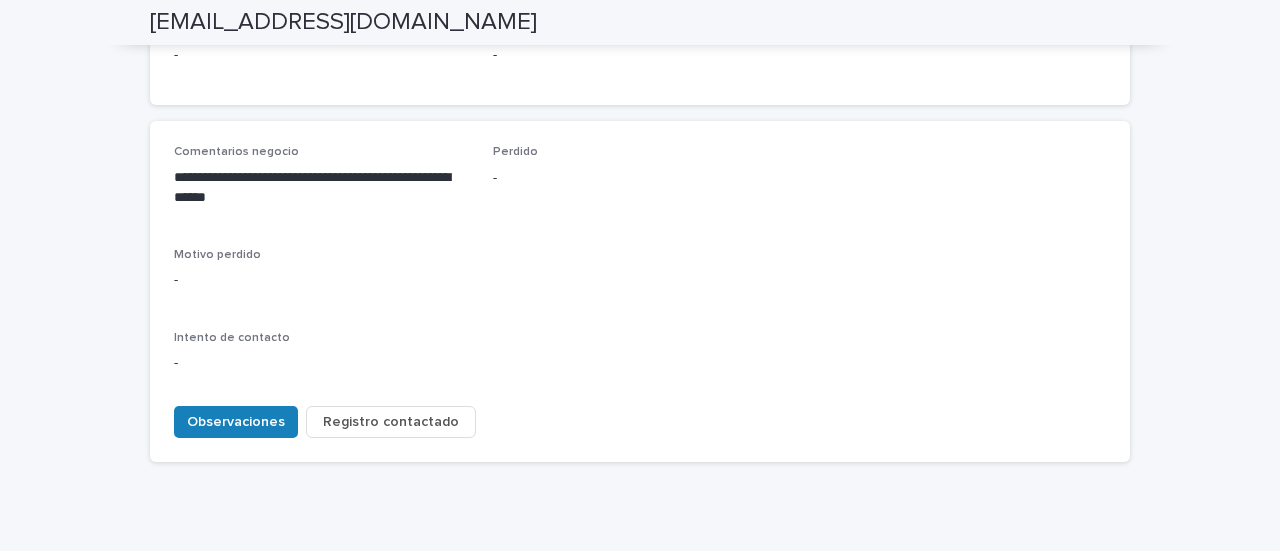 click on "Registro contactado" at bounding box center [391, 422] 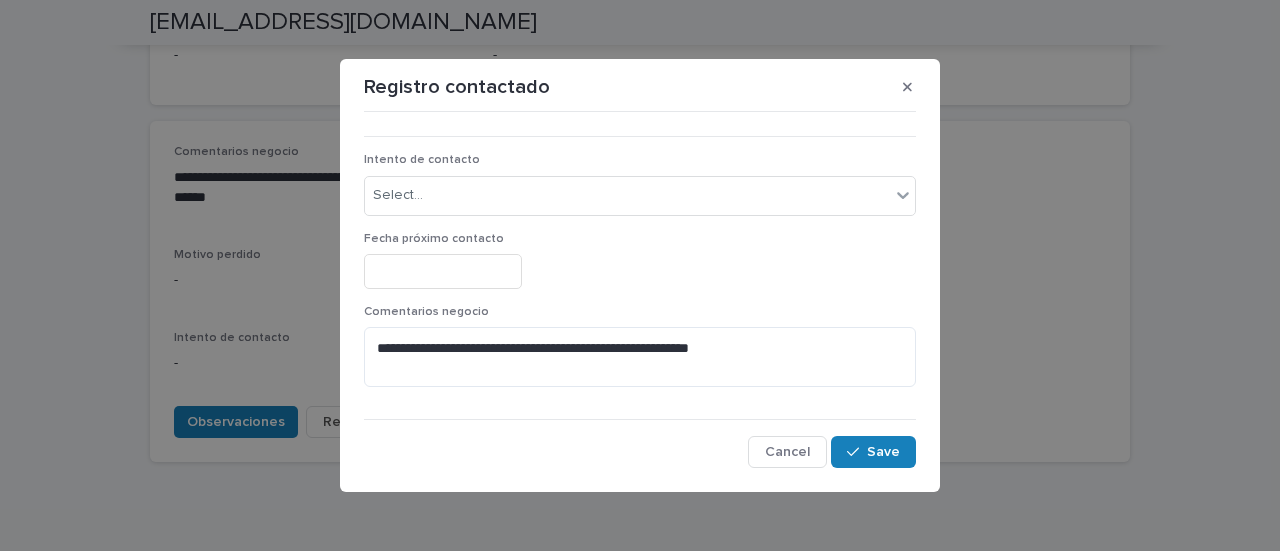 click on "Fecha próximo contacto" at bounding box center (640, 239) 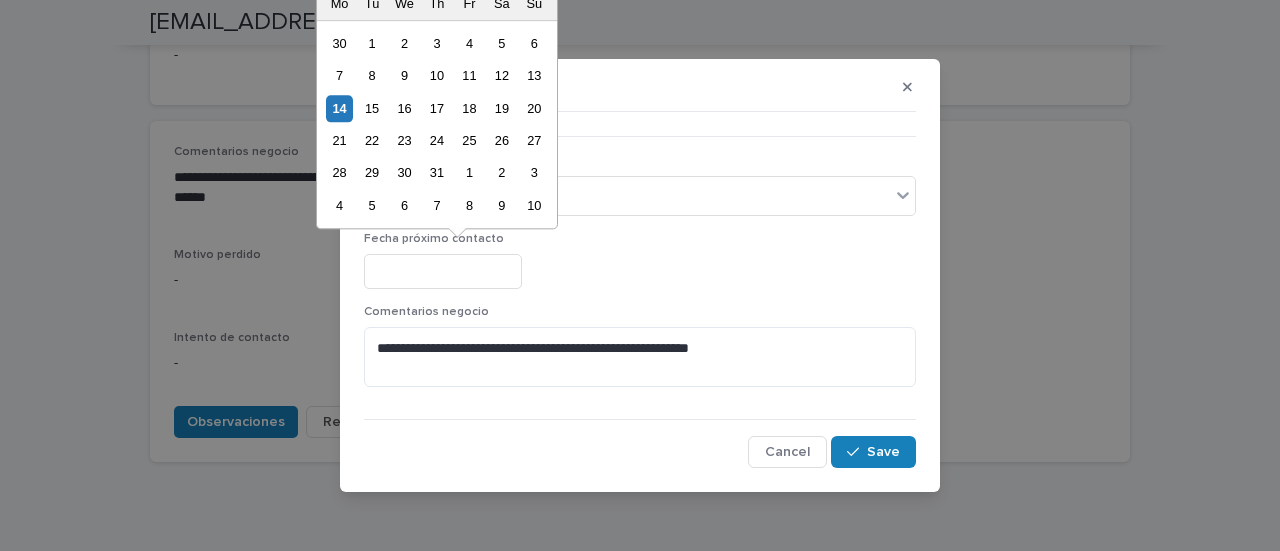 click at bounding box center (443, 271) 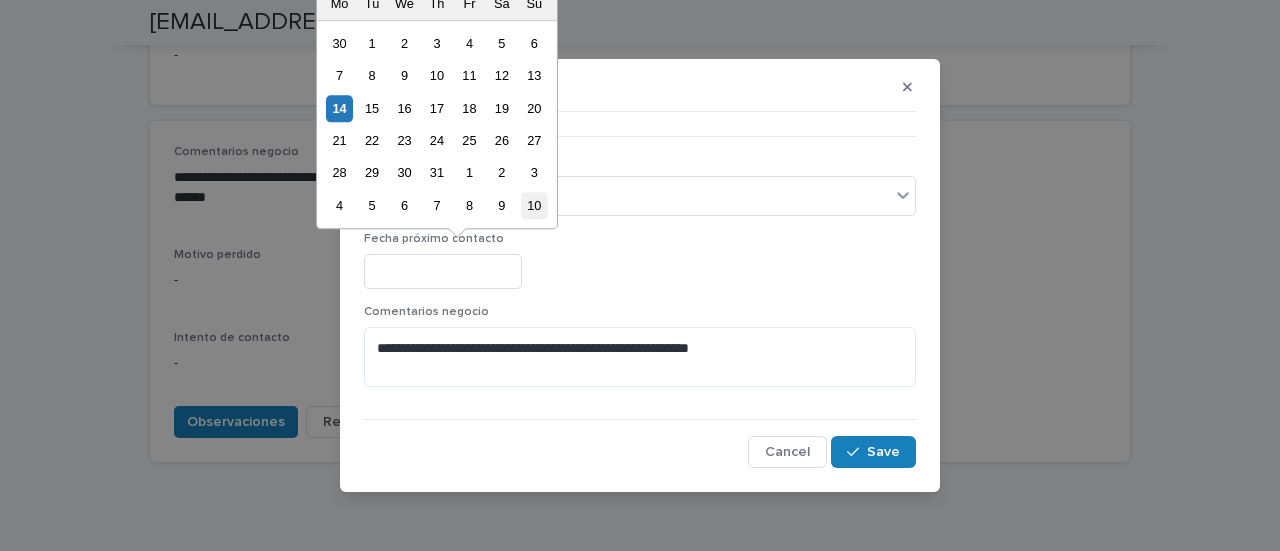 click on "10" at bounding box center (534, 205) 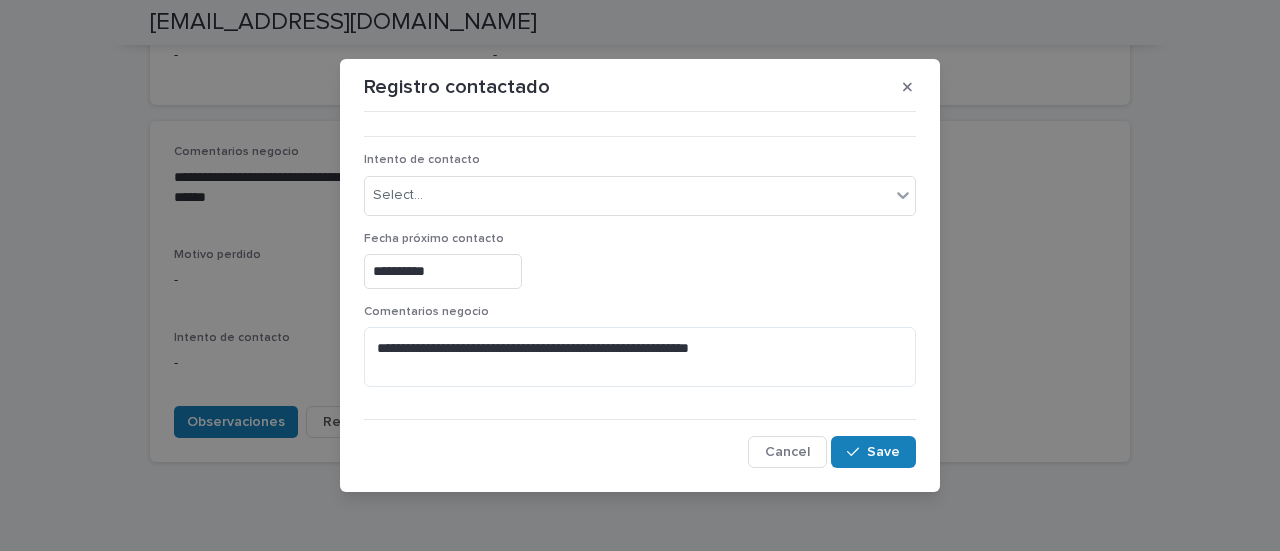 click on "**********" at bounding box center [443, 271] 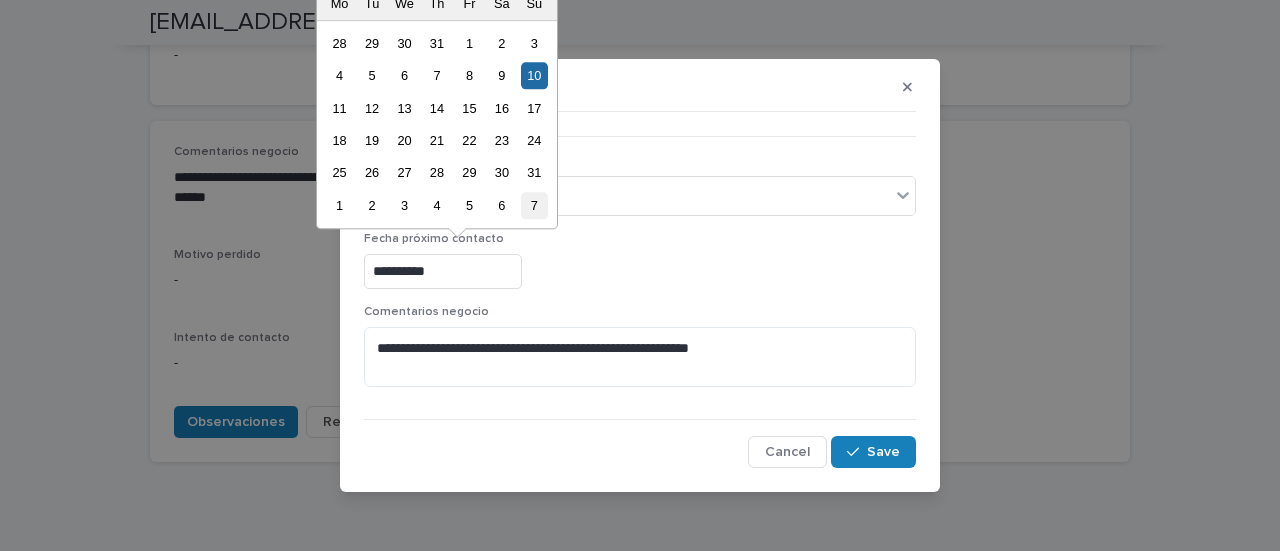 click on "7" at bounding box center [534, 205] 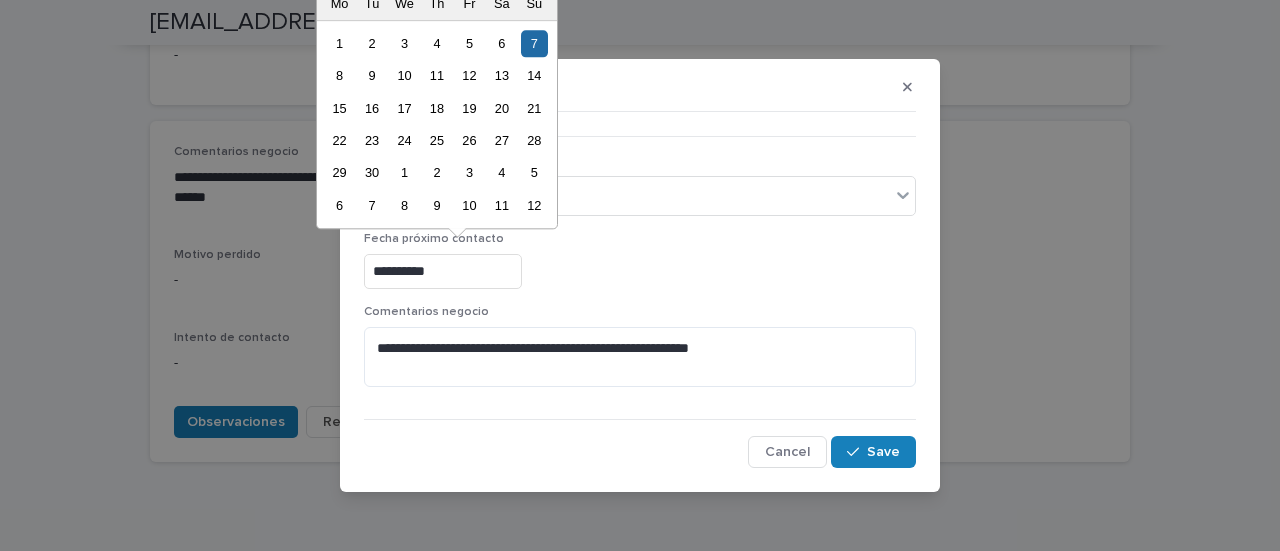 click on "**********" at bounding box center [443, 271] 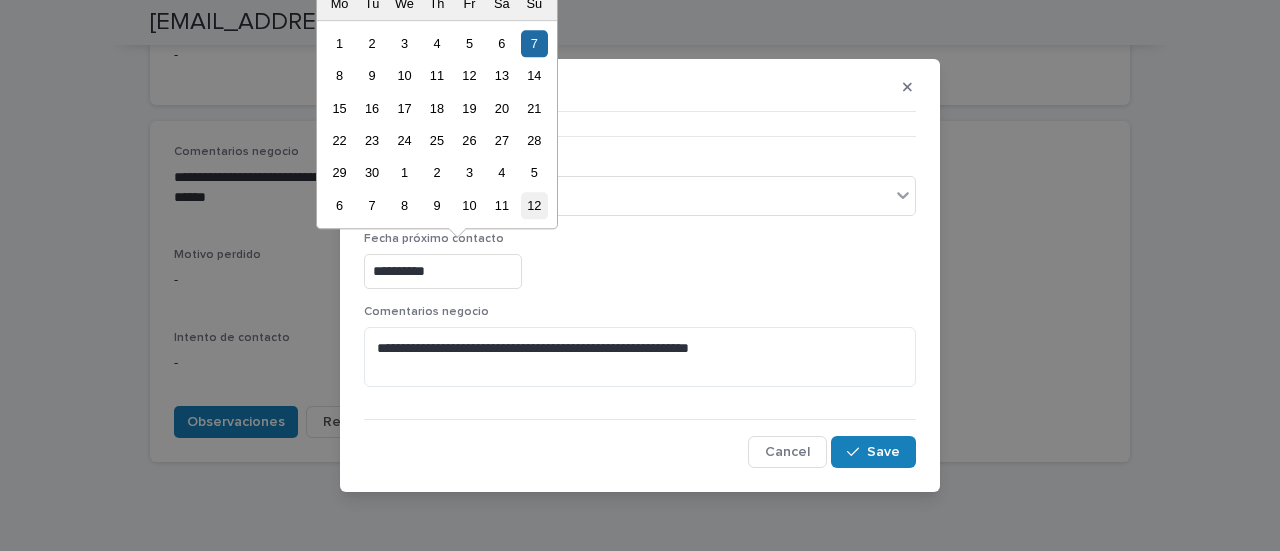 click on "12" at bounding box center (534, 205) 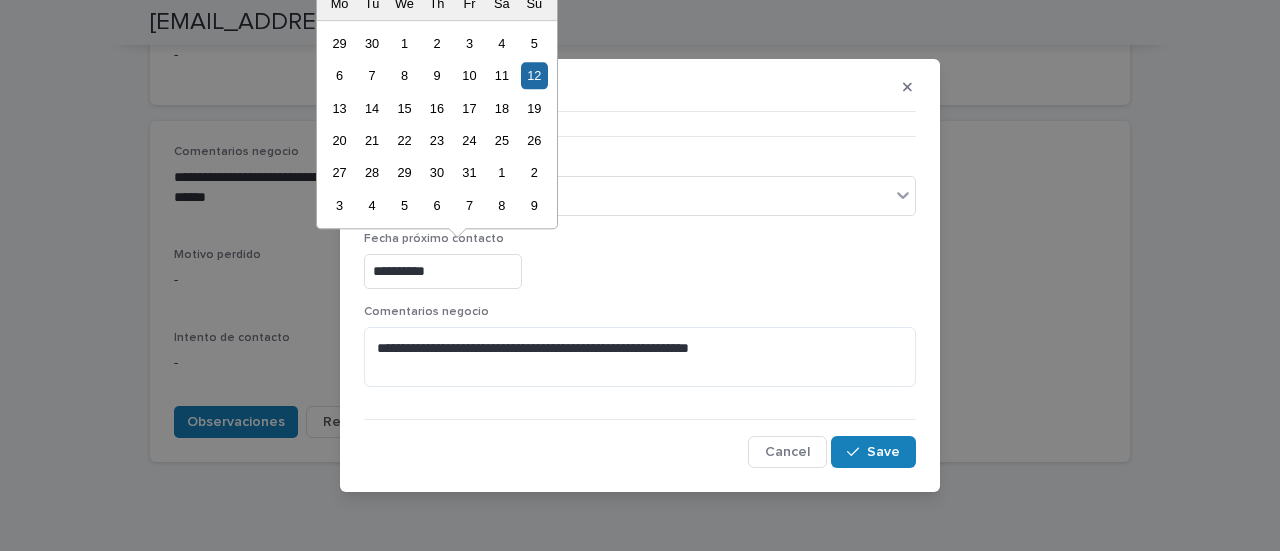 click on "**********" at bounding box center [443, 271] 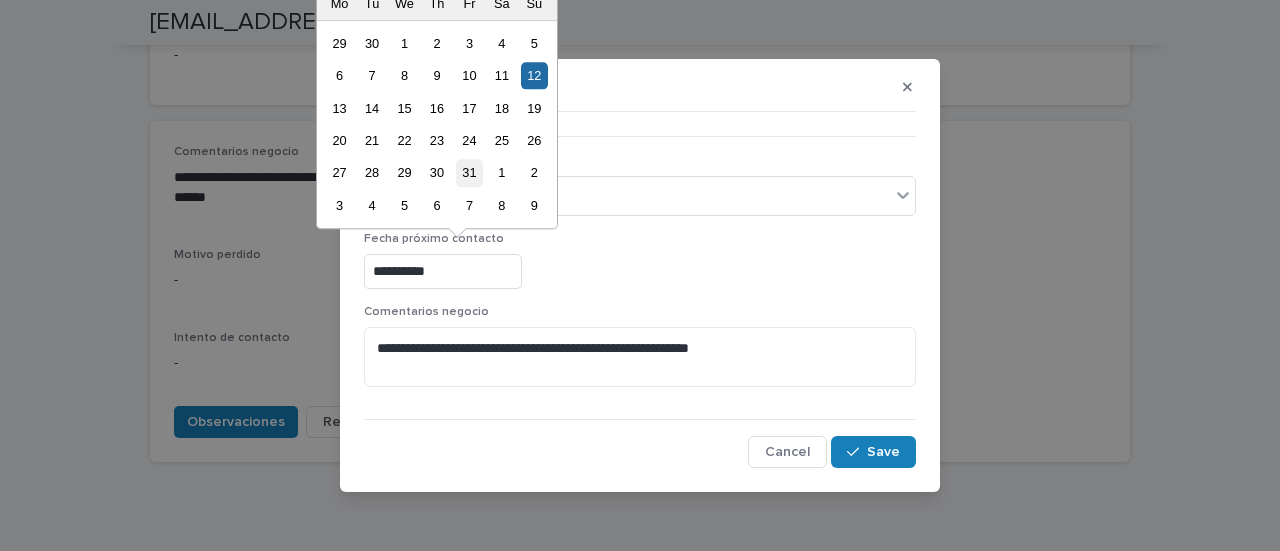 click on "31" at bounding box center (469, 173) 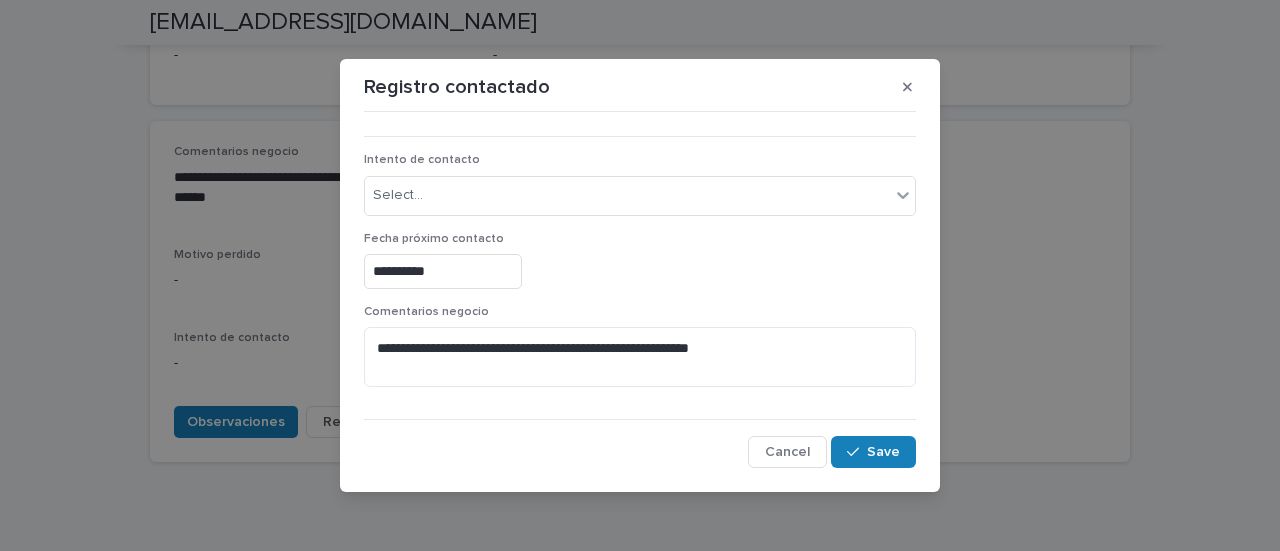 type on "**********" 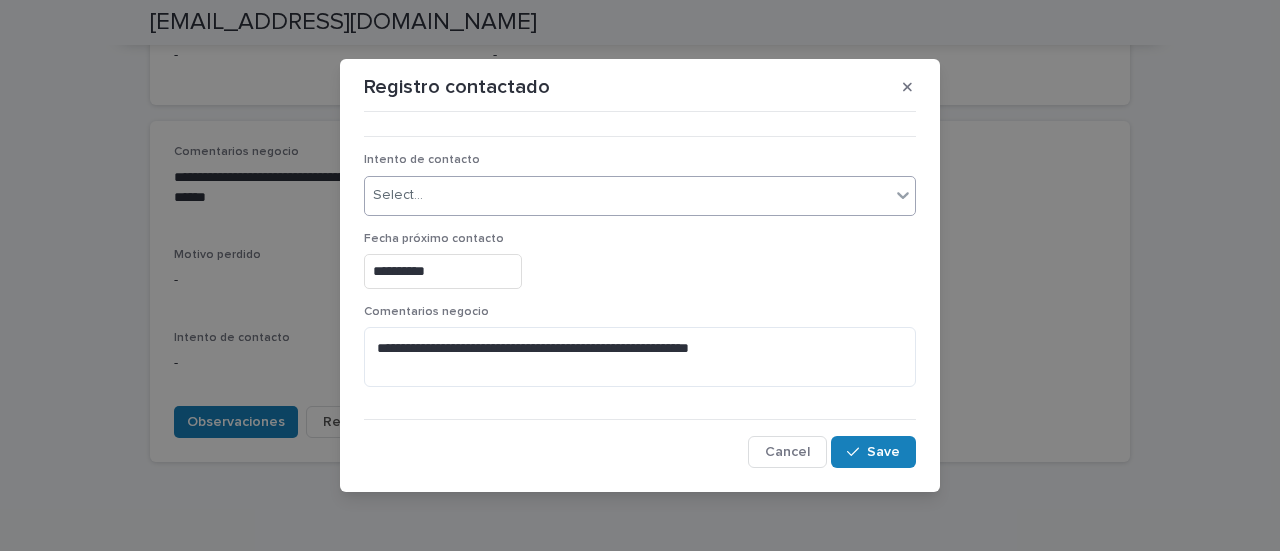 click on "Select..." at bounding box center (398, 195) 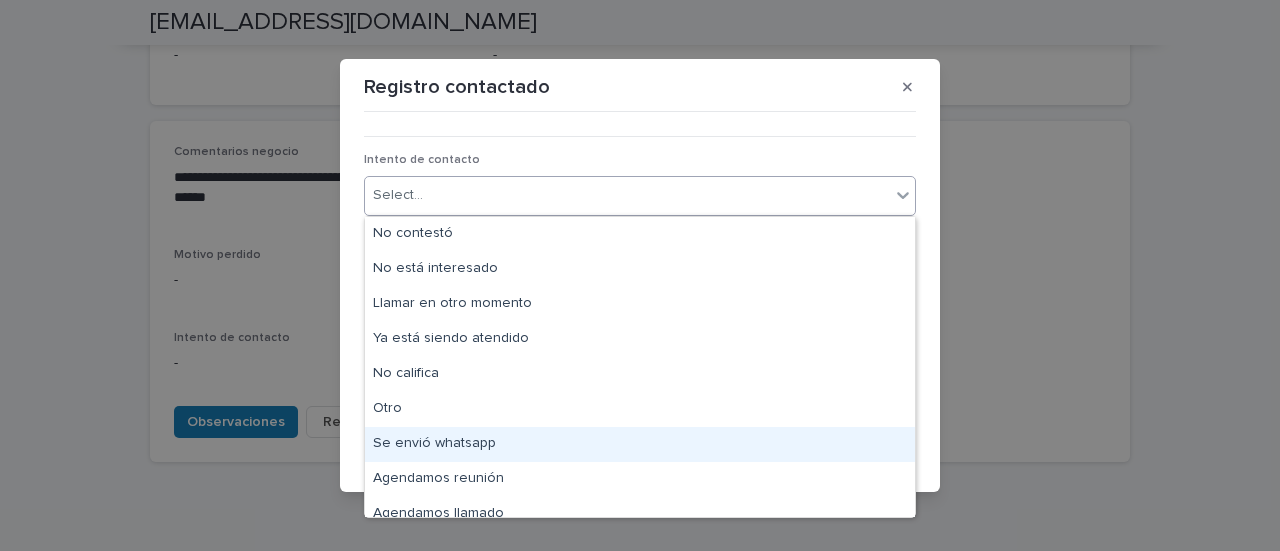 scroll, scrollTop: 15, scrollLeft: 0, axis: vertical 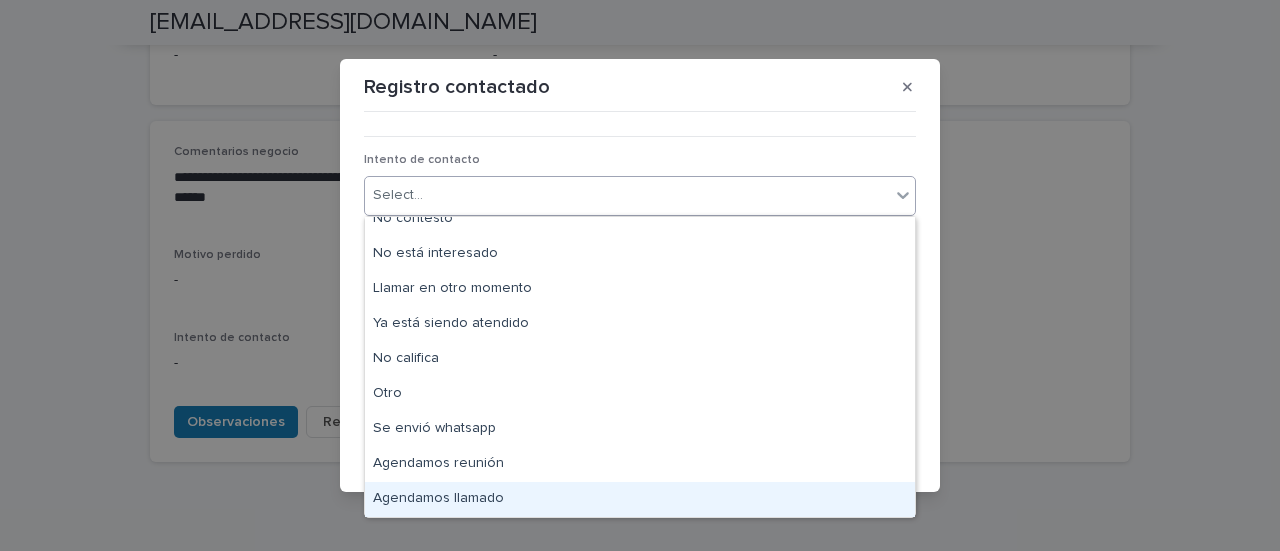 click on "Agendamos llamado" at bounding box center (640, 499) 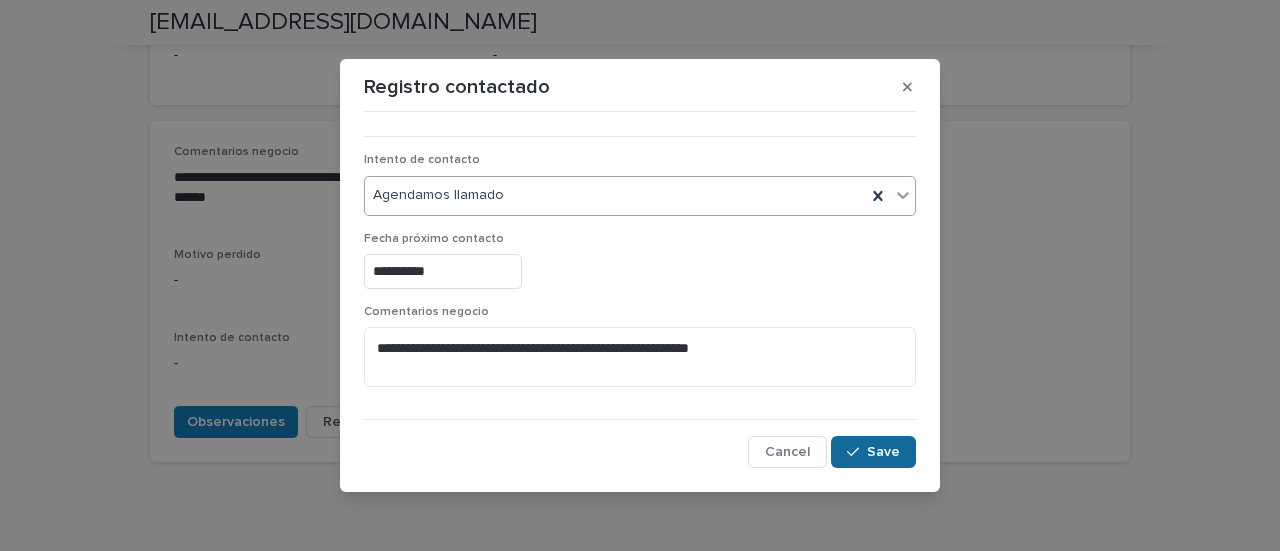 click on "Save" at bounding box center (883, 452) 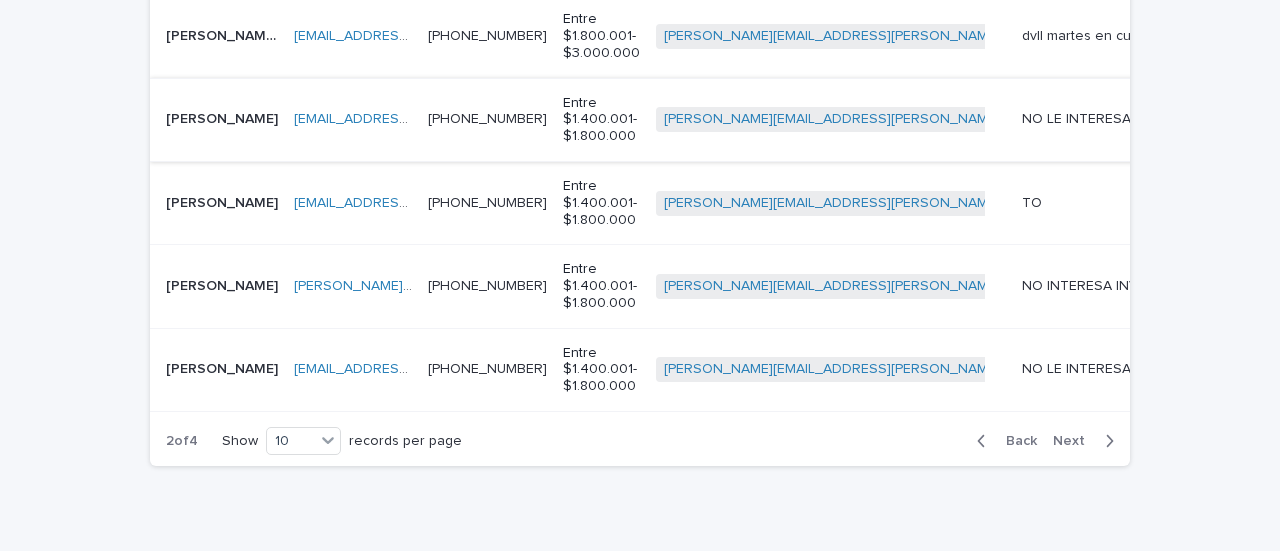 scroll, scrollTop: 1066, scrollLeft: 0, axis: vertical 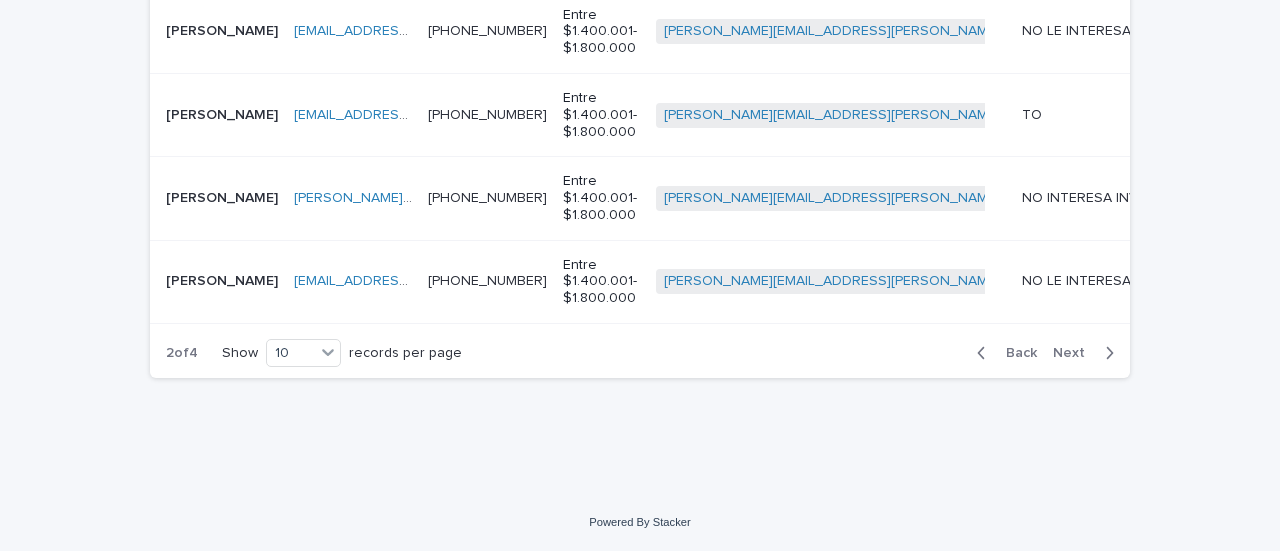 click 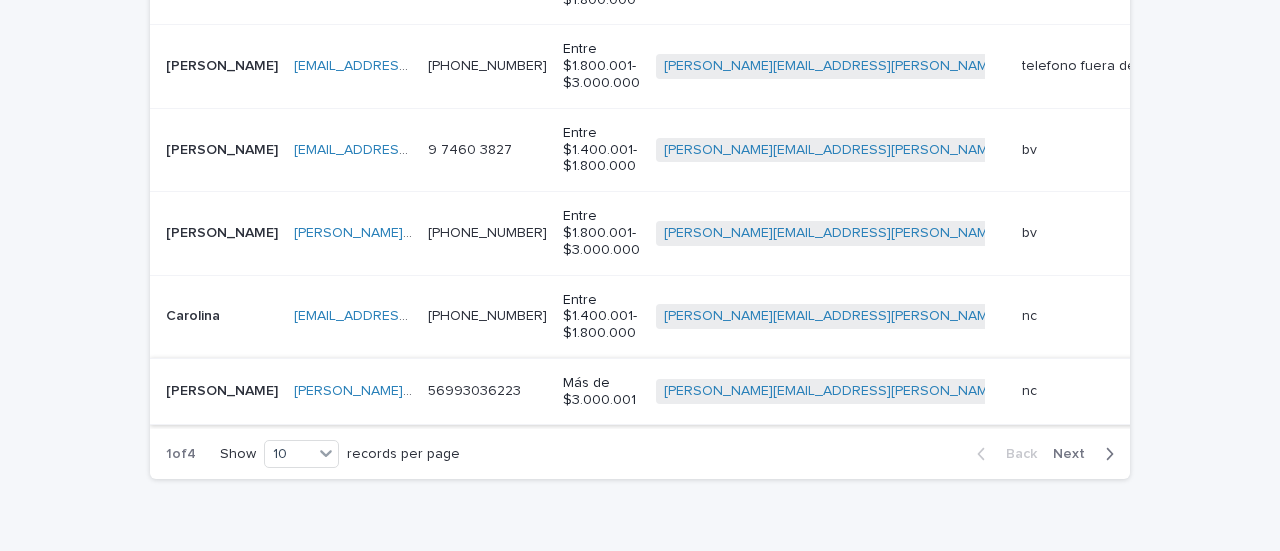 scroll, scrollTop: 832, scrollLeft: 0, axis: vertical 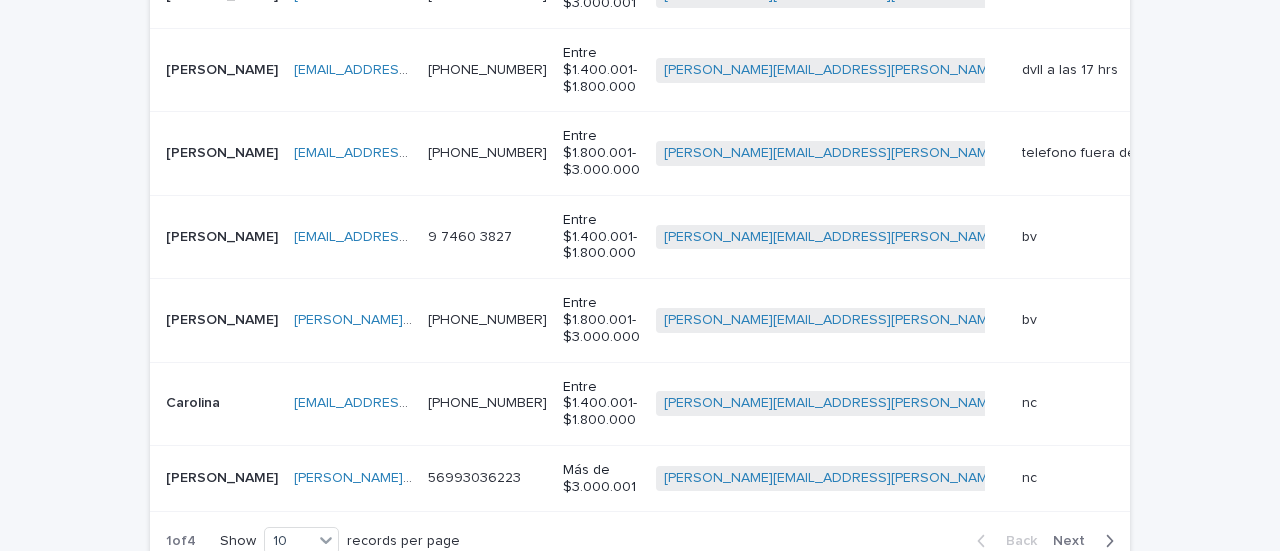 click on "[PERSON_NAME]" at bounding box center (224, 68) 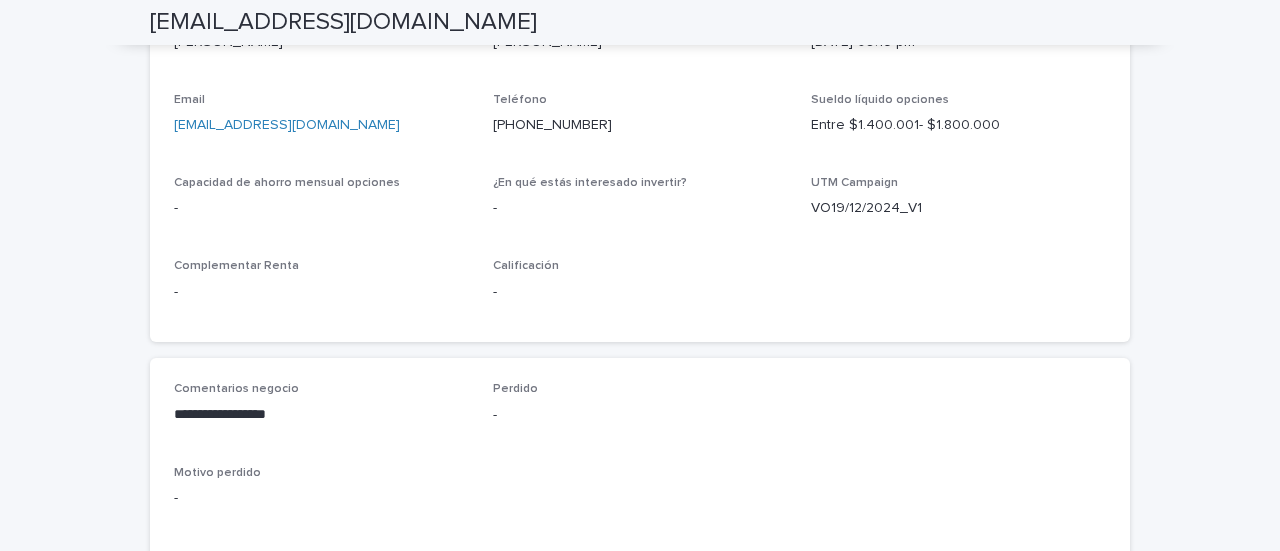 scroll, scrollTop: 900, scrollLeft: 0, axis: vertical 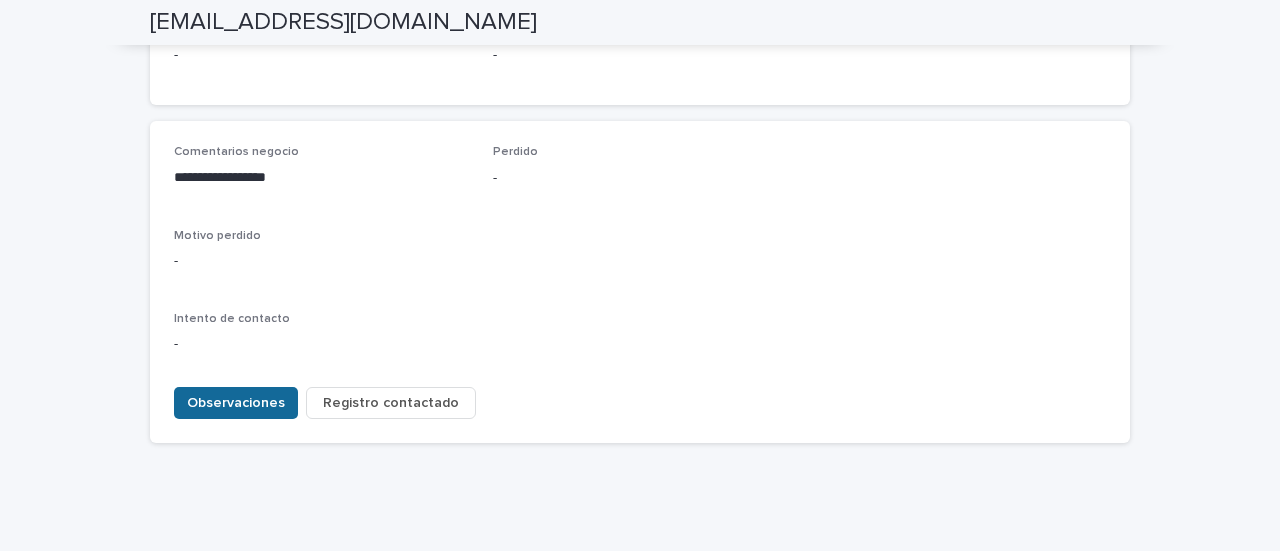 click on "Observaciones" at bounding box center [236, 403] 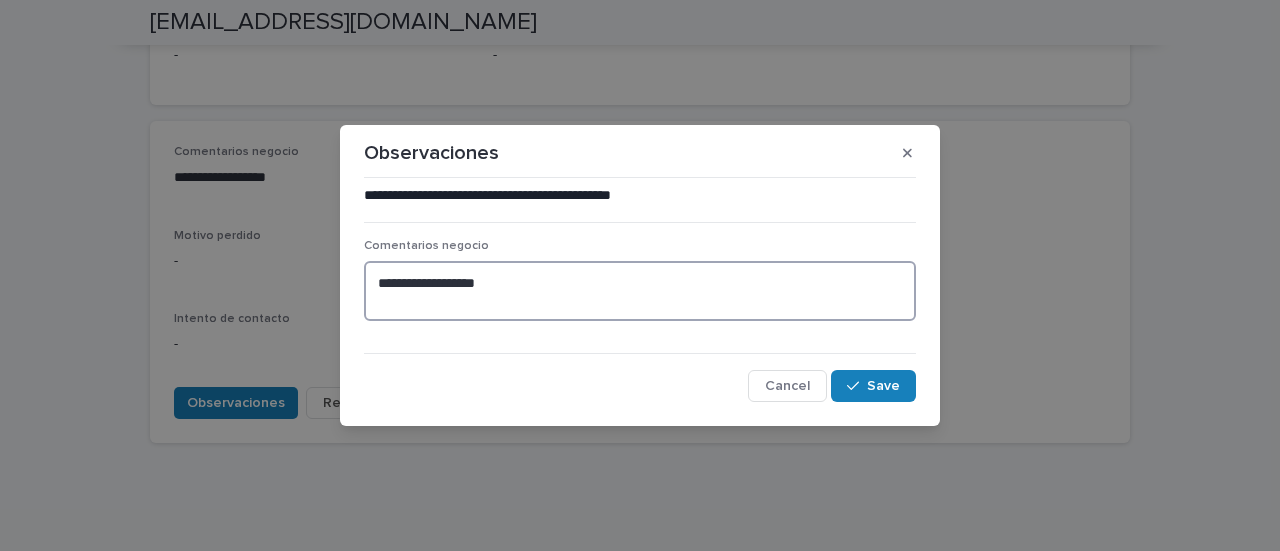 click on "**********" at bounding box center (640, 290) 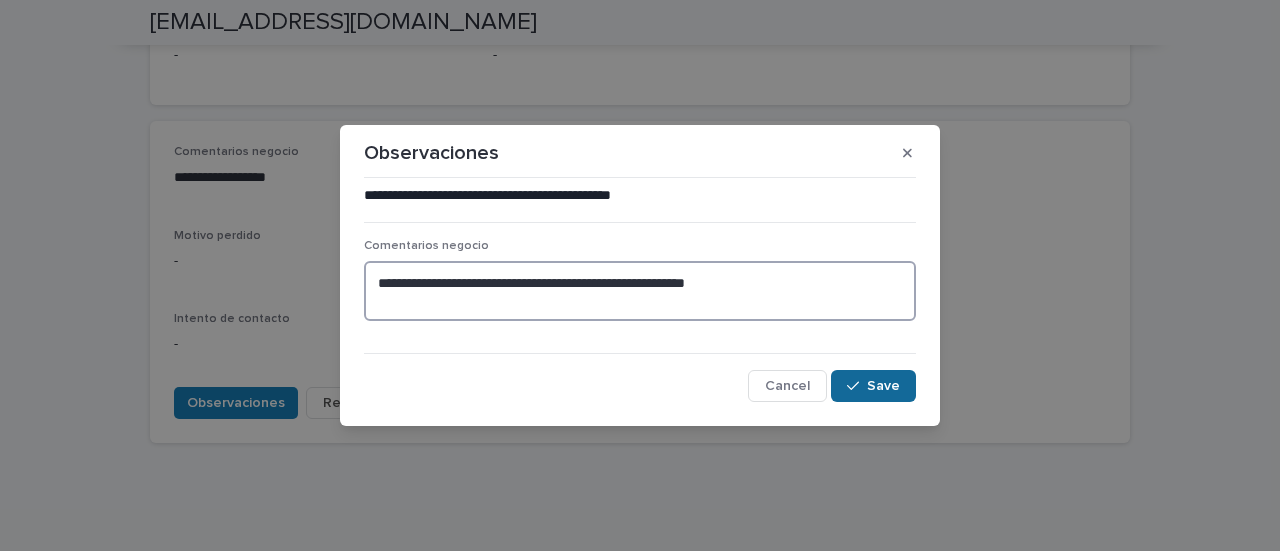 type on "**********" 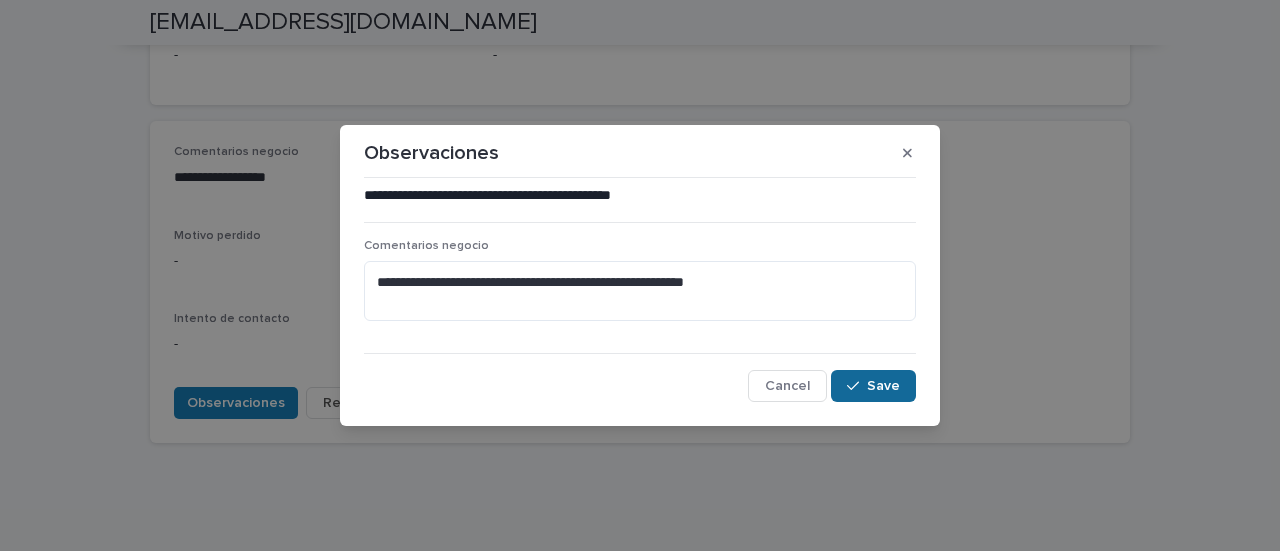 click on "Save" at bounding box center [883, 386] 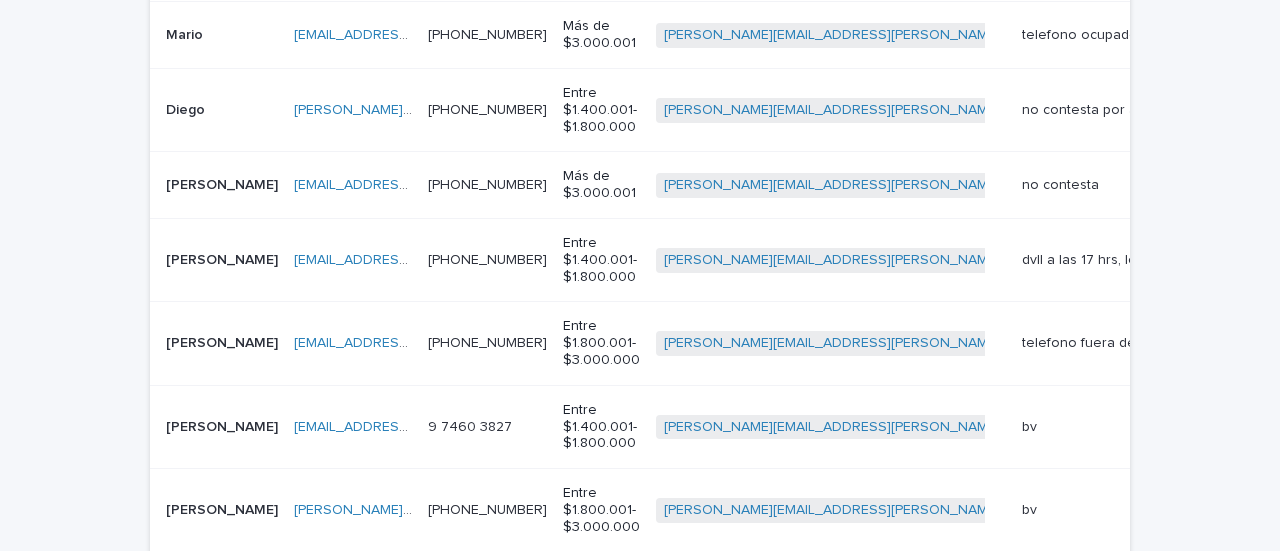 scroll, scrollTop: 1032, scrollLeft: 0, axis: vertical 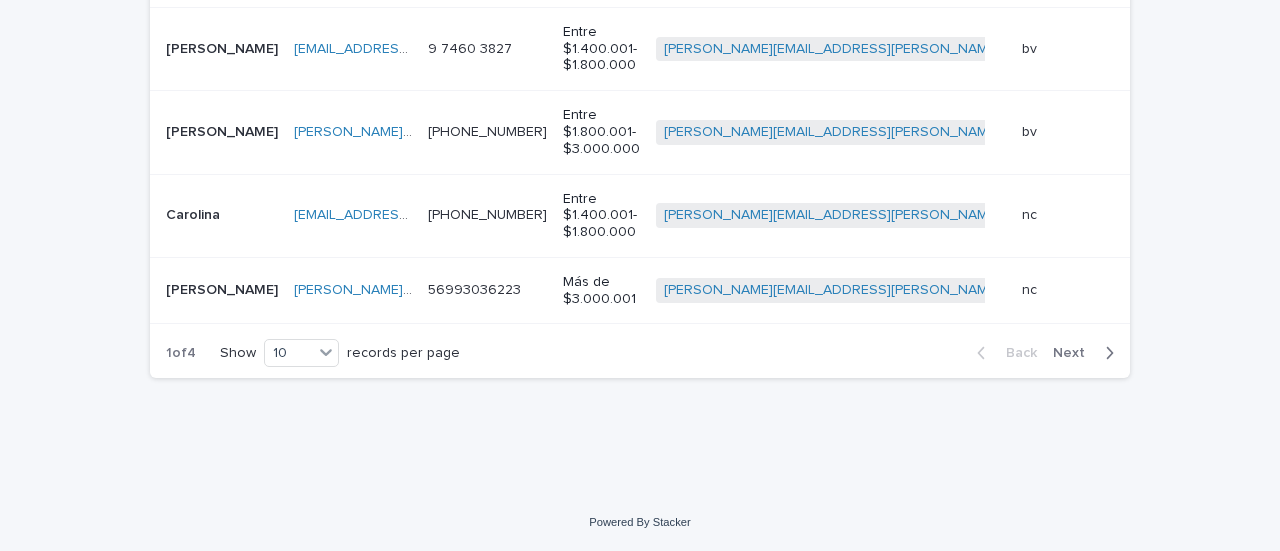 click at bounding box center [1105, 353] 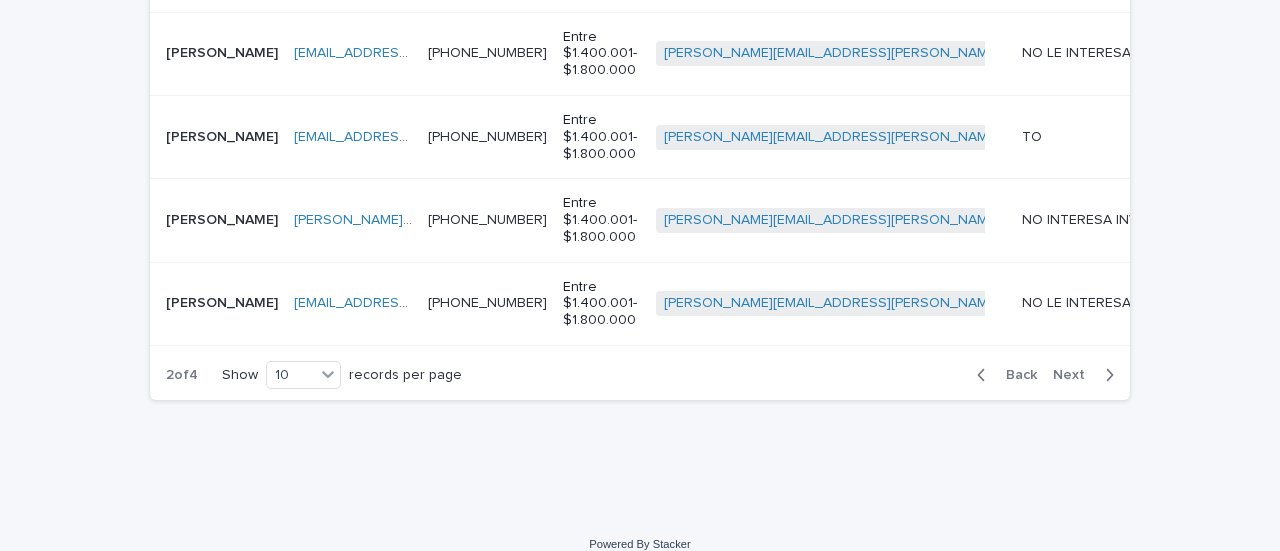 click 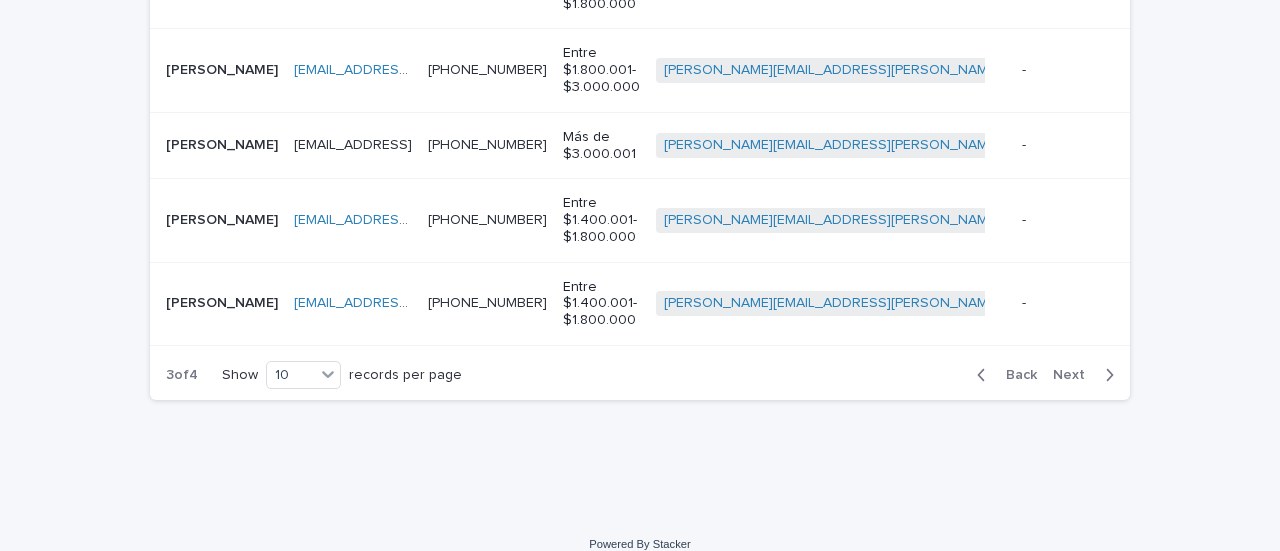click 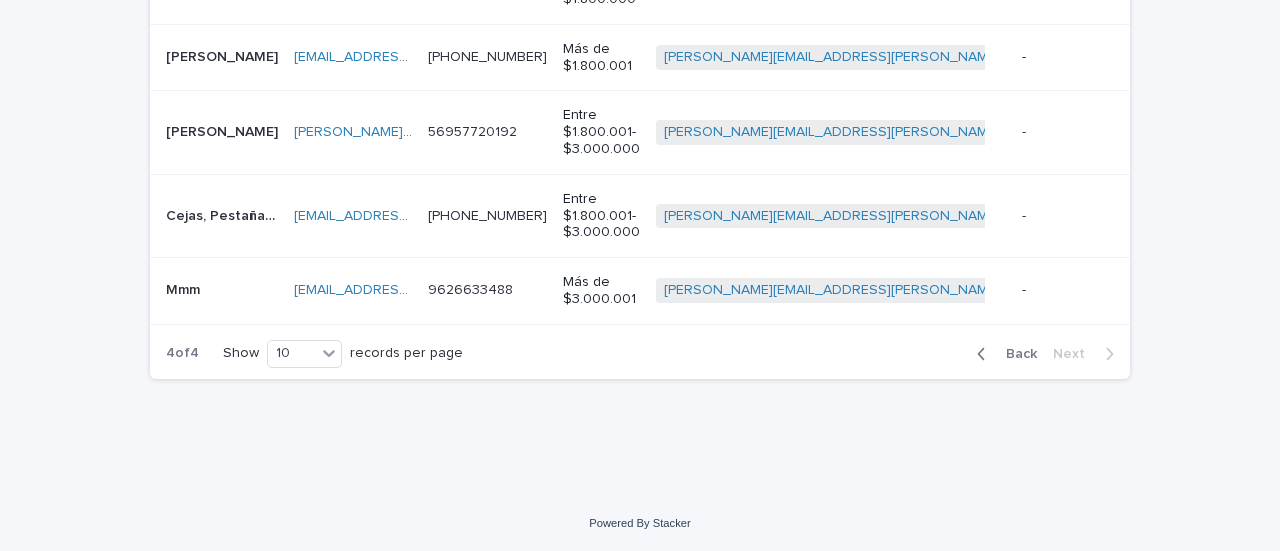 scroll, scrollTop: 1016, scrollLeft: 0, axis: vertical 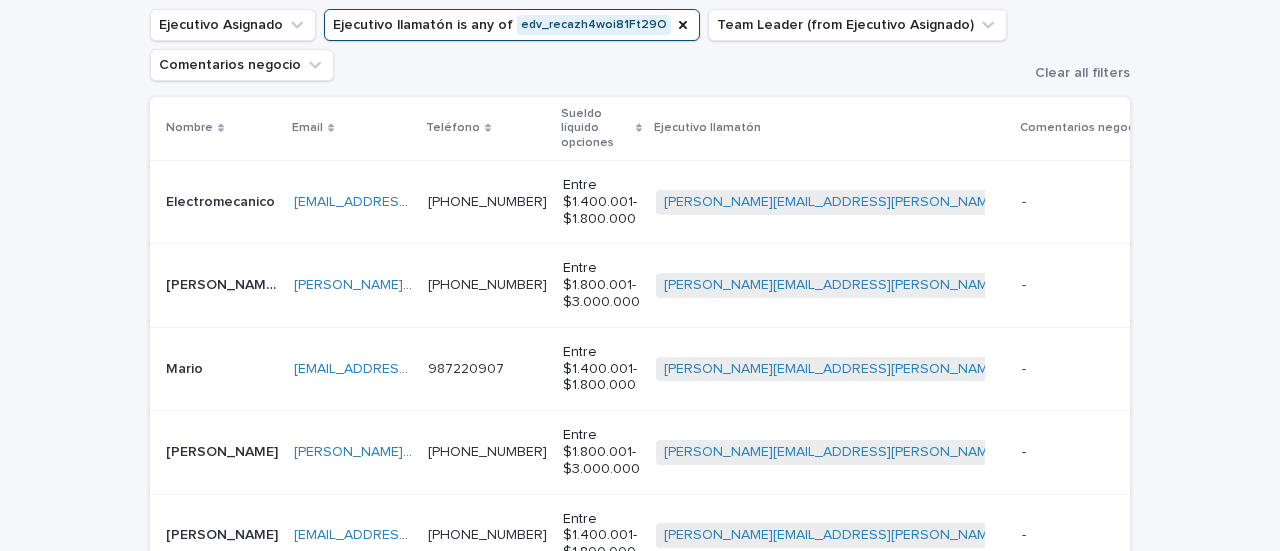 click on "Electromecanico" at bounding box center (222, 200) 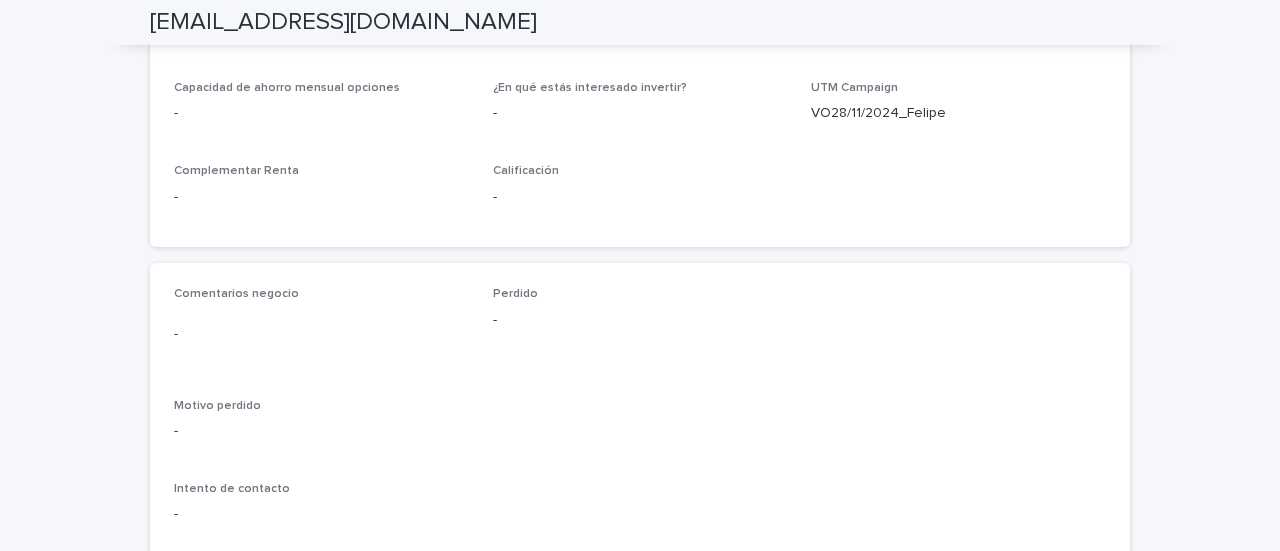 scroll, scrollTop: 978, scrollLeft: 0, axis: vertical 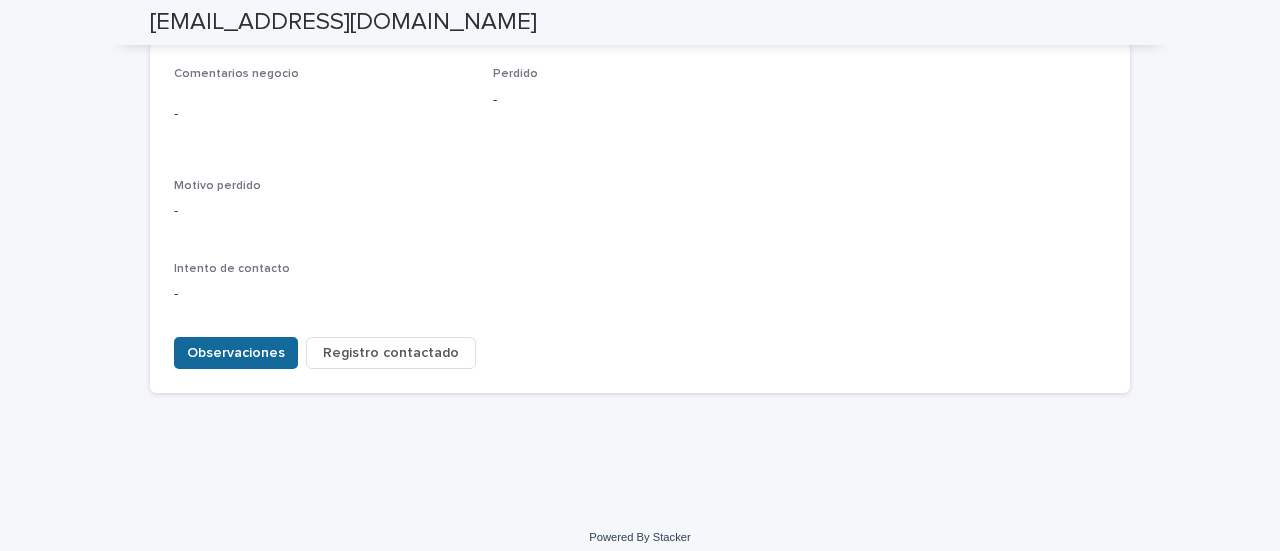 click on "Observaciones" at bounding box center (236, 353) 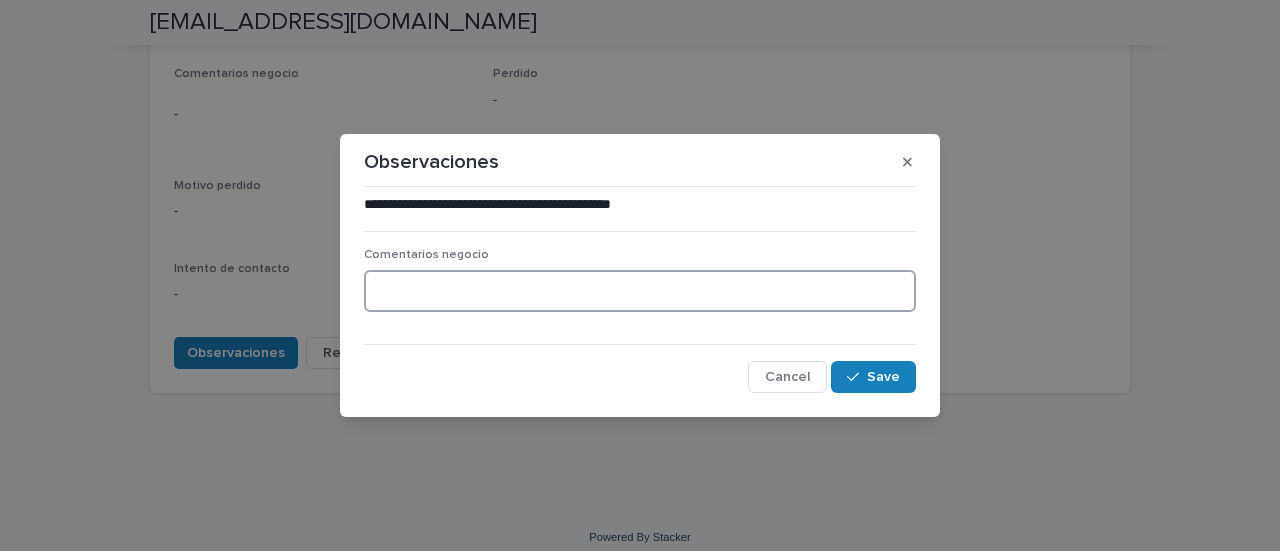 click at bounding box center [640, 291] 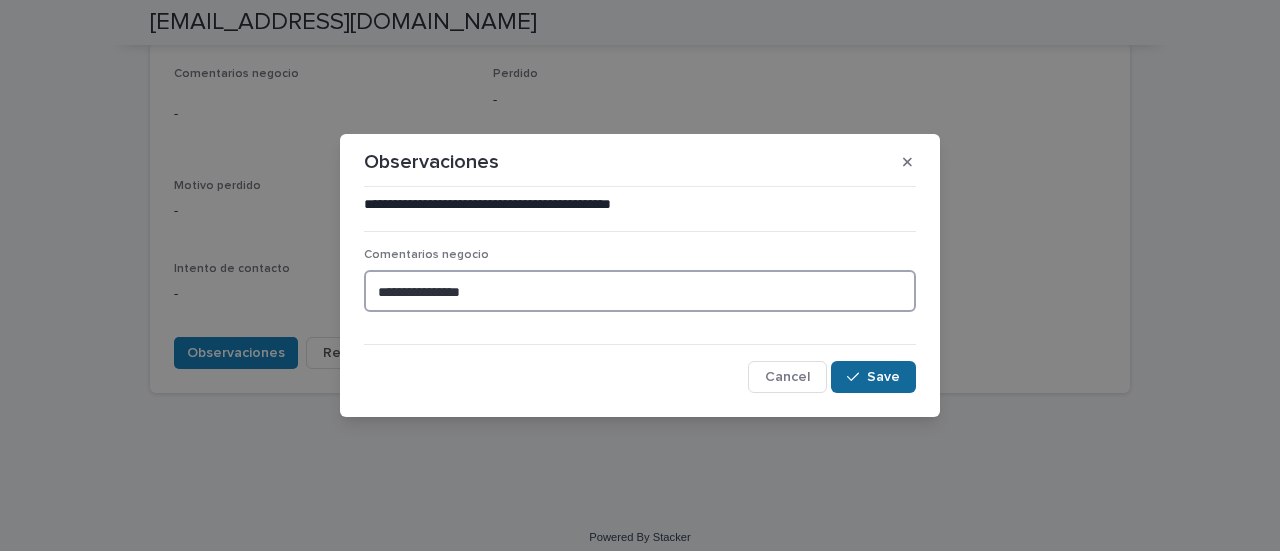 type on "**********" 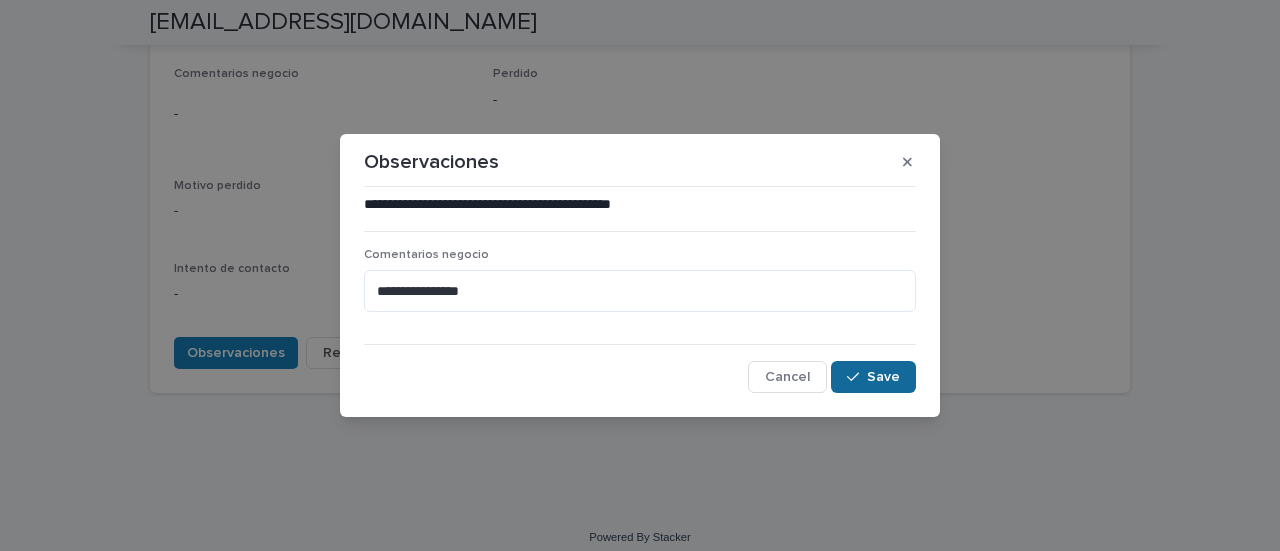 click on "Save" at bounding box center [883, 377] 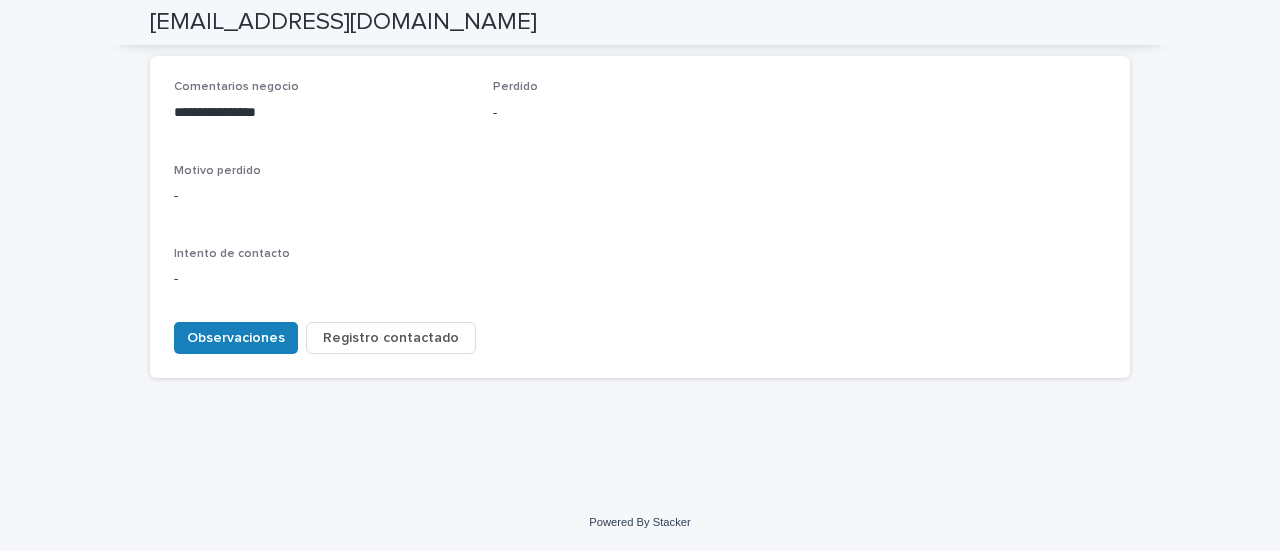scroll, scrollTop: 950, scrollLeft: 0, axis: vertical 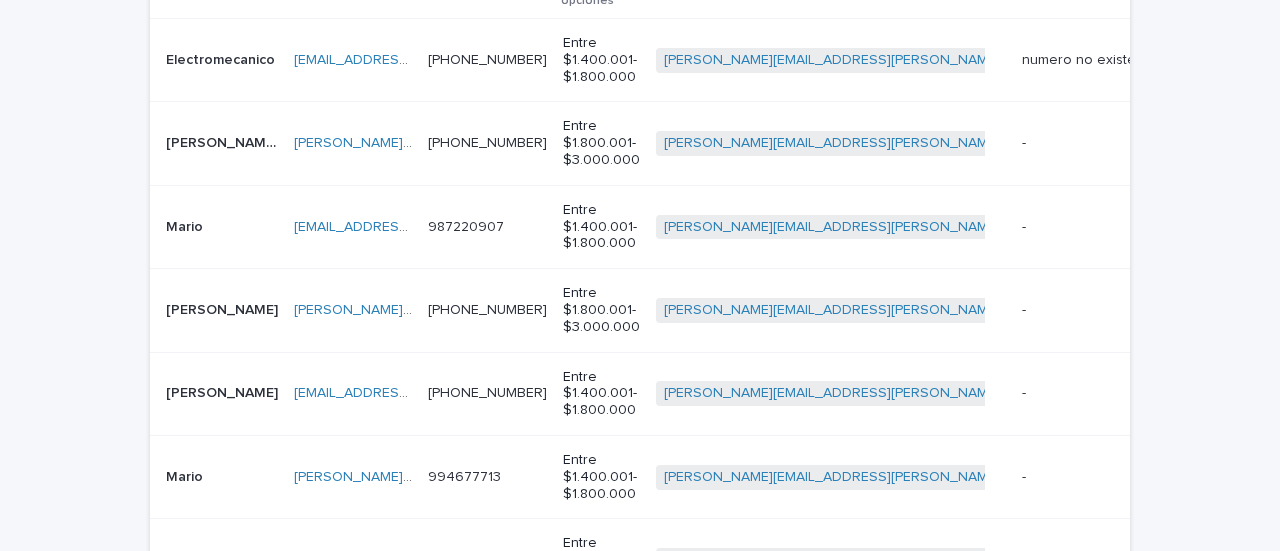 click on "[PERSON_NAME] [PERSON_NAME]" at bounding box center [224, 141] 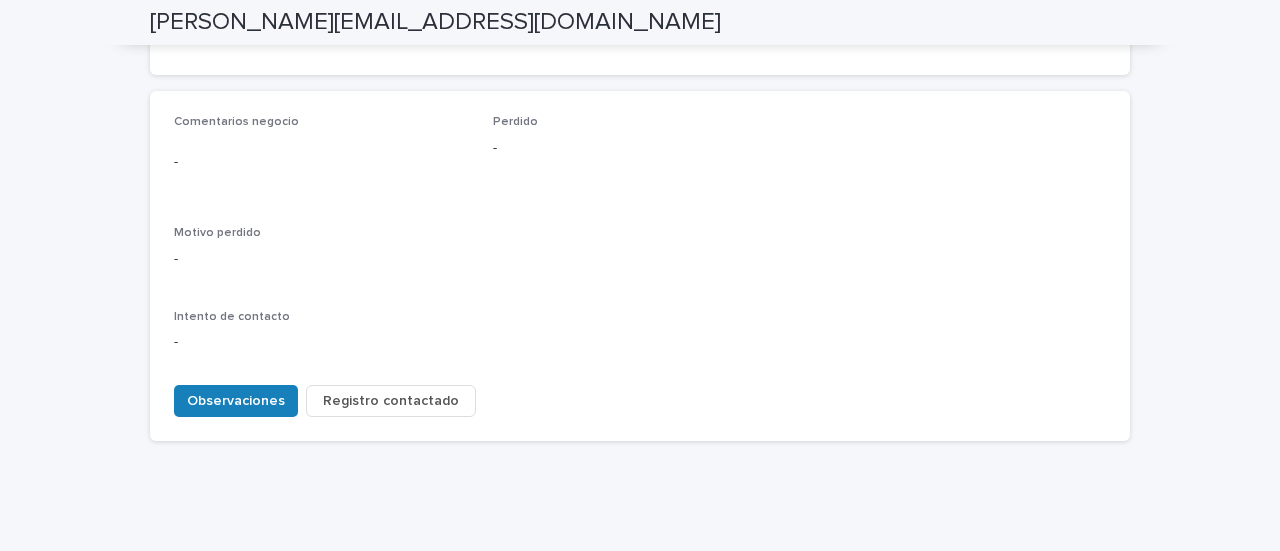 scroll, scrollTop: 978, scrollLeft: 0, axis: vertical 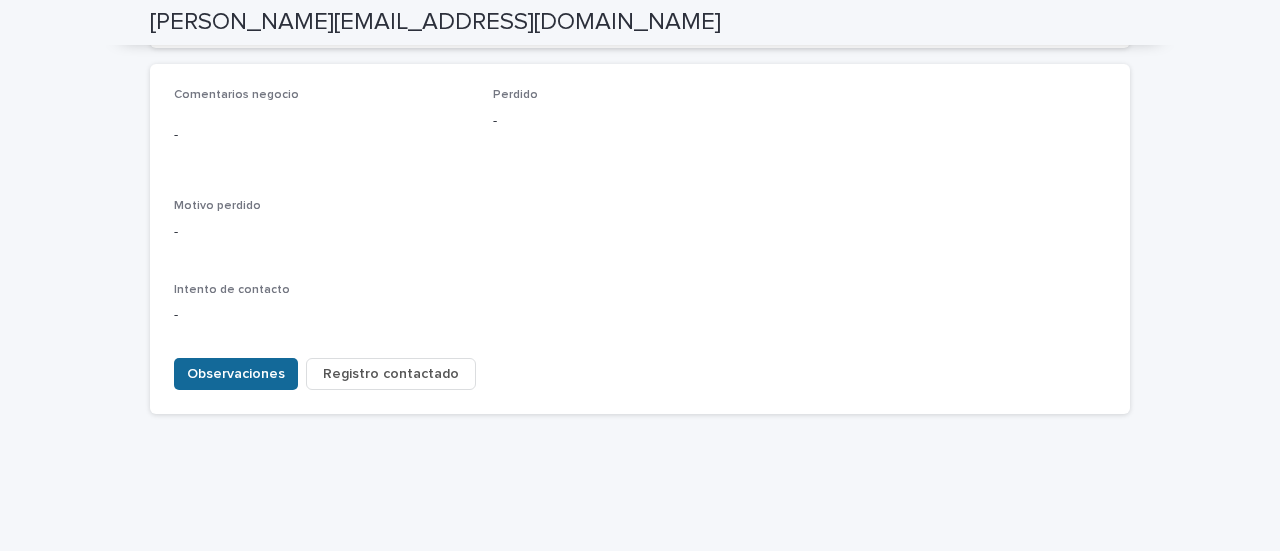 click on "Observaciones" at bounding box center [236, 374] 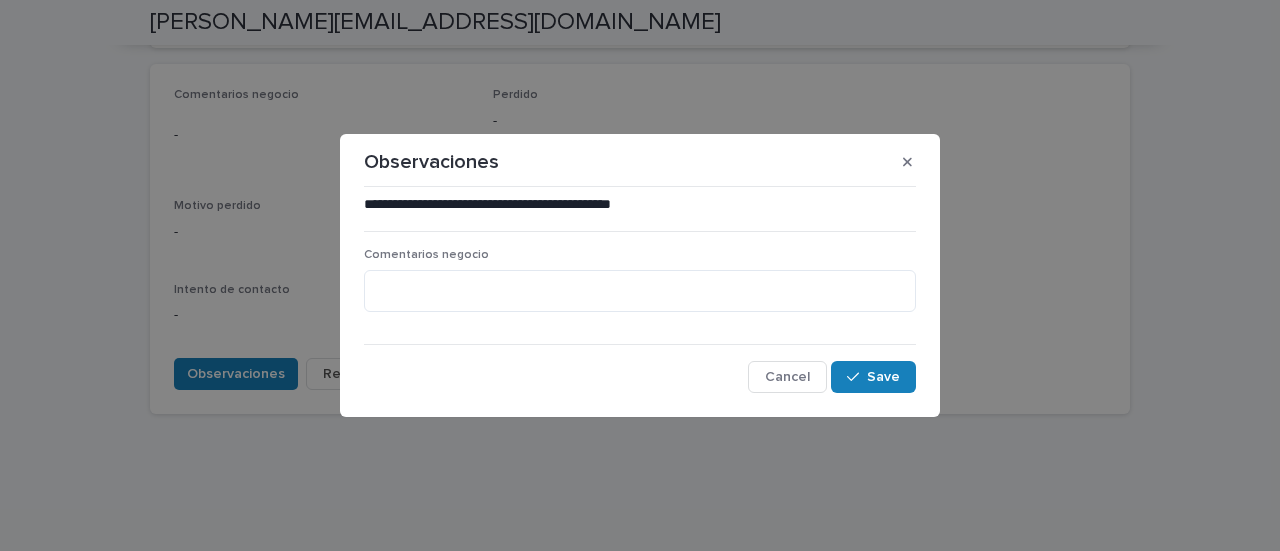 click on "Comentarios negocio" at bounding box center [640, 288] 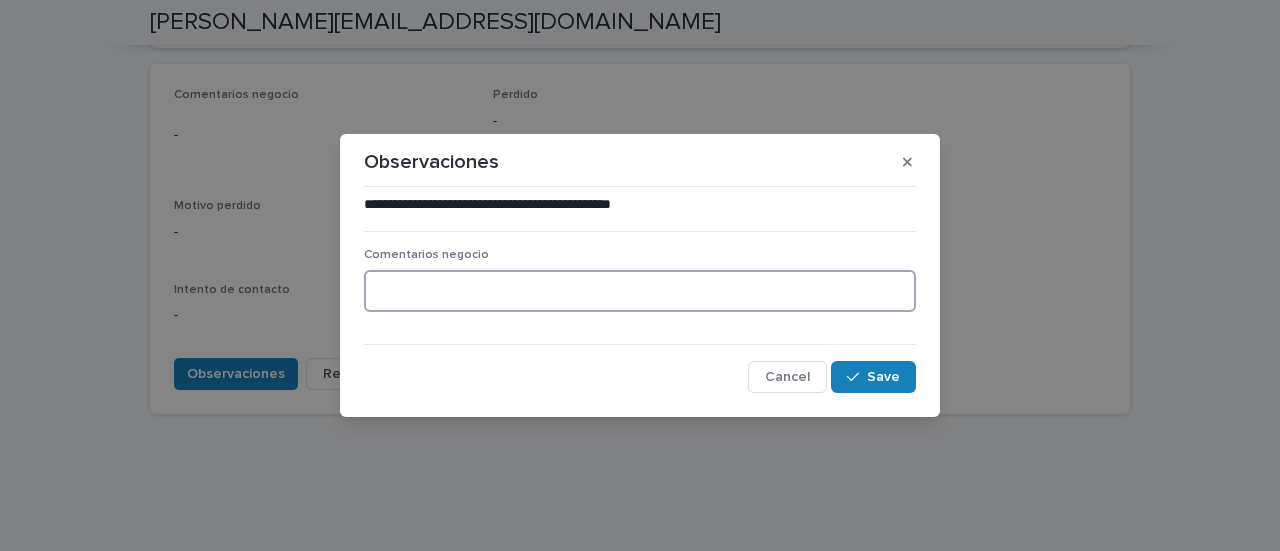 click at bounding box center (640, 291) 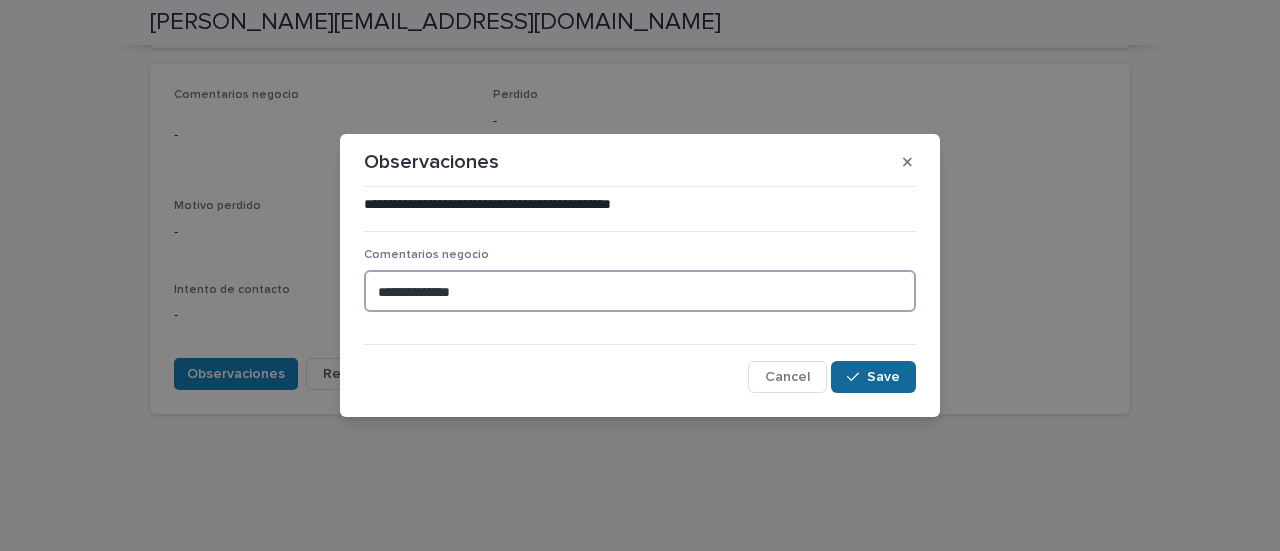 type on "**********" 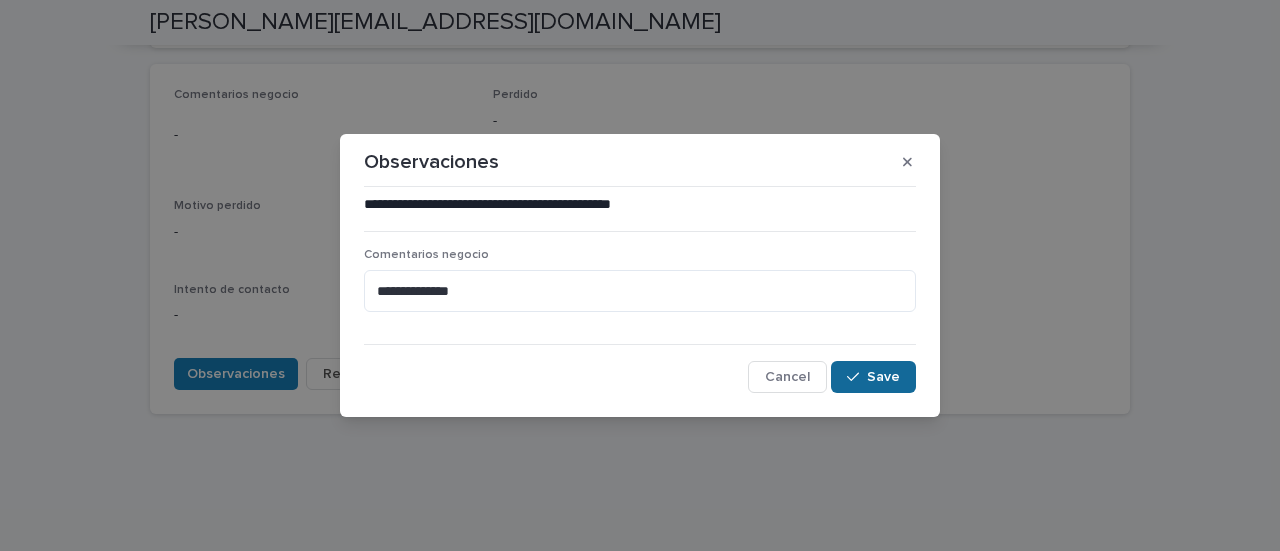click 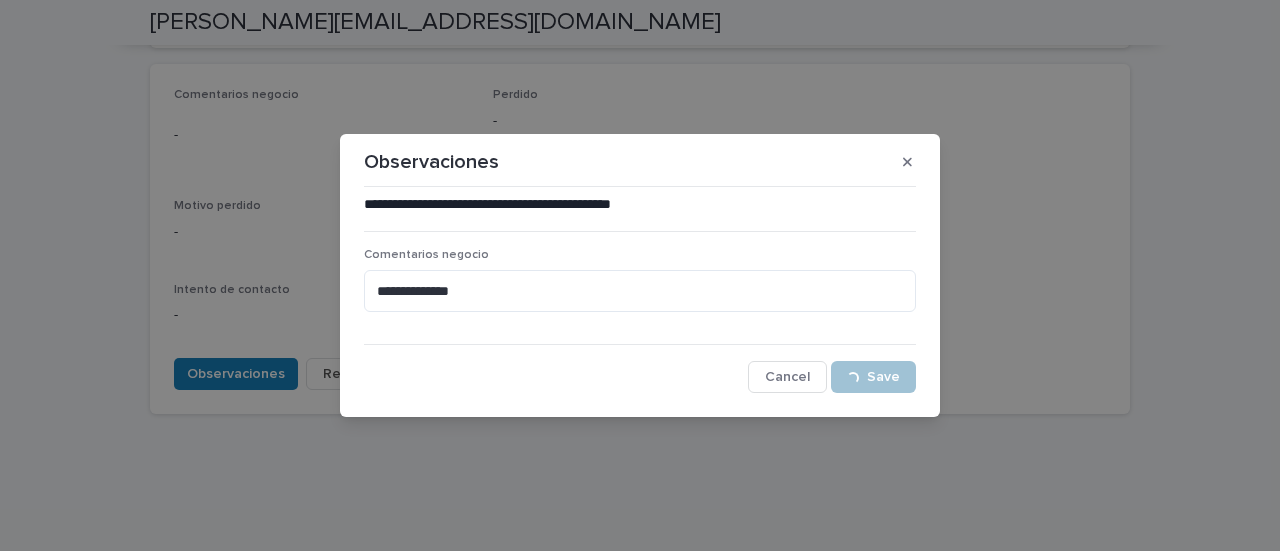 scroll, scrollTop: 950, scrollLeft: 0, axis: vertical 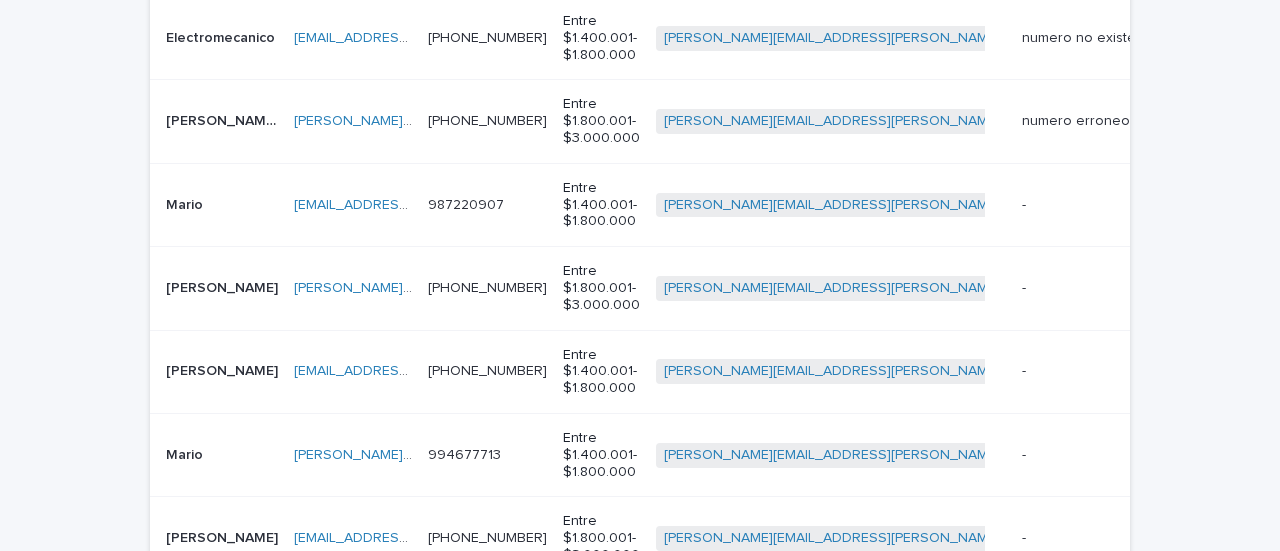 click on "Mario" at bounding box center (186, 203) 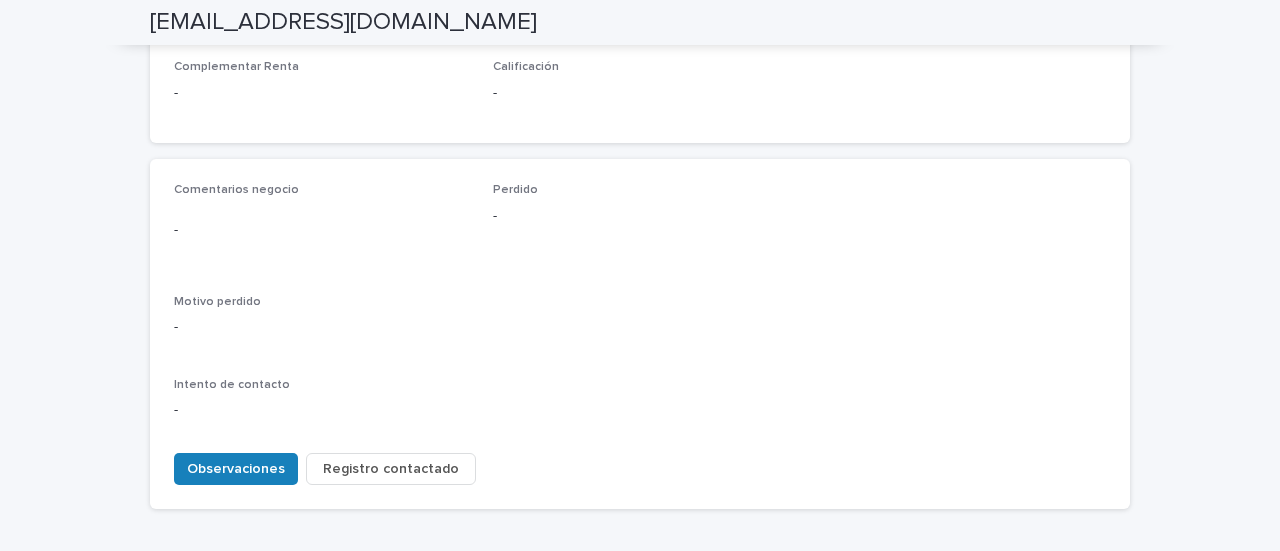 scroll, scrollTop: 978, scrollLeft: 0, axis: vertical 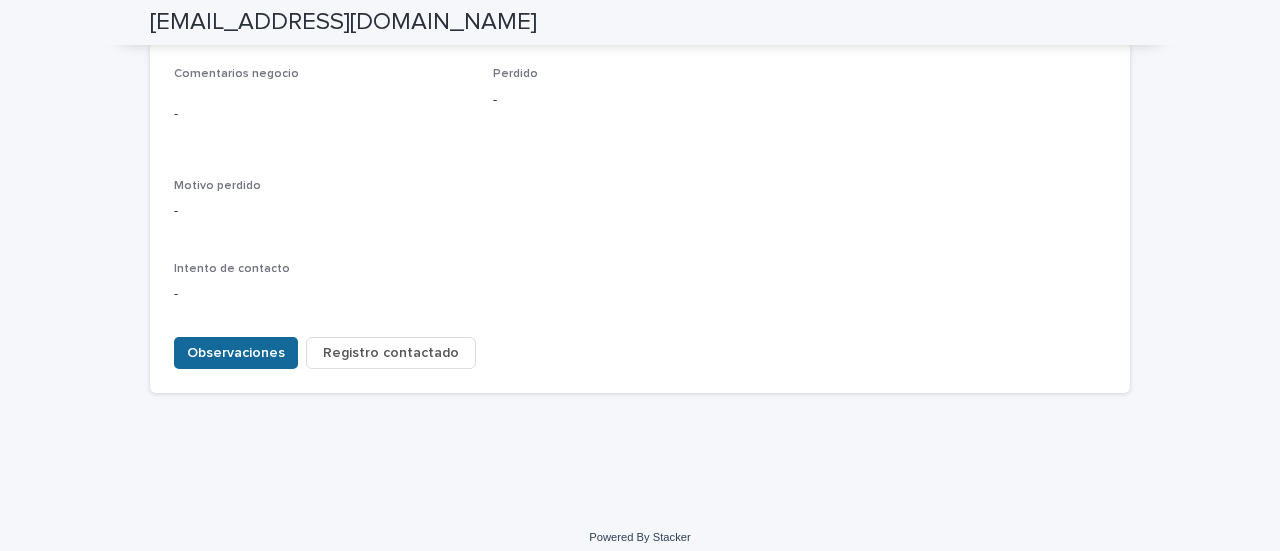 click on "Observaciones" at bounding box center [236, 353] 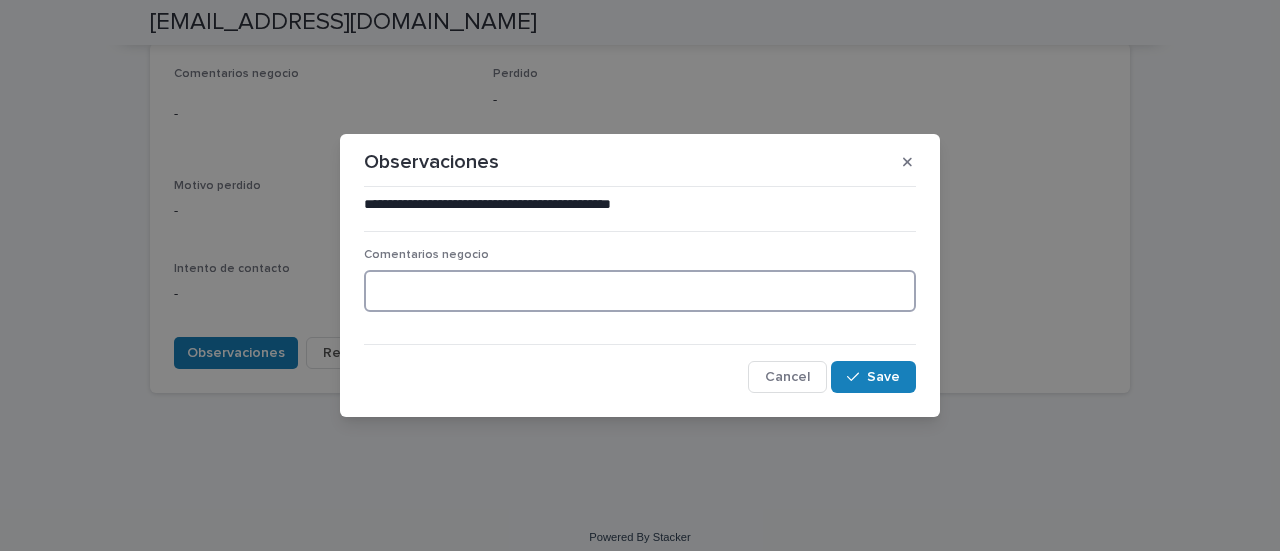 click at bounding box center (640, 291) 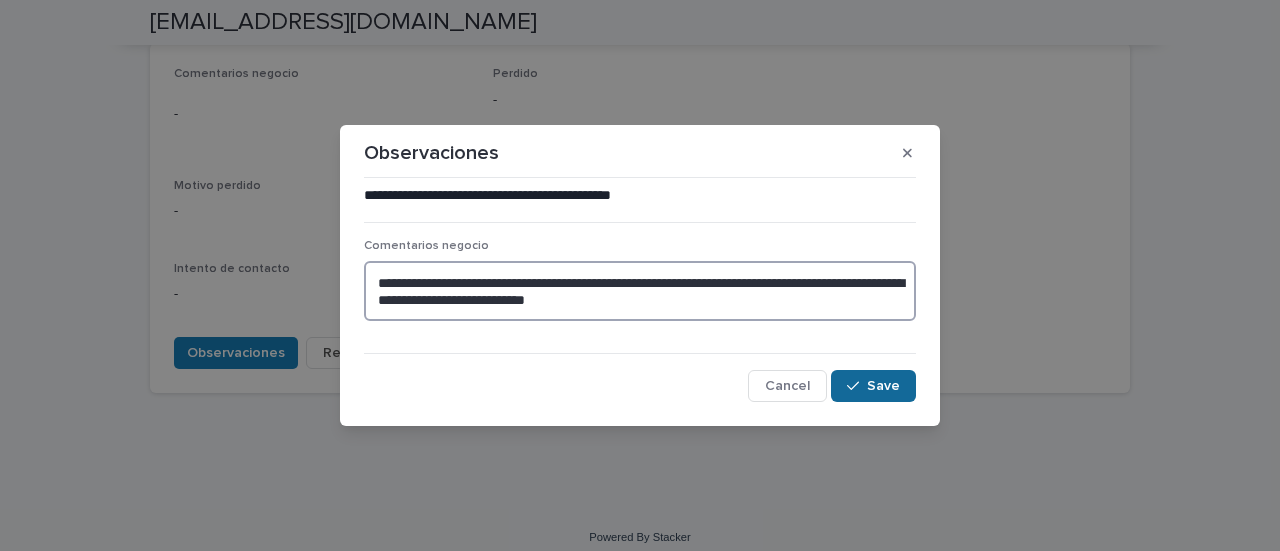 type on "**********" 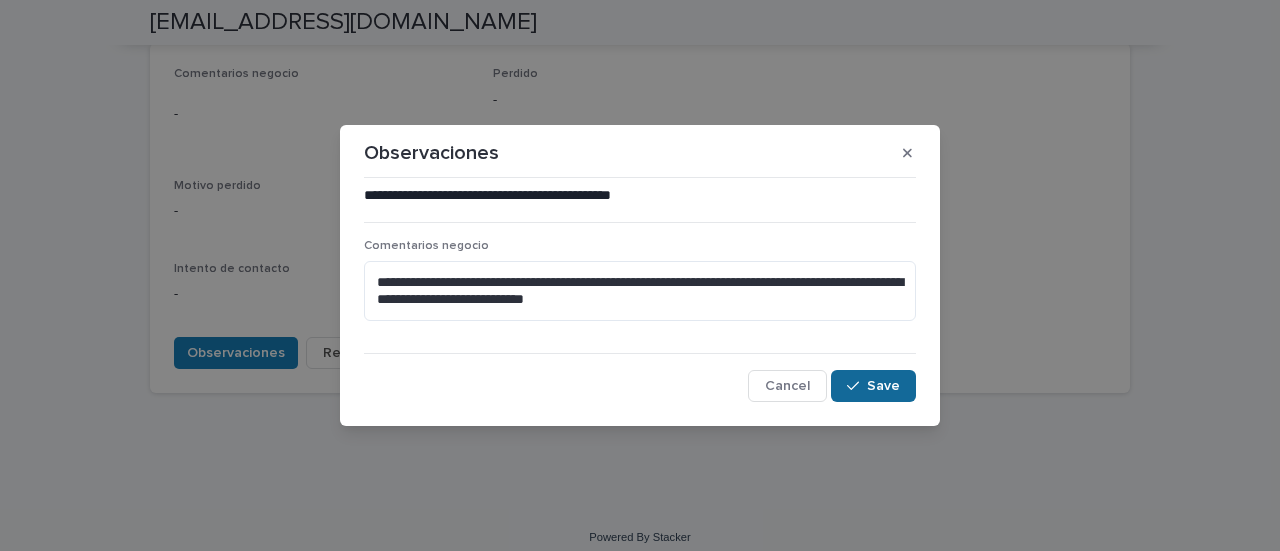click on "Save" at bounding box center [883, 386] 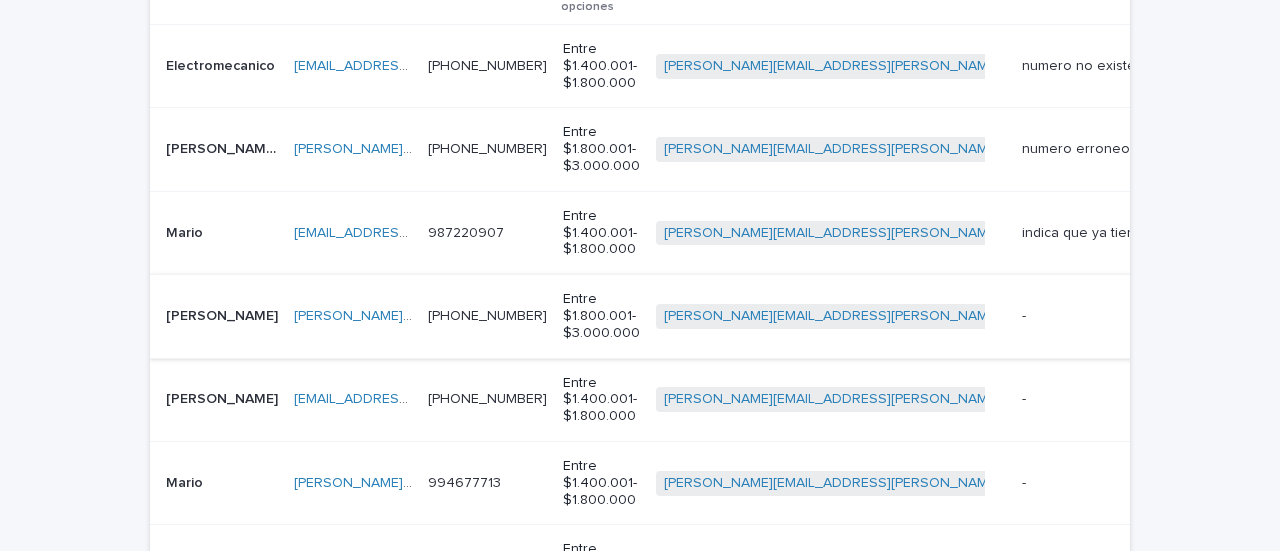 scroll, scrollTop: 542, scrollLeft: 0, axis: vertical 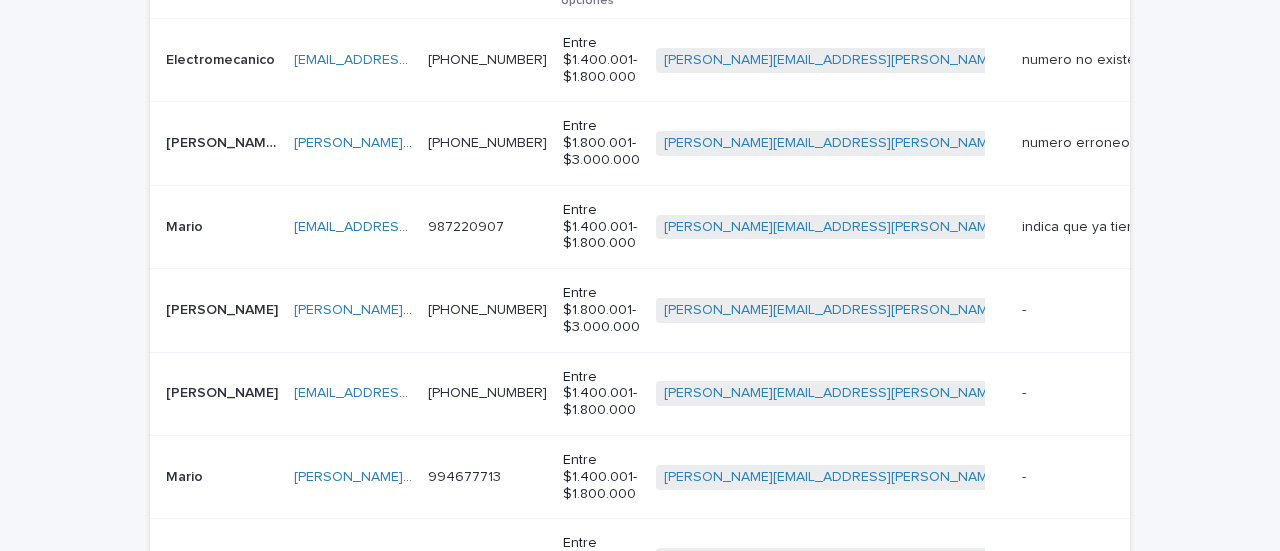 click on "[PERSON_NAME]" at bounding box center [224, 308] 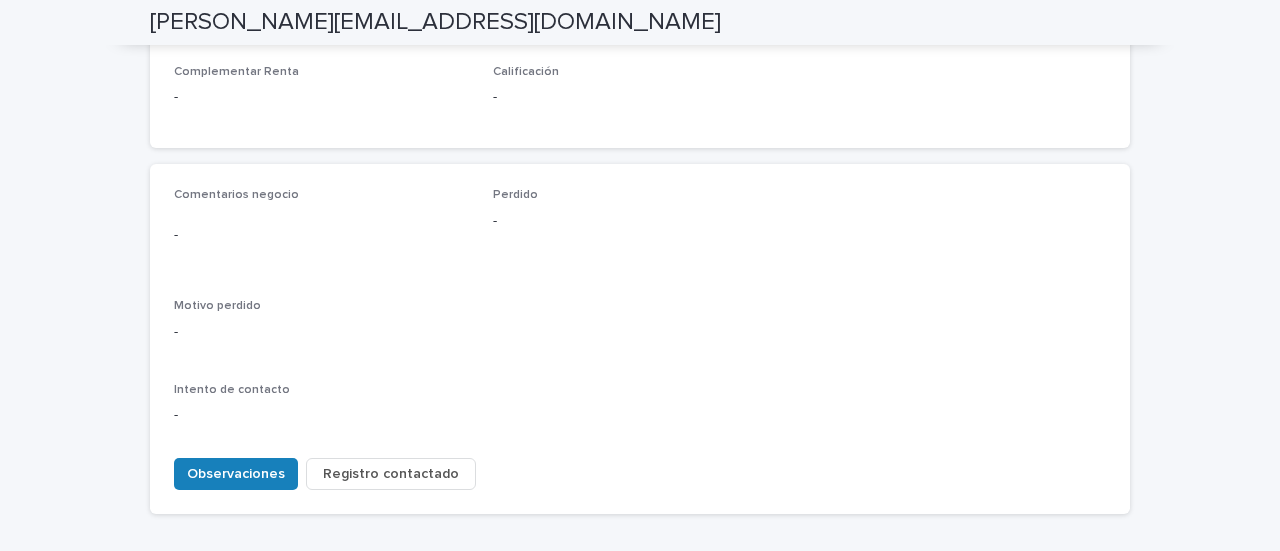scroll, scrollTop: 900, scrollLeft: 0, axis: vertical 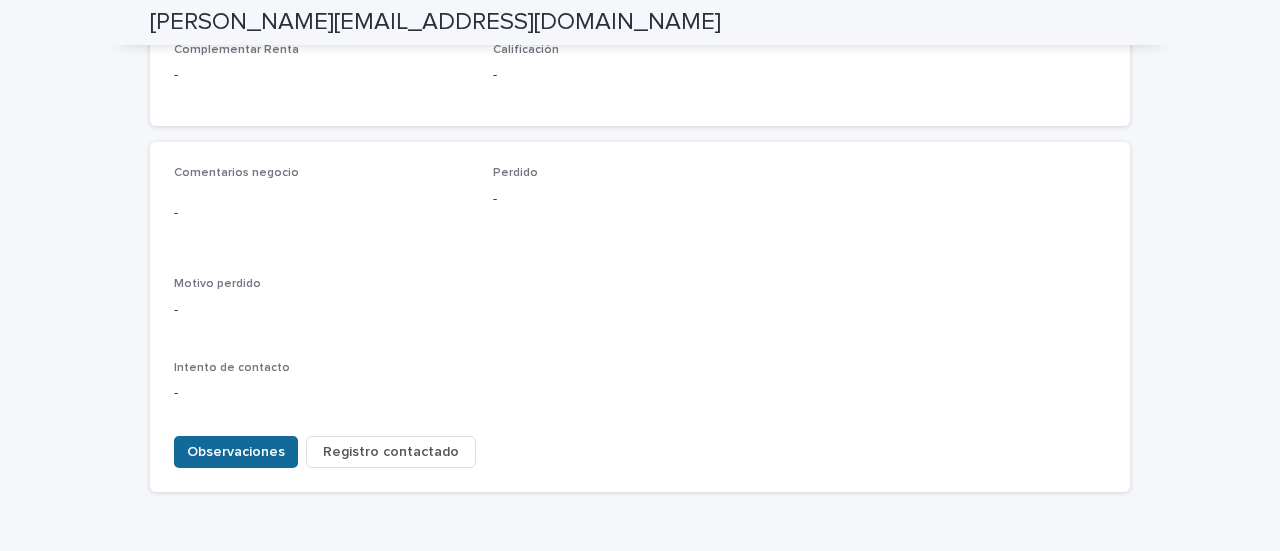 click on "Observaciones" at bounding box center [236, 452] 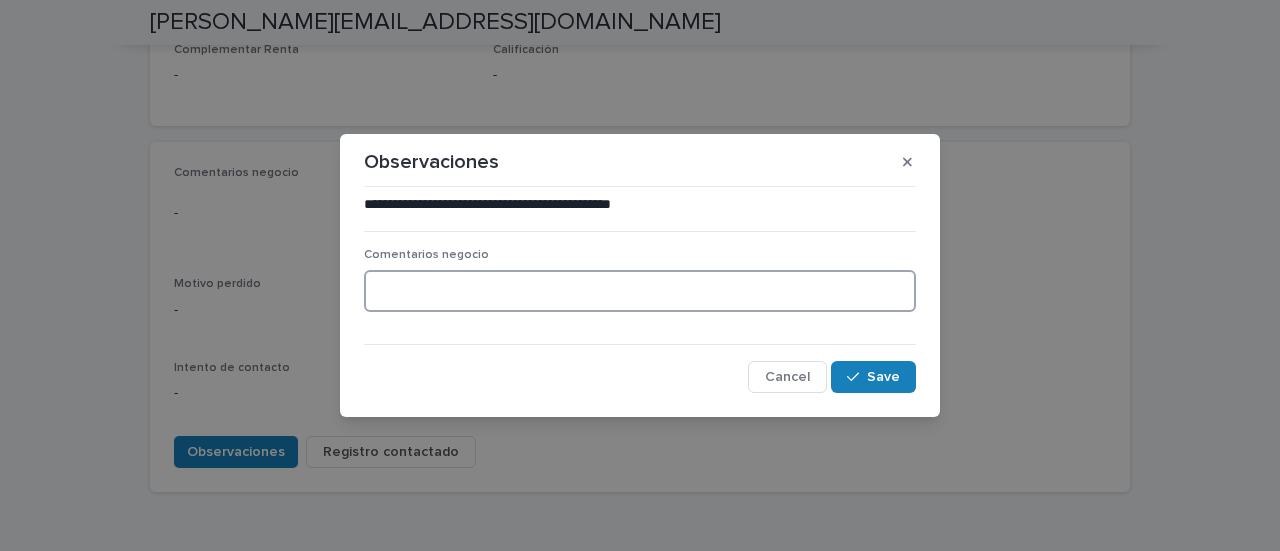click at bounding box center (640, 291) 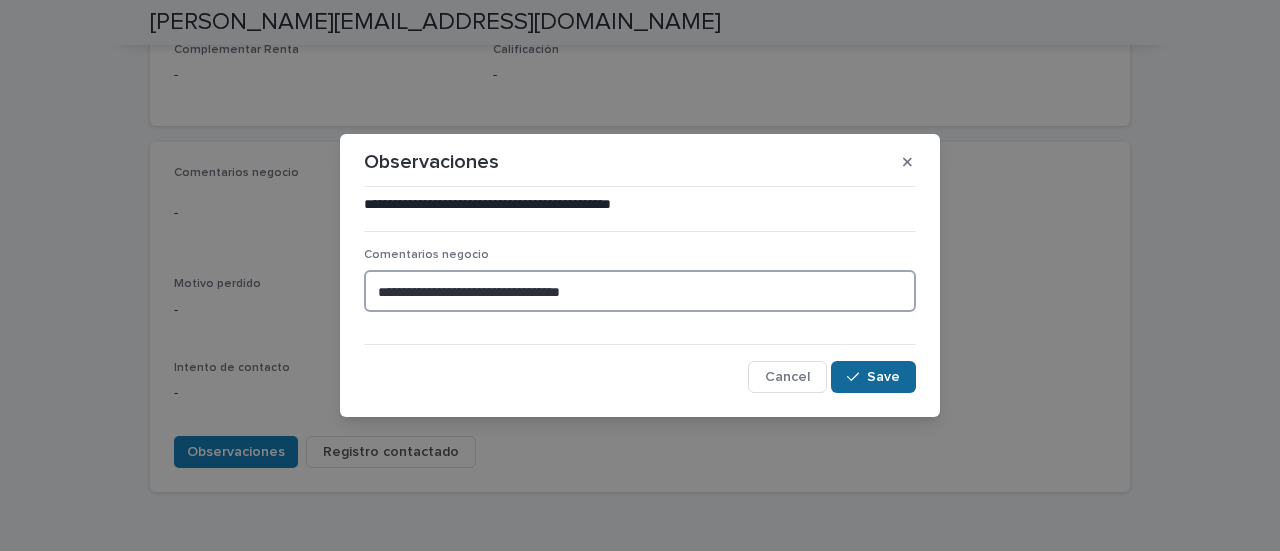 type on "**********" 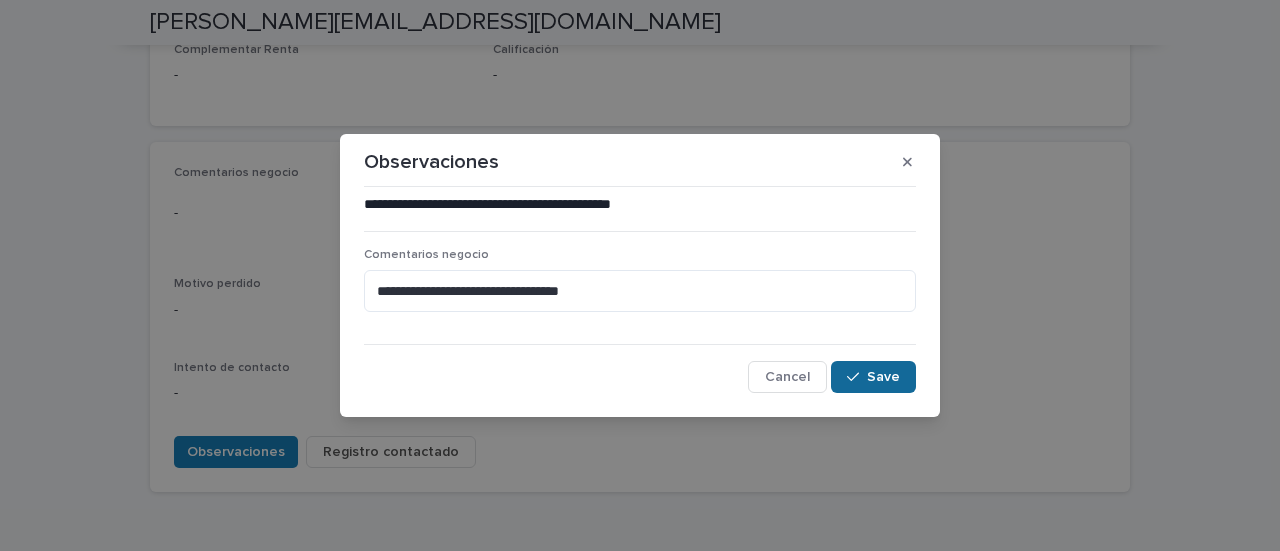 click on "Save" at bounding box center (883, 377) 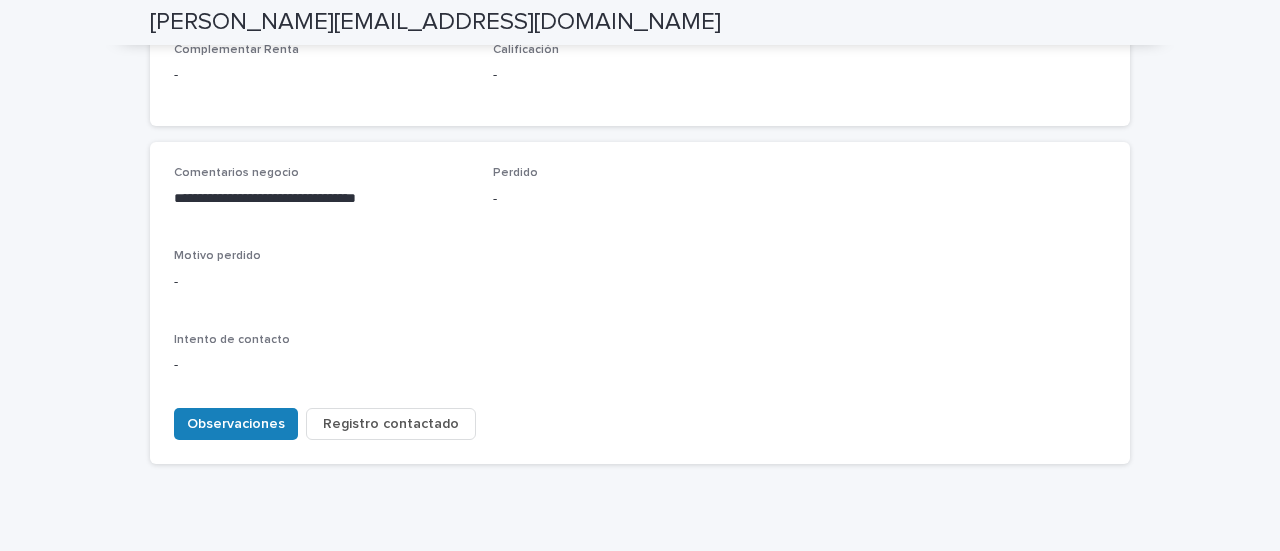 click on "Registro contactado" at bounding box center (391, 424) 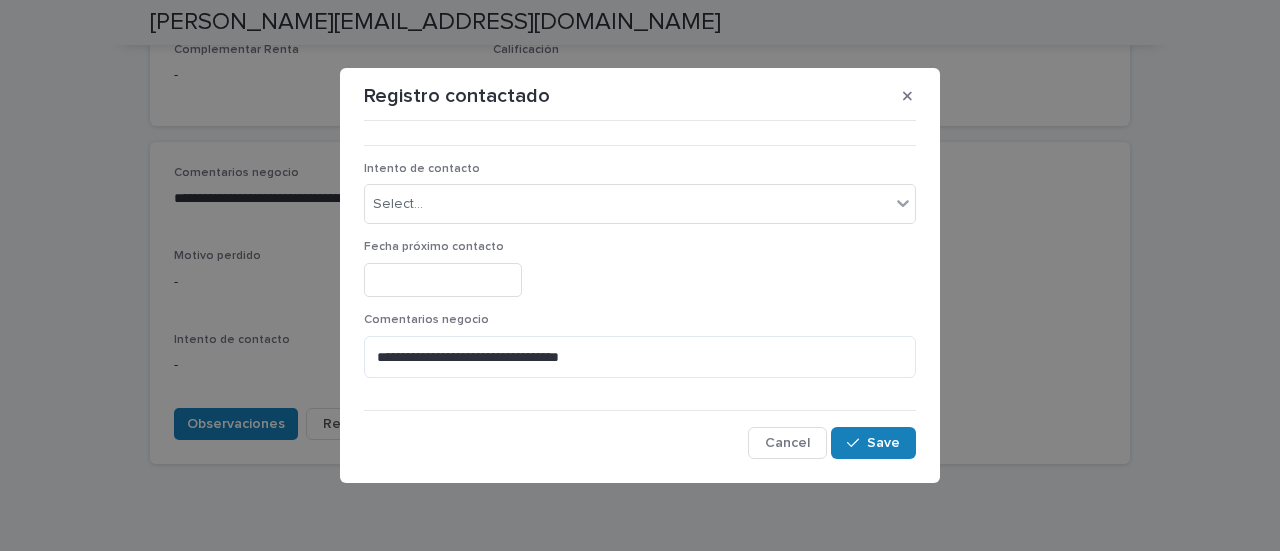 click on "Fecha próximo contacto" at bounding box center (434, 247) 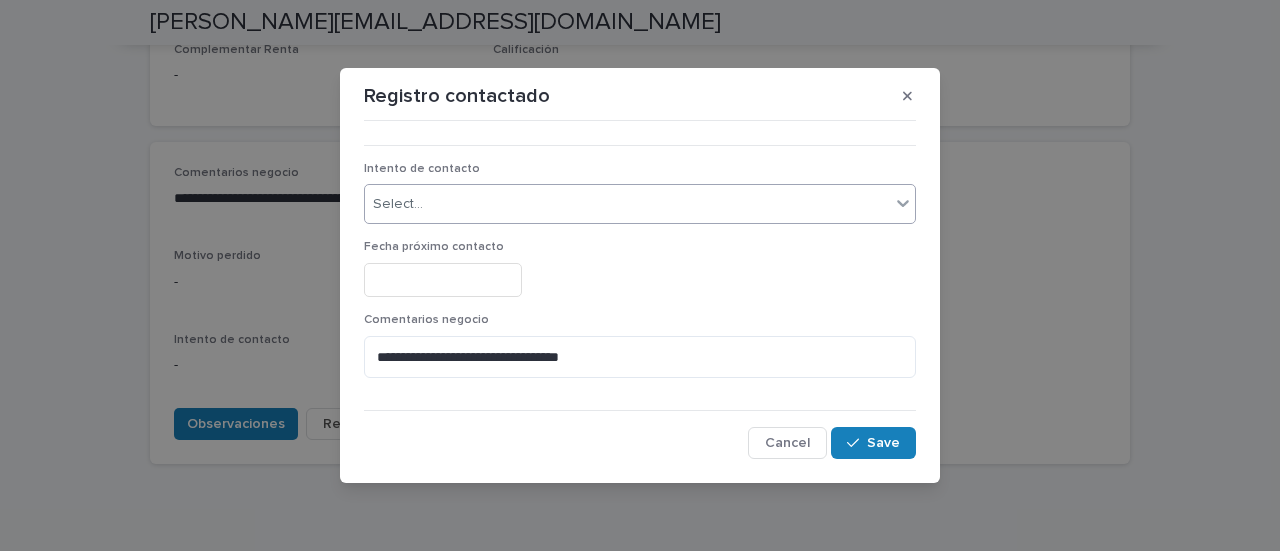 click on "Select..." at bounding box center [627, 204] 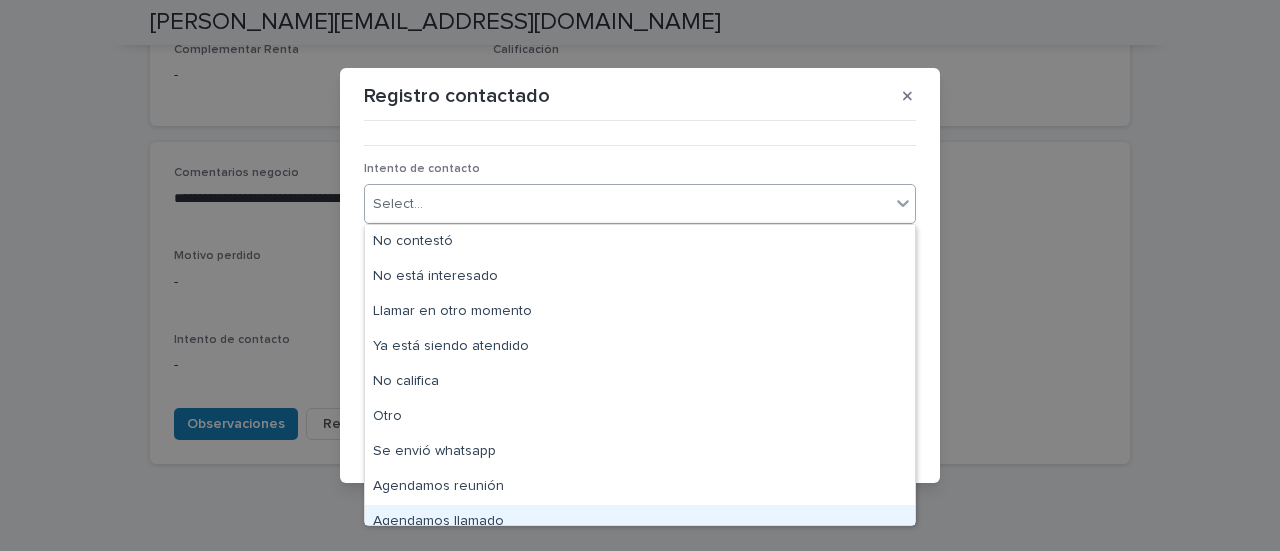 click on "Agendamos llamado" at bounding box center [640, 522] 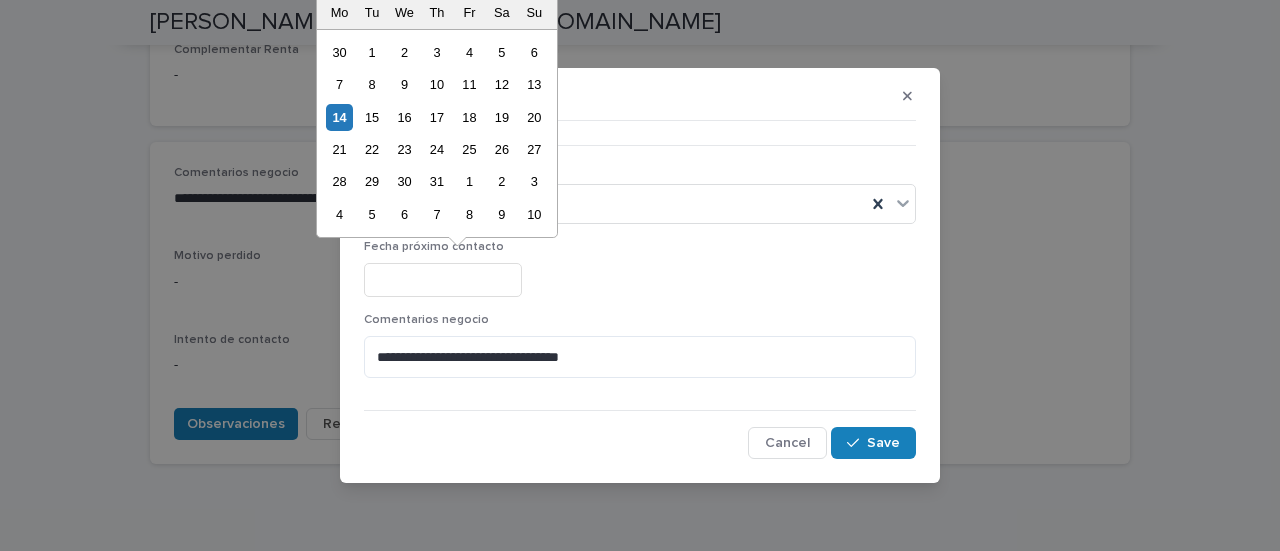 click at bounding box center (443, 280) 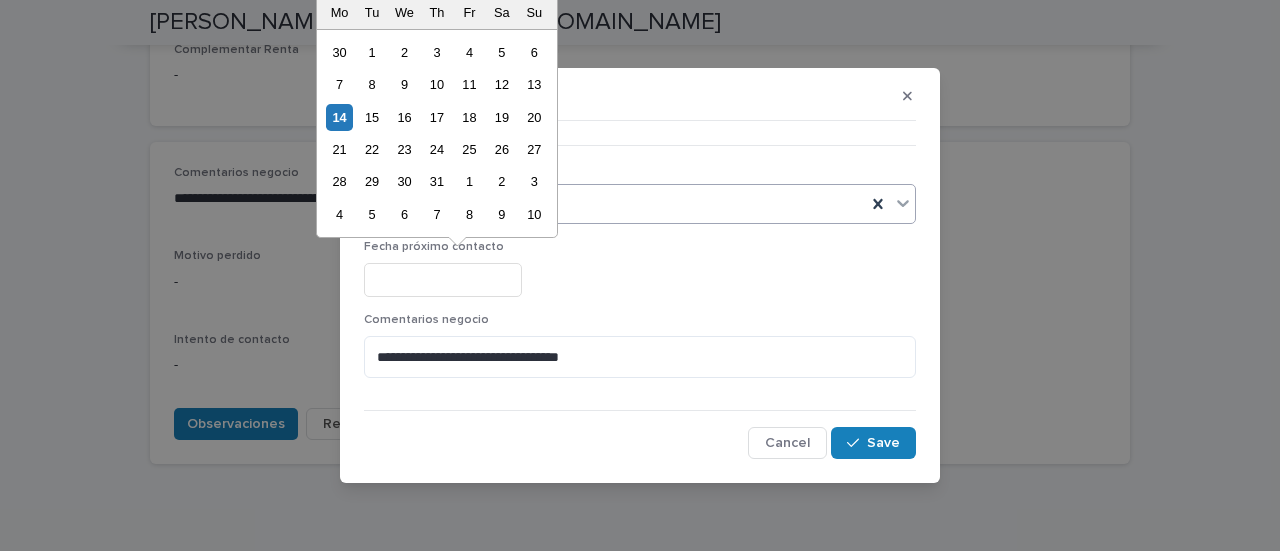 click on "10" at bounding box center (534, 214) 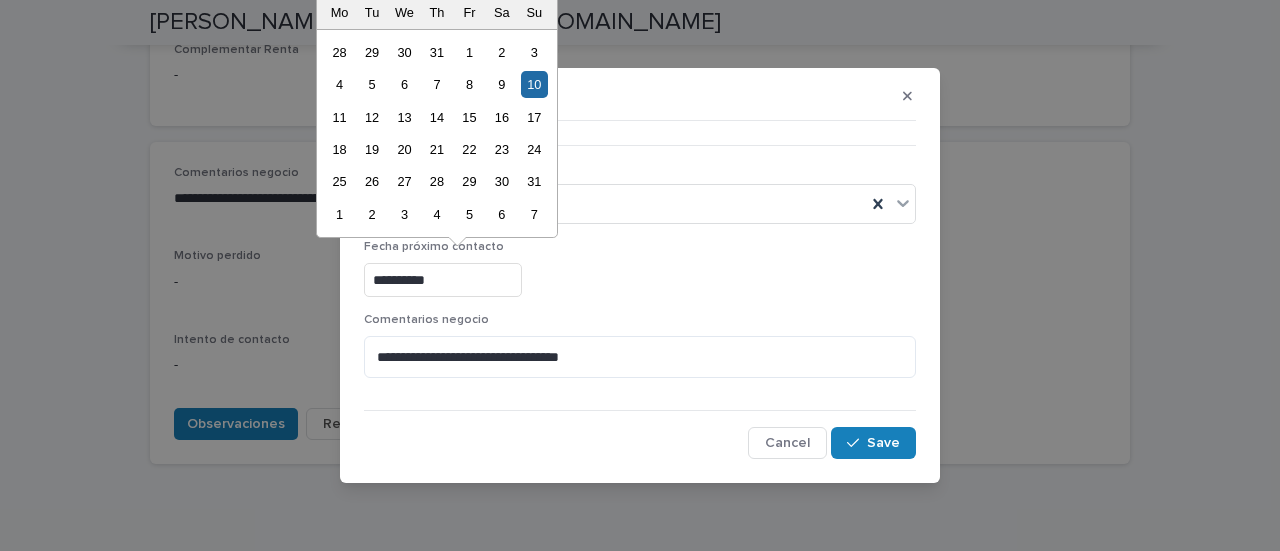 click on "**********" at bounding box center (443, 280) 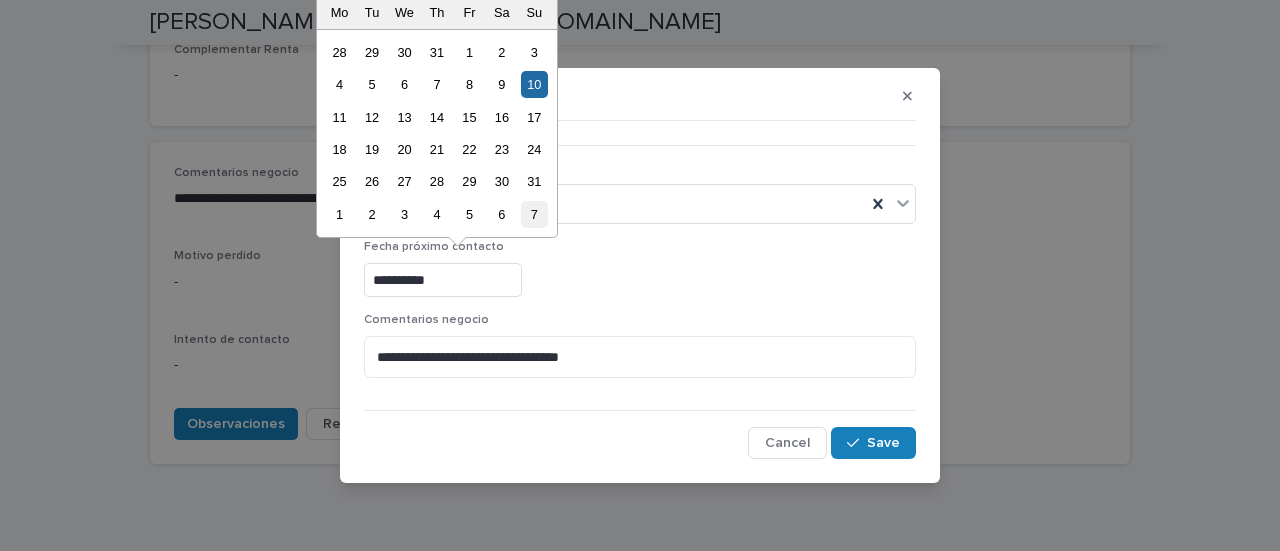 click on "7" at bounding box center [534, 214] 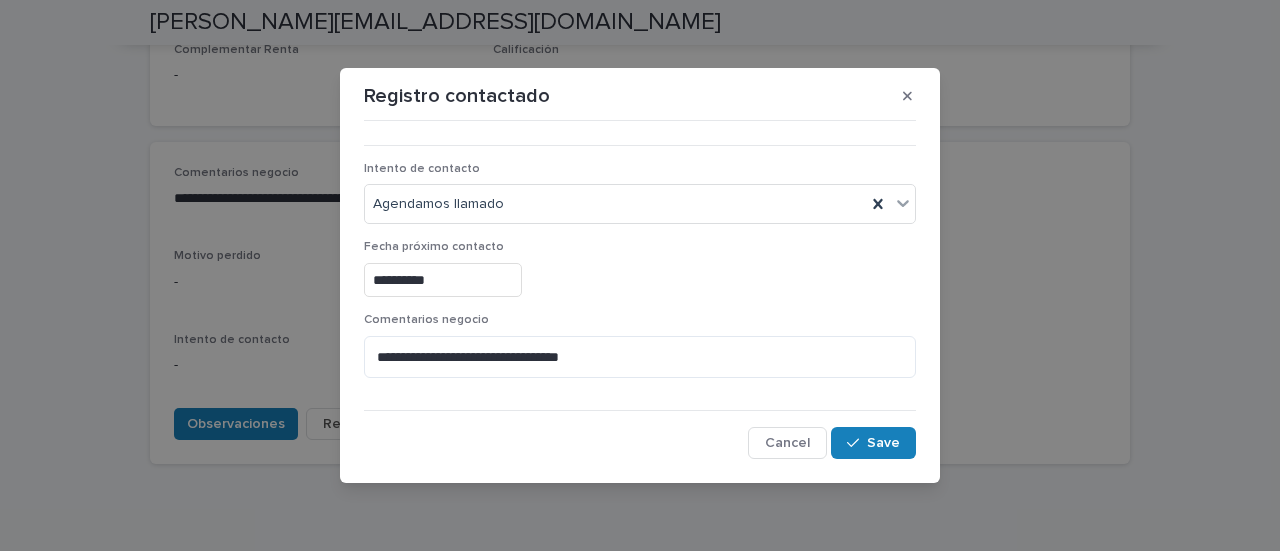 click on "**********" at bounding box center (443, 280) 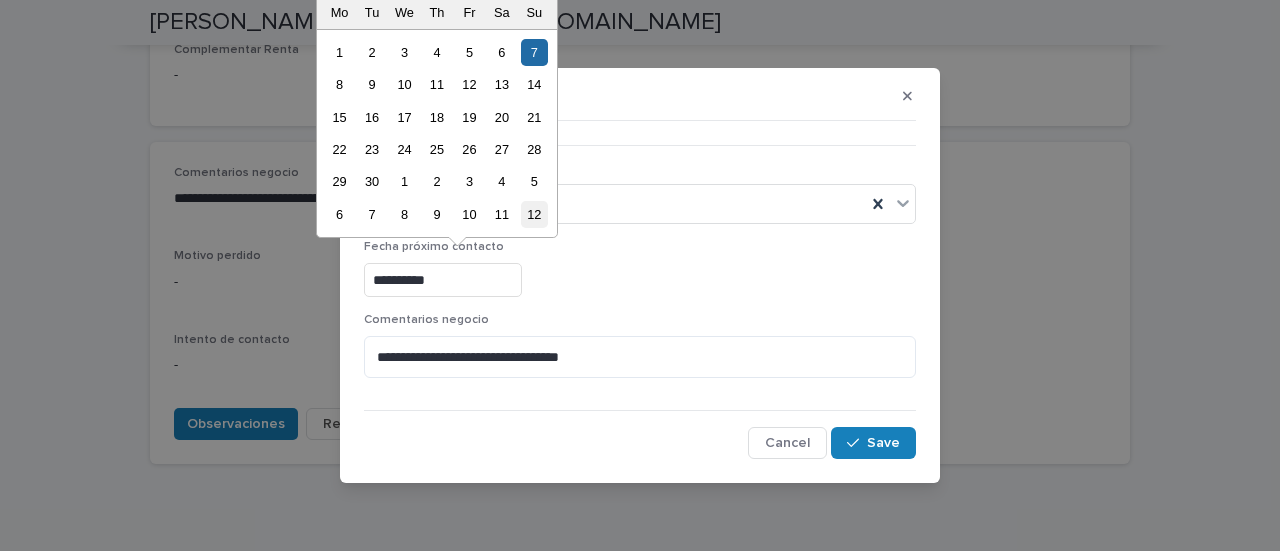 click on "12" at bounding box center (534, 214) 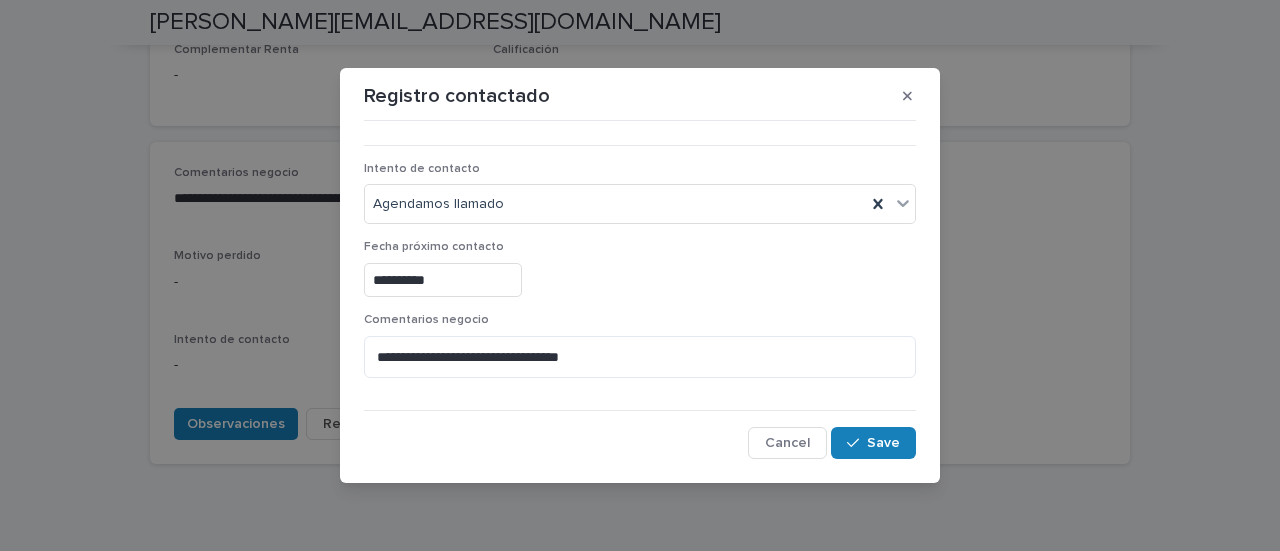 click on "**********" at bounding box center (443, 280) 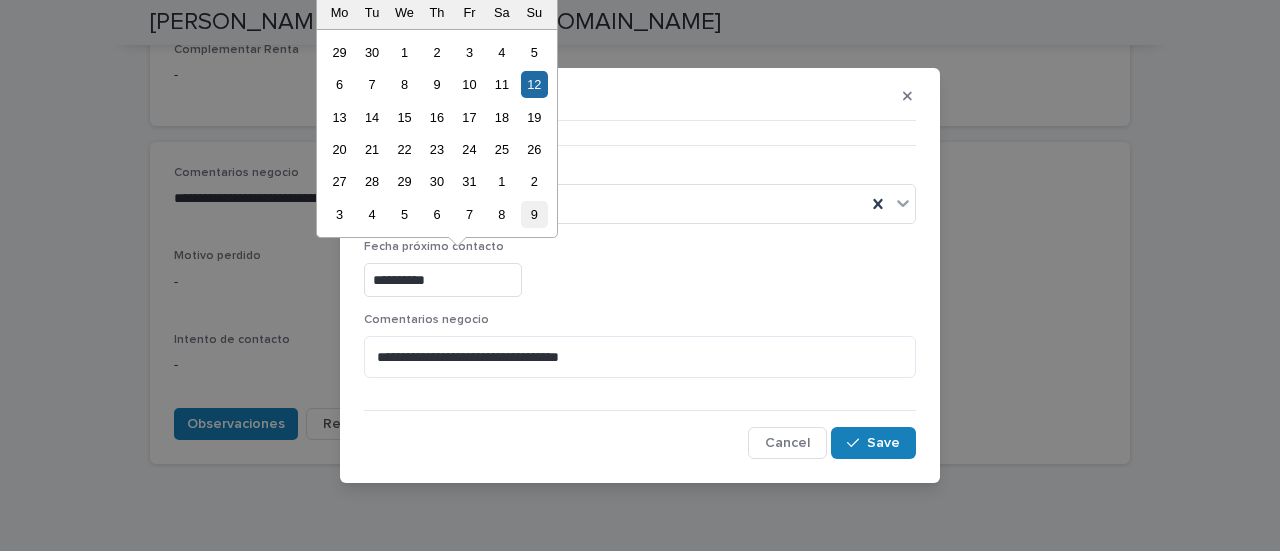 click on "9" at bounding box center (534, 214) 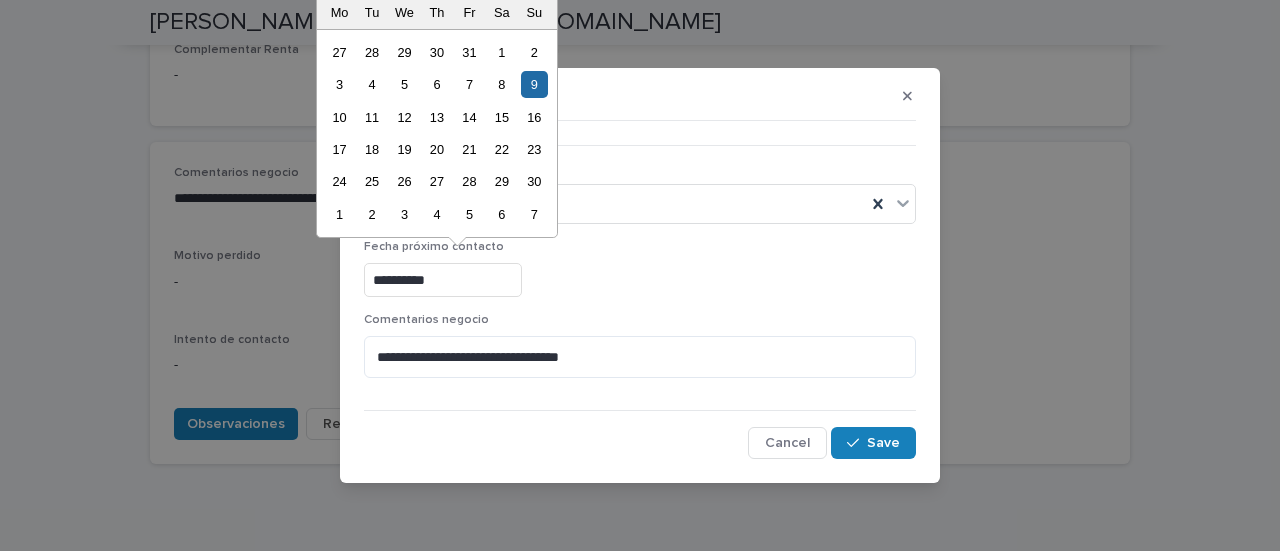 click on "**********" at bounding box center [443, 280] 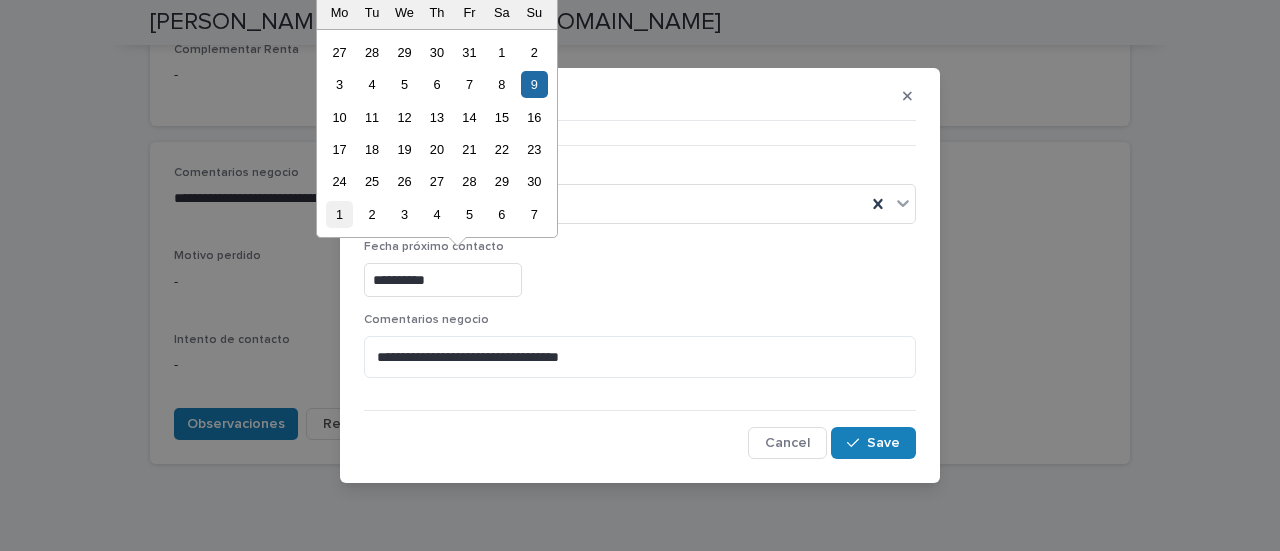 click on "1" at bounding box center (339, 214) 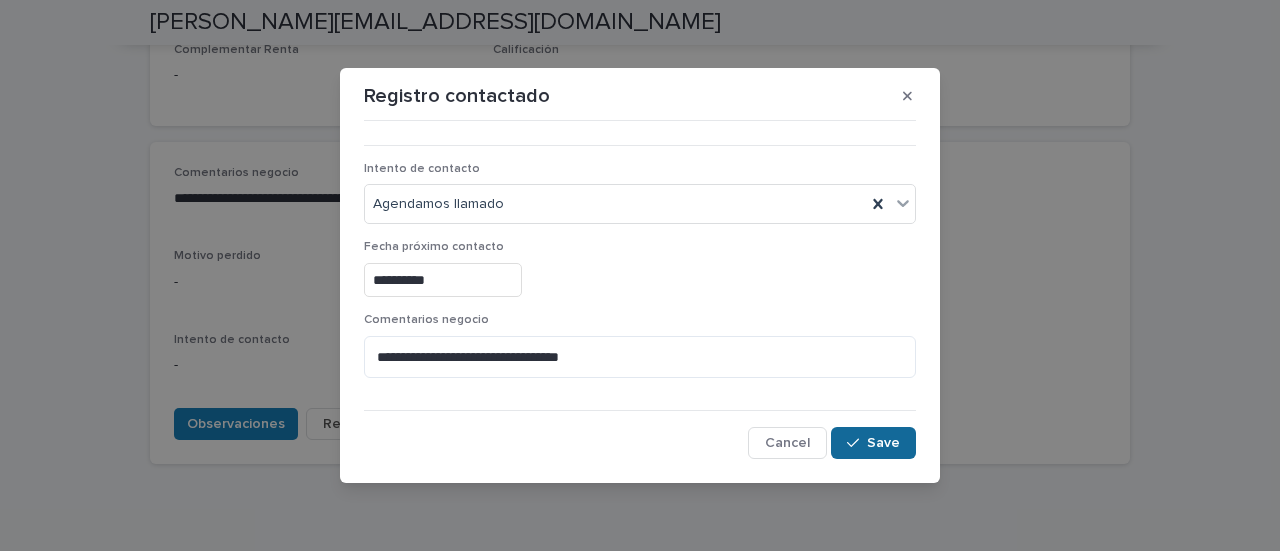 click on "Save" at bounding box center [873, 443] 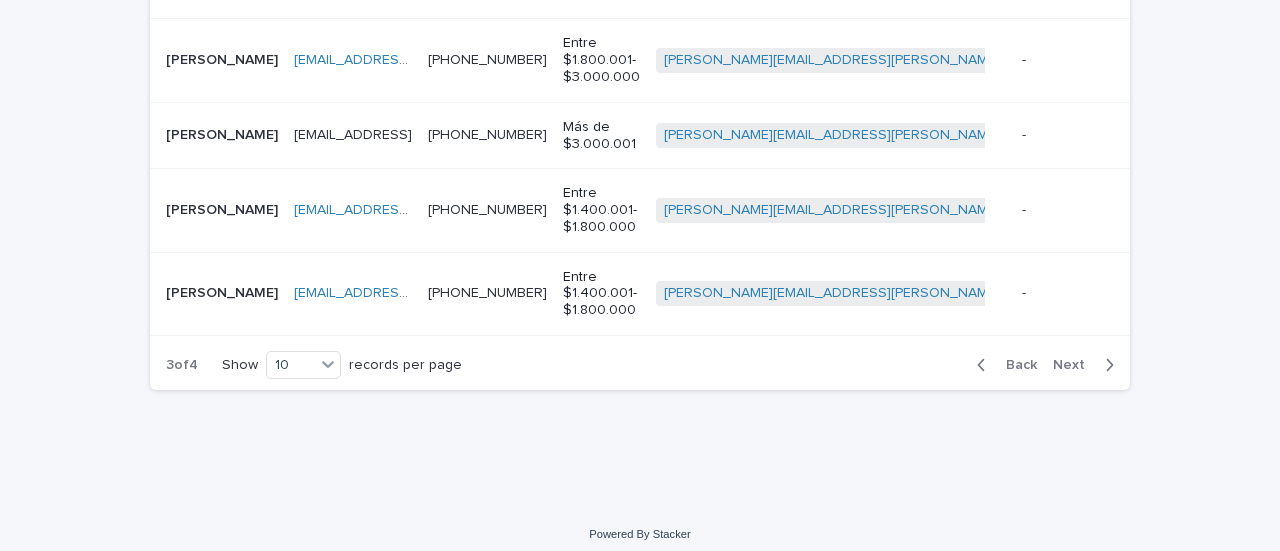 scroll, scrollTop: 642, scrollLeft: 0, axis: vertical 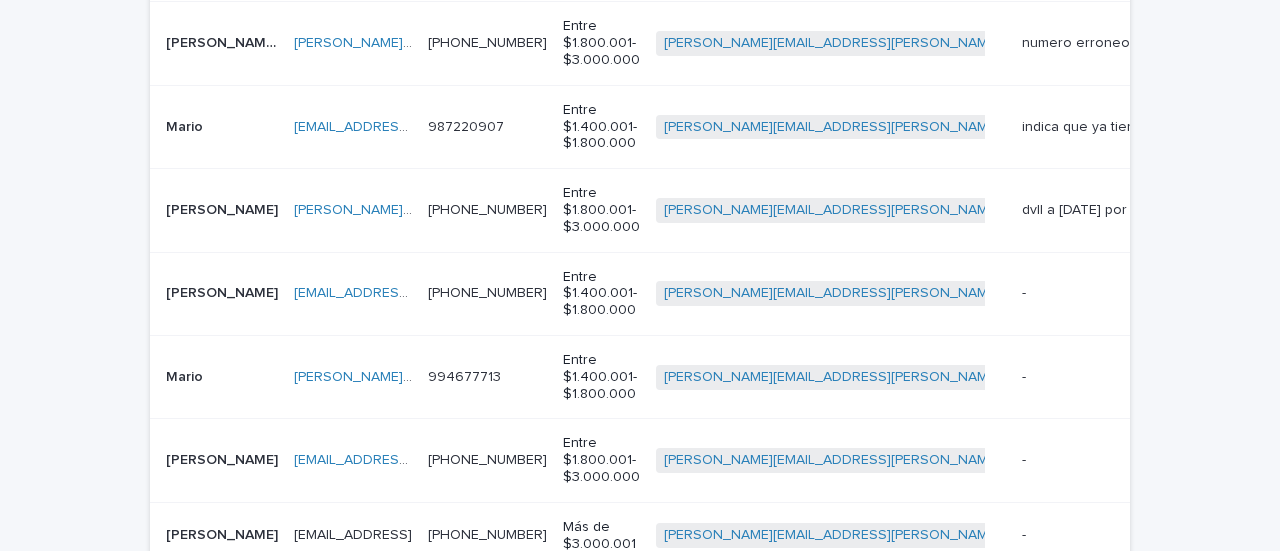 click on "[PERSON_NAME]" at bounding box center (224, 291) 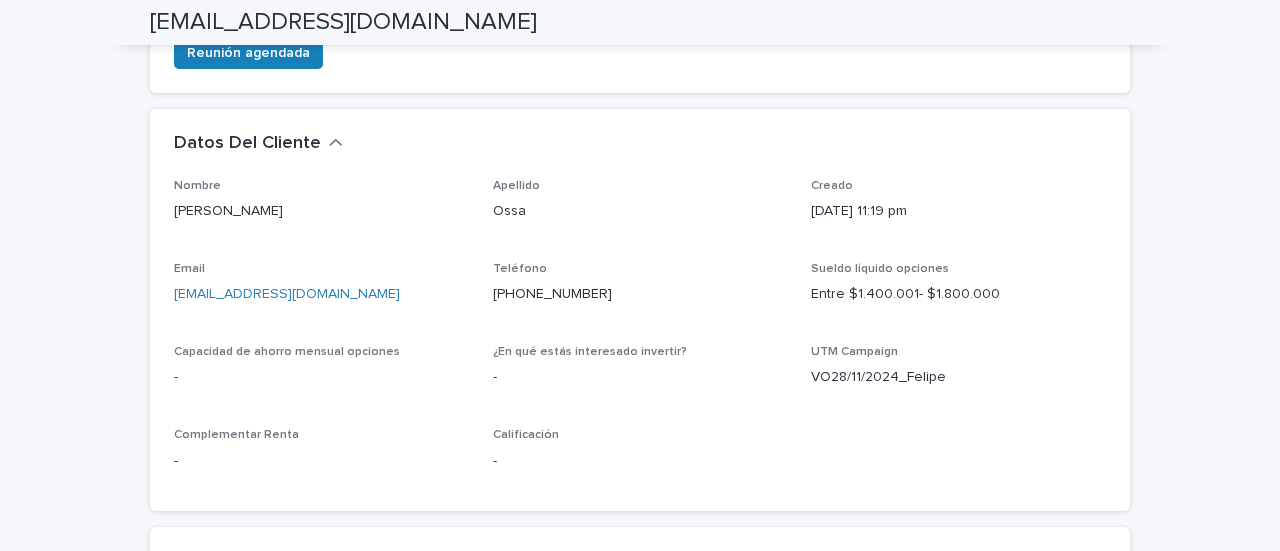 scroll, scrollTop: 400, scrollLeft: 0, axis: vertical 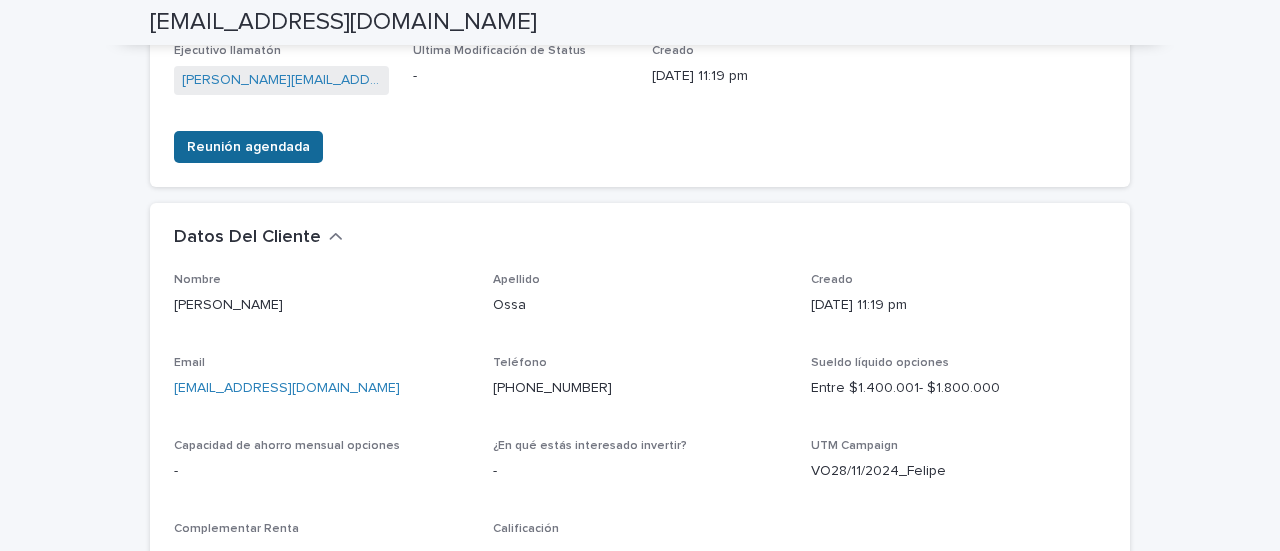 click on "Reunión agendada" at bounding box center [248, 147] 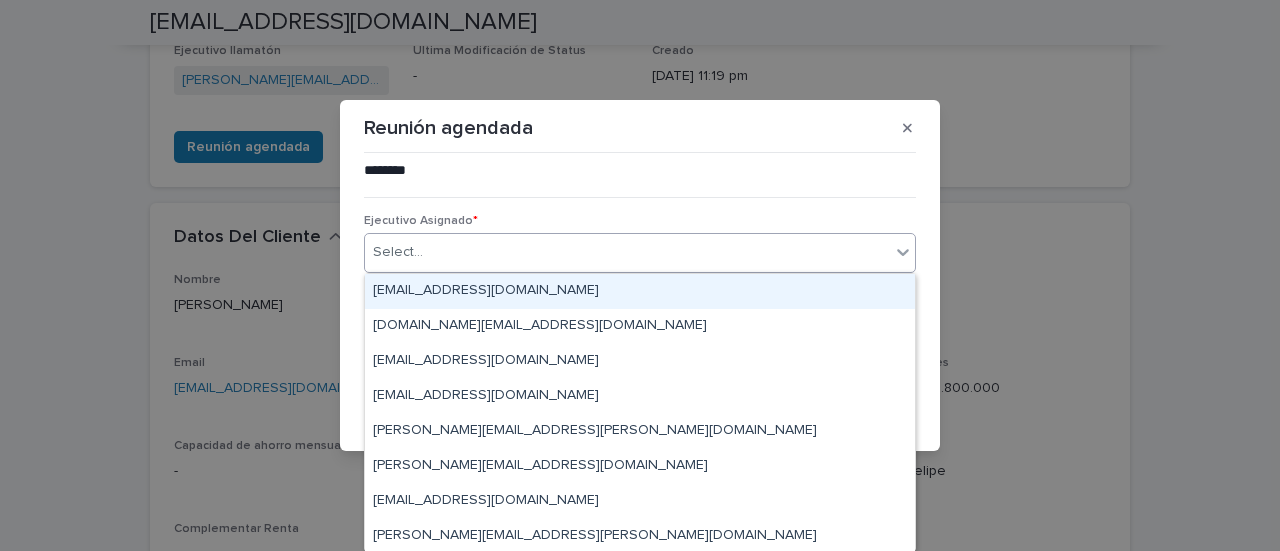 click on "Select..." at bounding box center [627, 252] 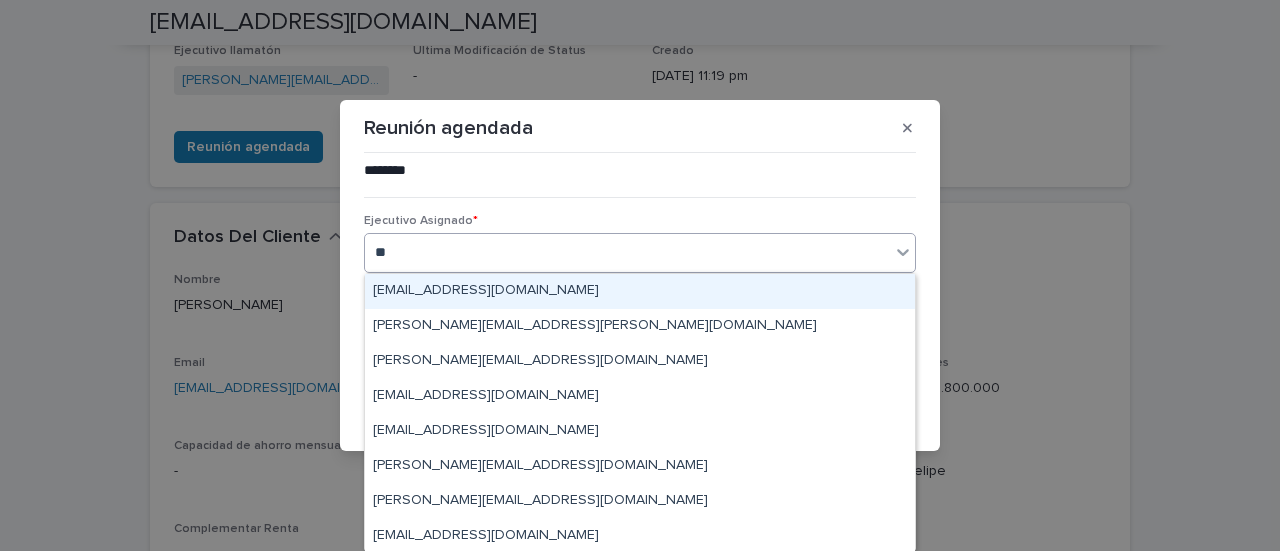 type on "*" 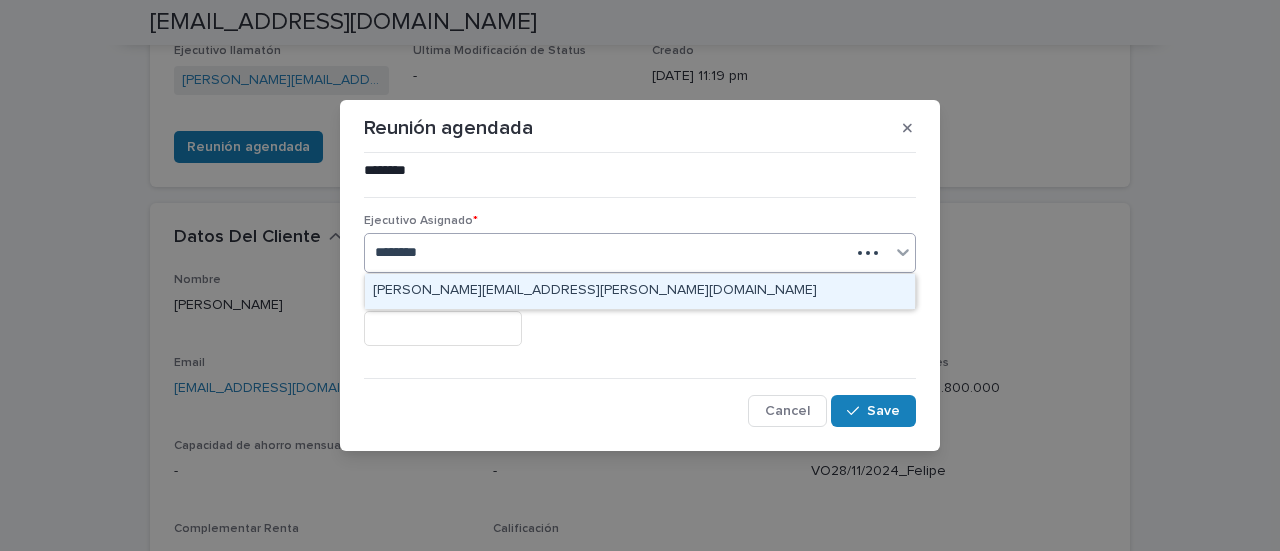 type on "*********" 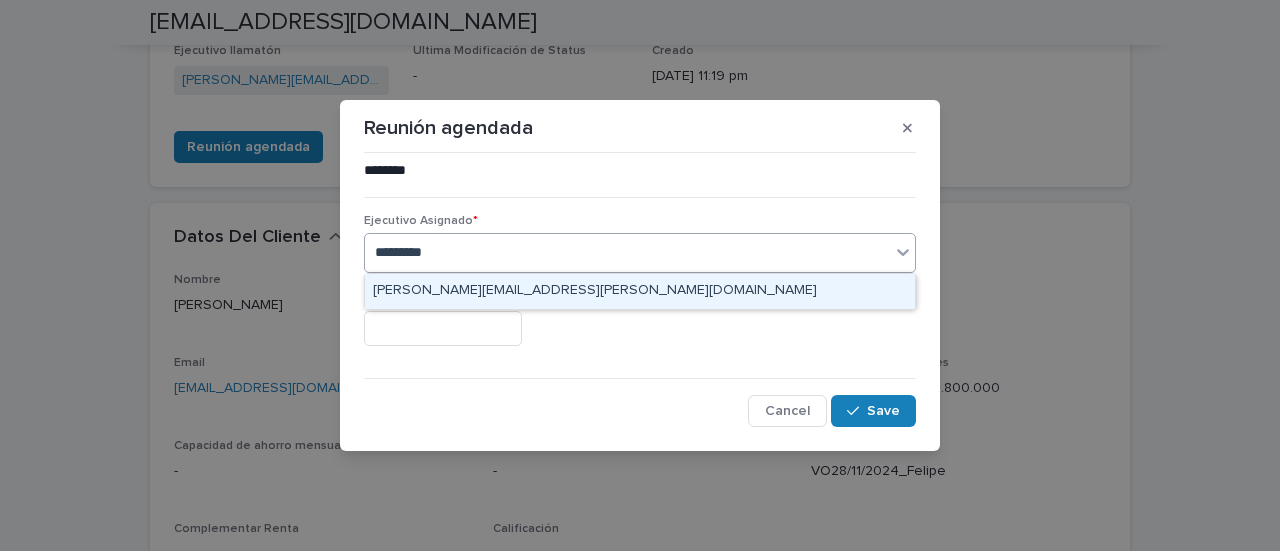 click on "[PERSON_NAME][EMAIL_ADDRESS][PERSON_NAME][DOMAIN_NAME]" at bounding box center (640, 291) 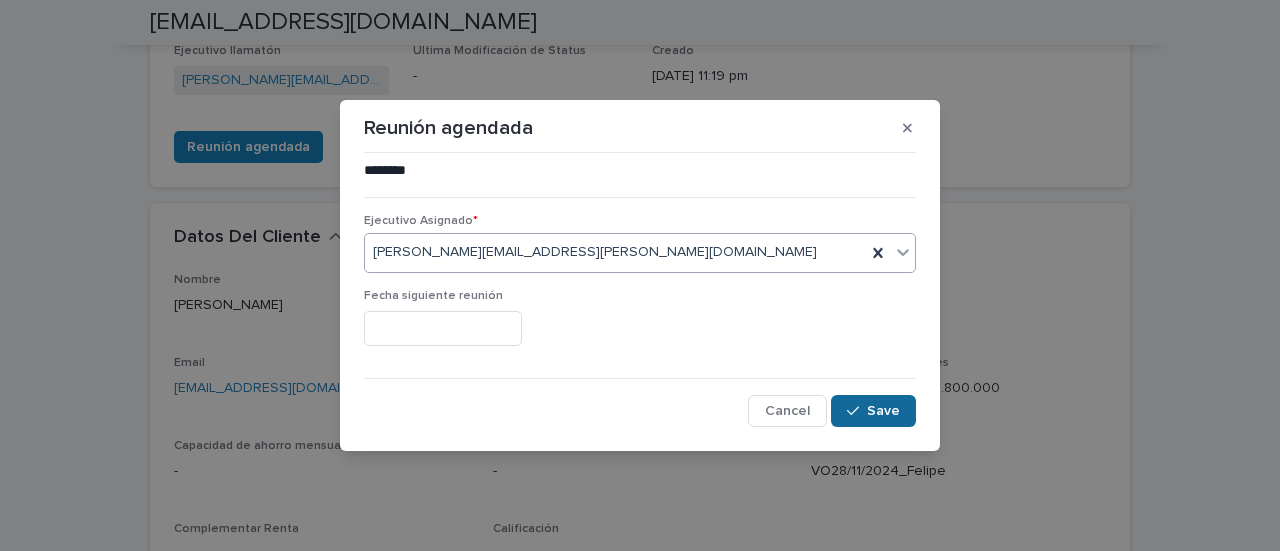 click on "Save" at bounding box center (873, 411) 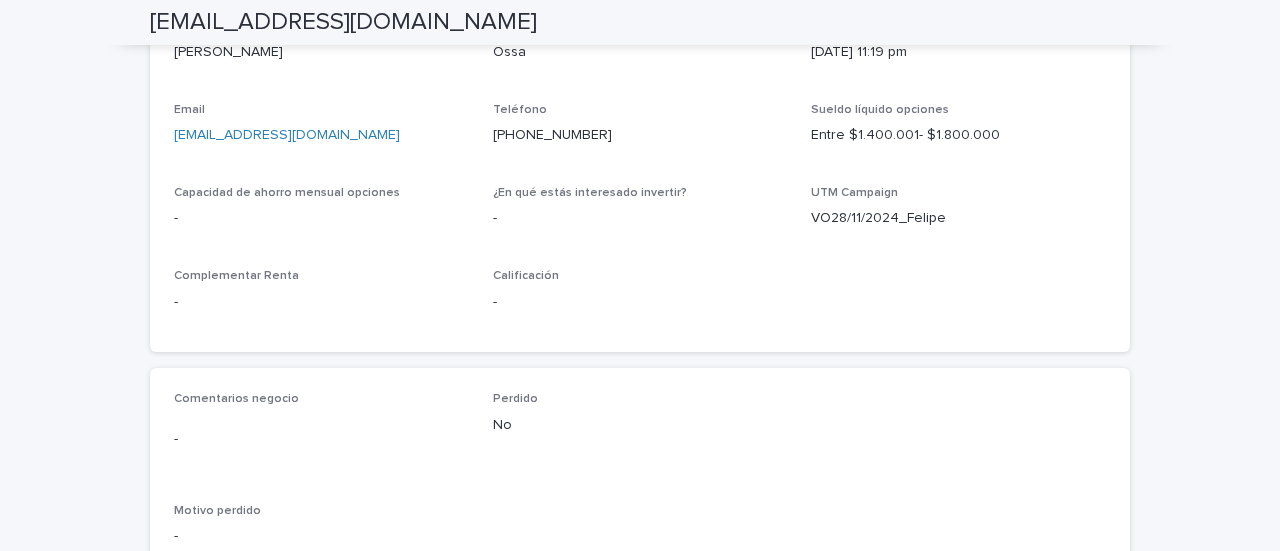 scroll, scrollTop: 900, scrollLeft: 0, axis: vertical 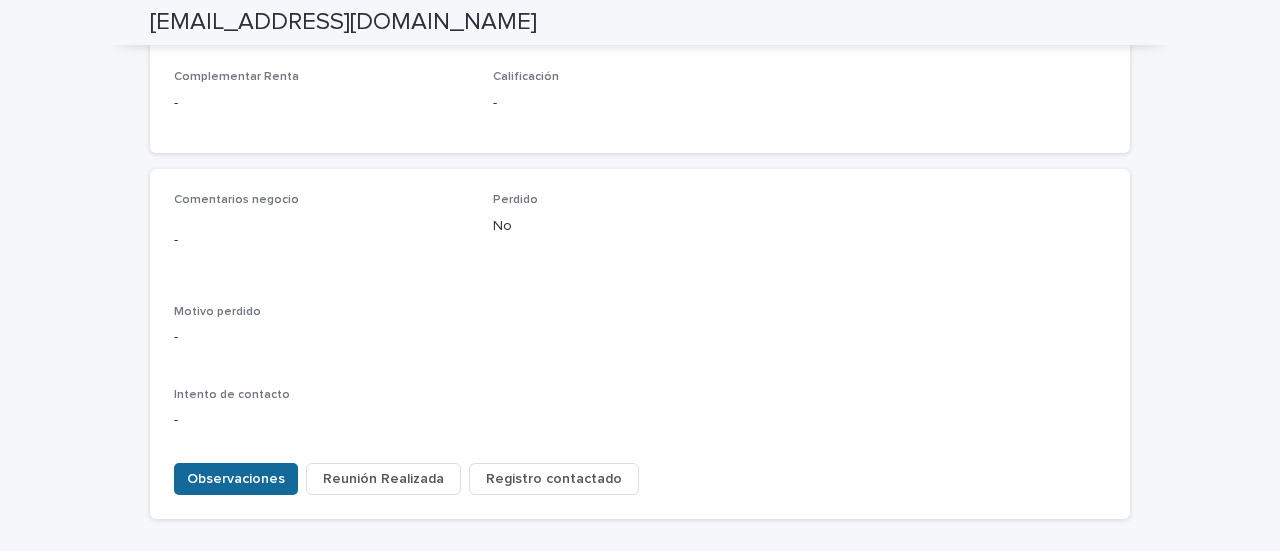 click on "Observaciones" at bounding box center [236, 479] 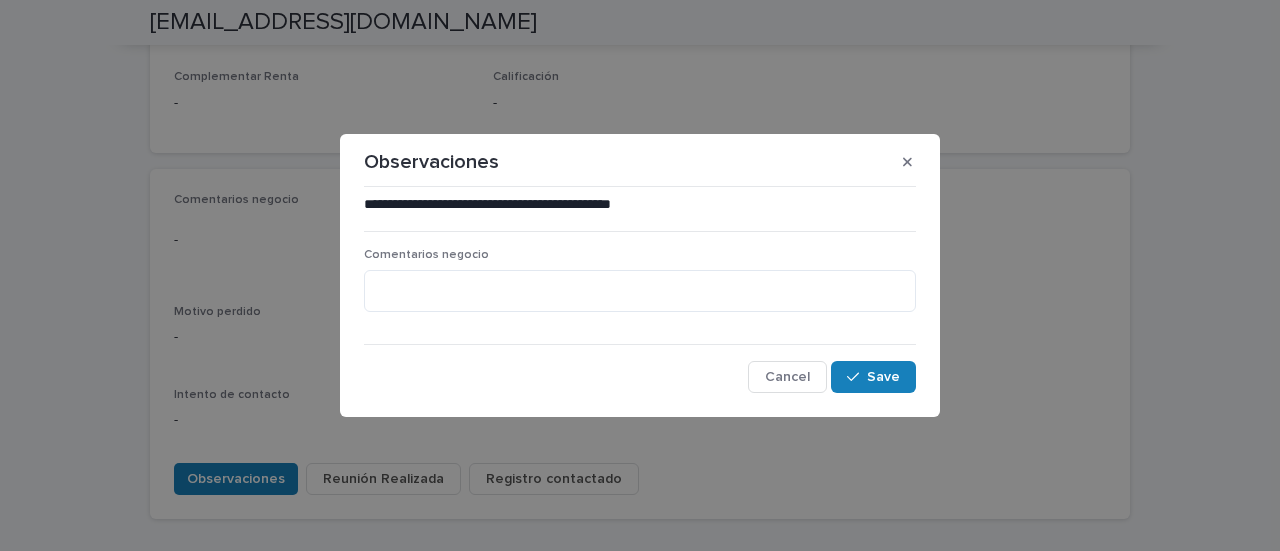 click on "Comentarios negocio" at bounding box center [640, 255] 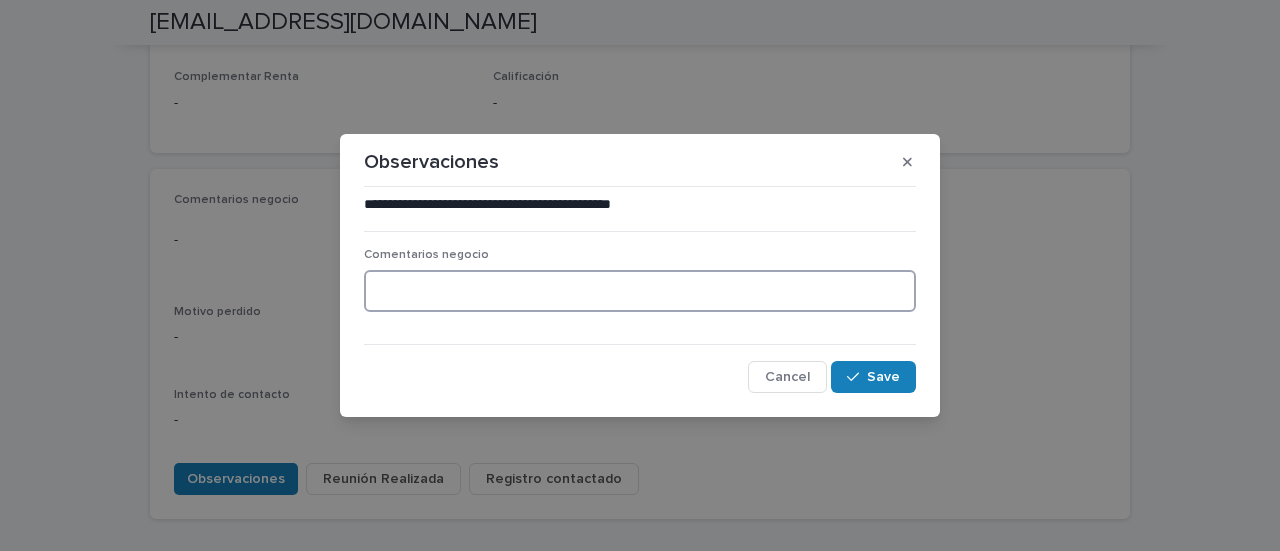 click at bounding box center [640, 291] 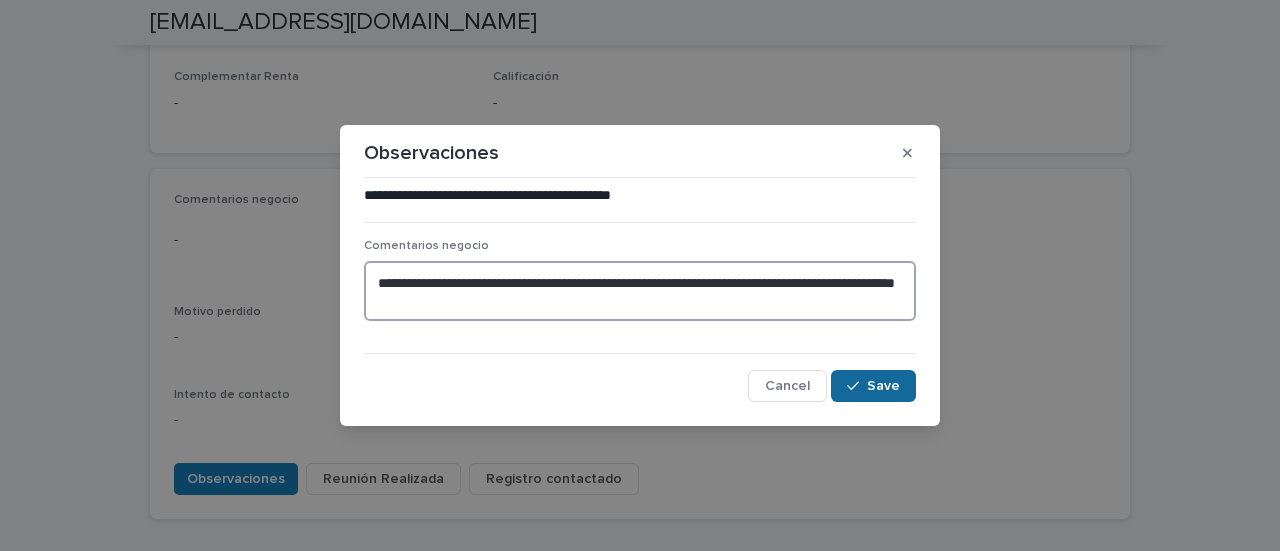 type on "**********" 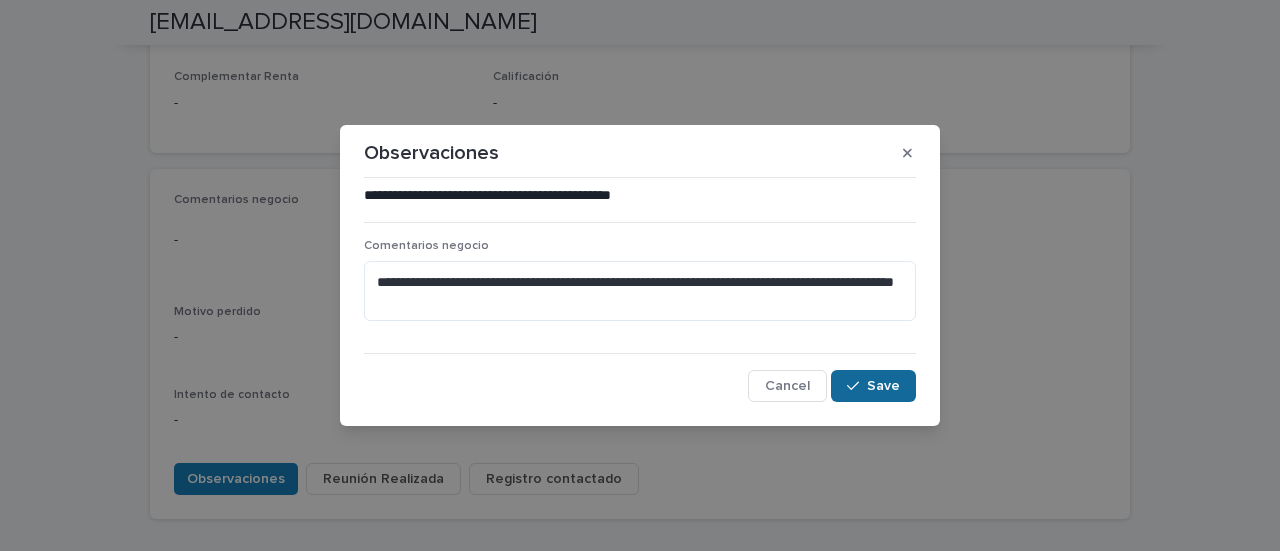 click on "Save" at bounding box center [883, 386] 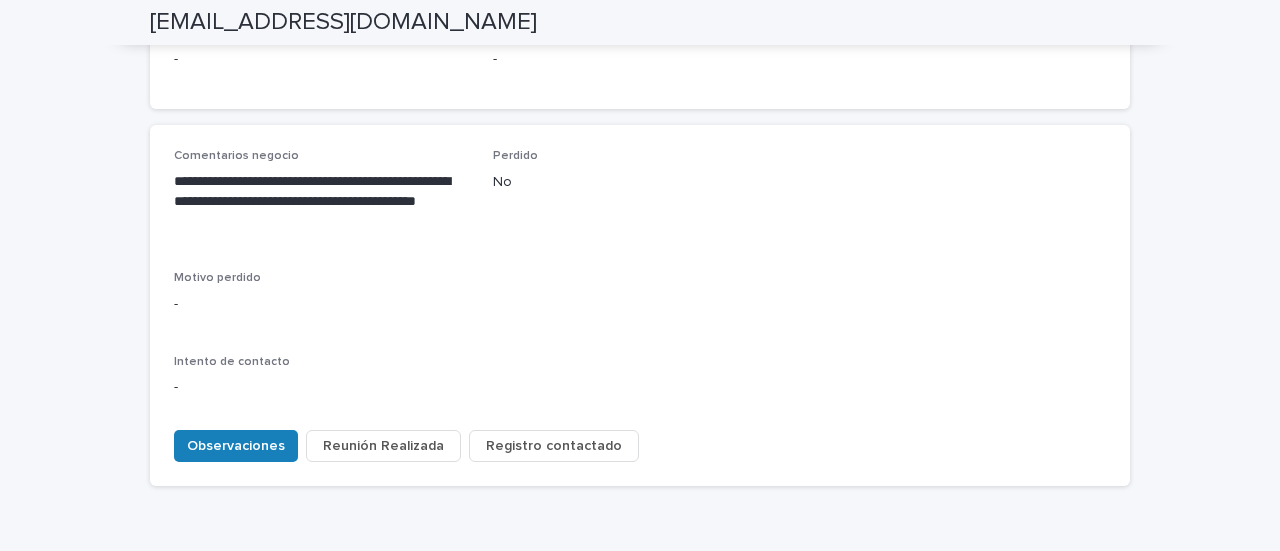 scroll, scrollTop: 988, scrollLeft: 0, axis: vertical 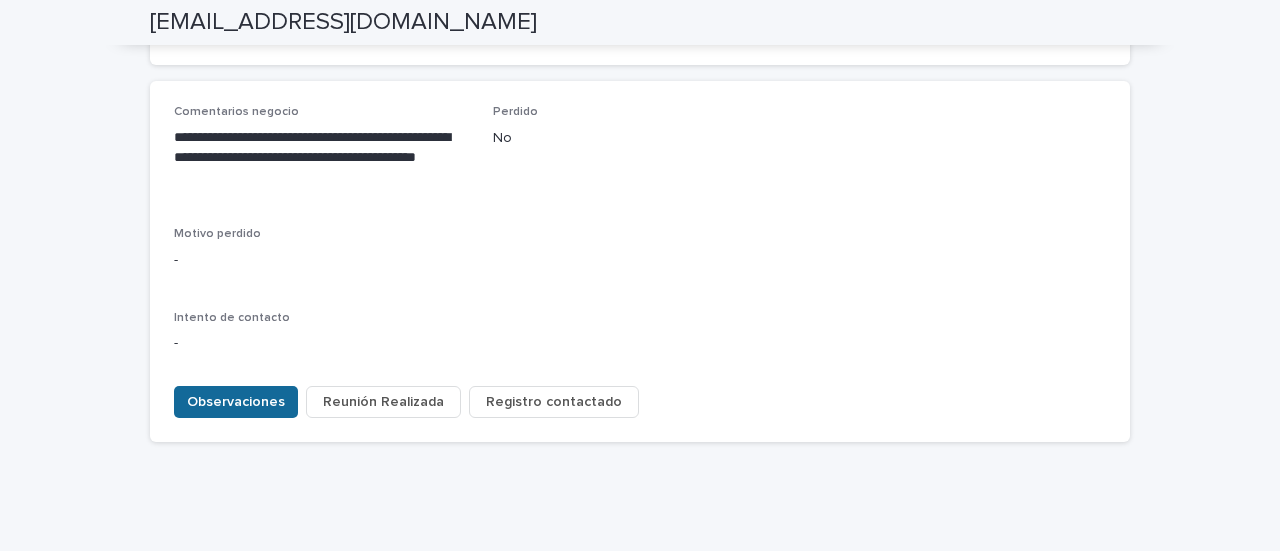 click on "Observaciones" at bounding box center [236, 402] 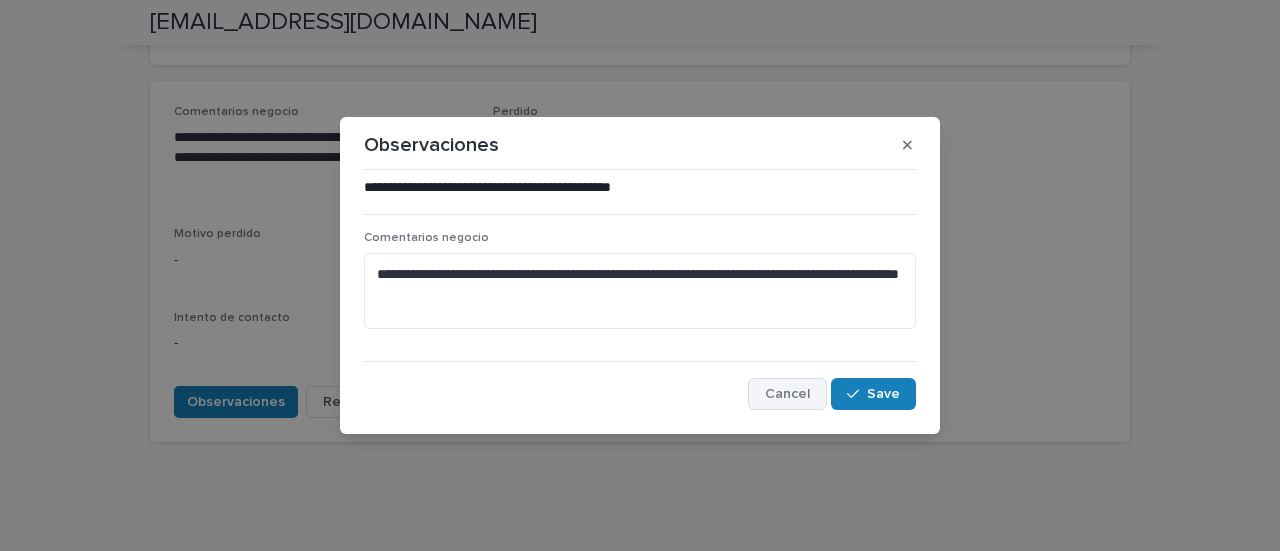 click on "Cancel" at bounding box center (787, 394) 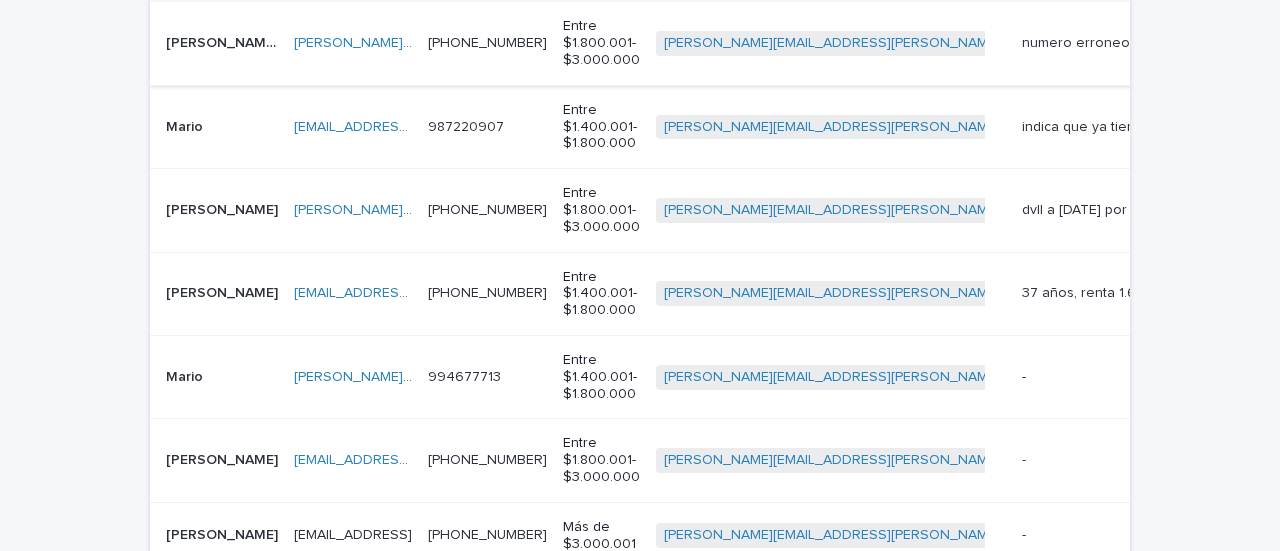 scroll, scrollTop: 842, scrollLeft: 0, axis: vertical 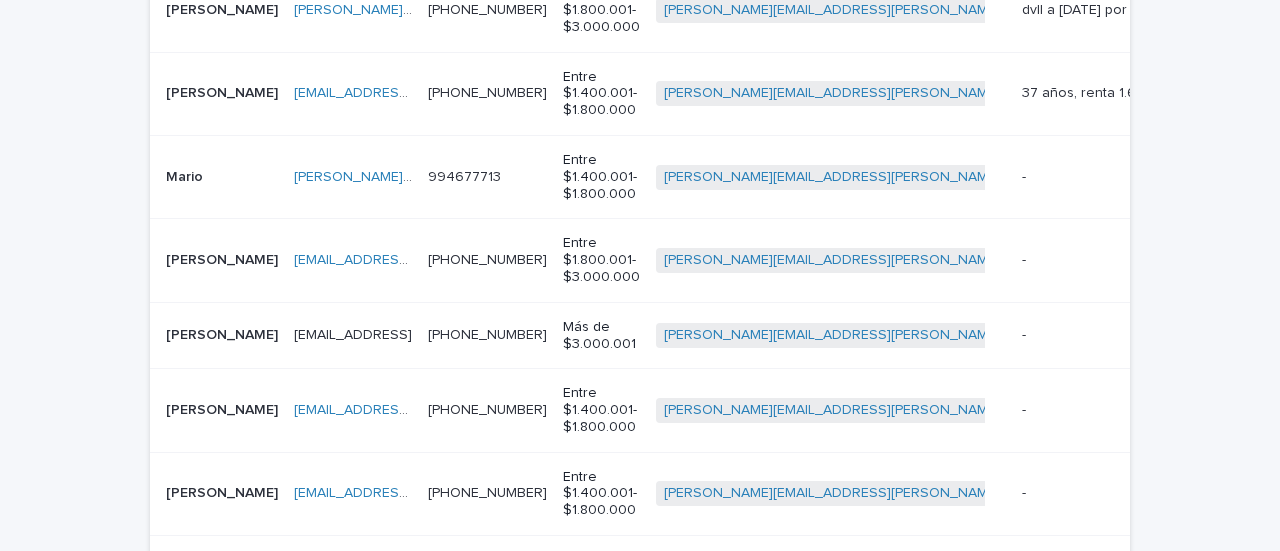 click at bounding box center [222, 177] 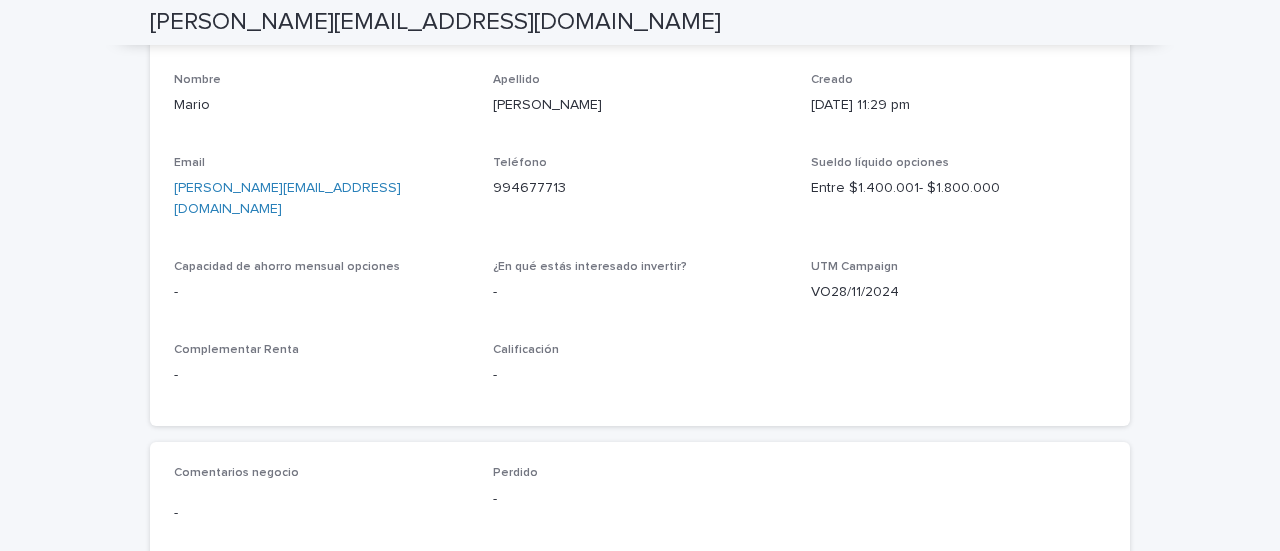 scroll, scrollTop: 900, scrollLeft: 0, axis: vertical 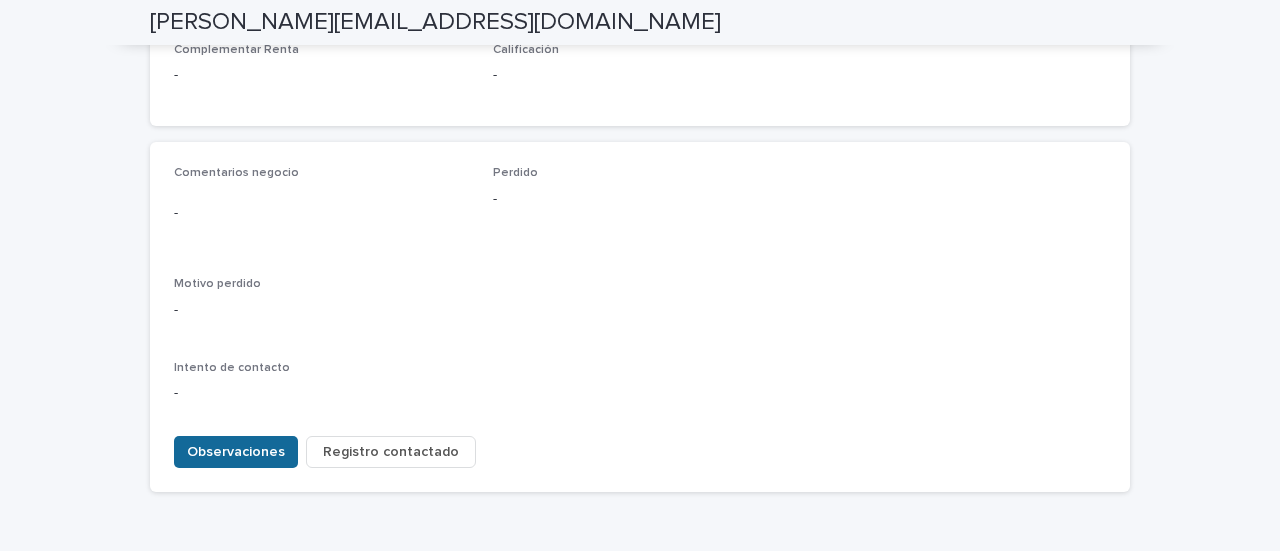 click on "Observaciones" at bounding box center (236, 452) 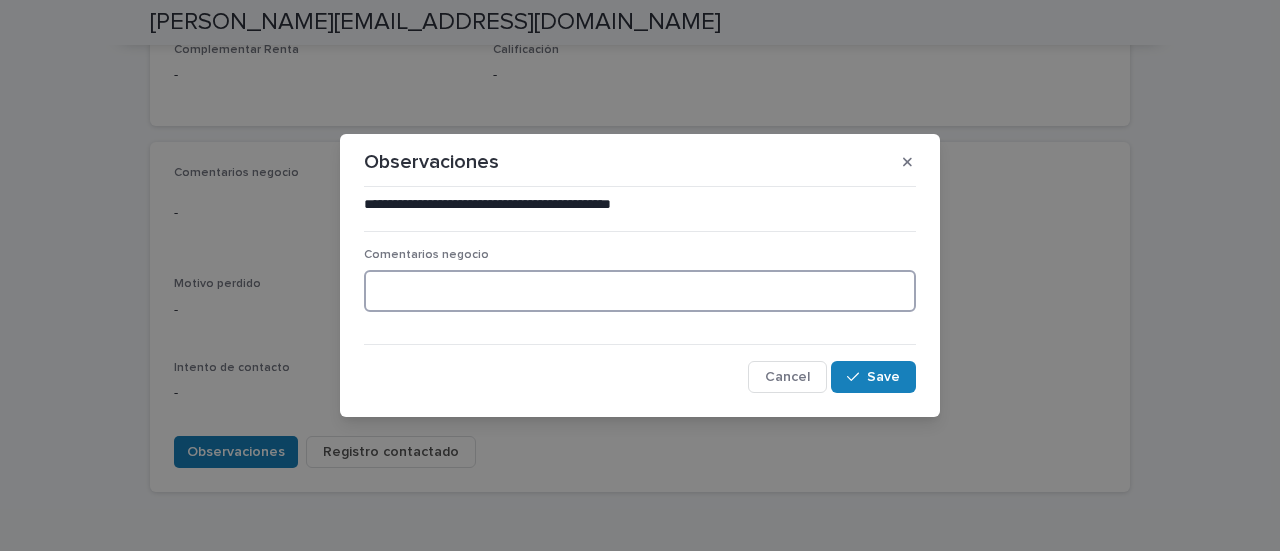 click at bounding box center [640, 291] 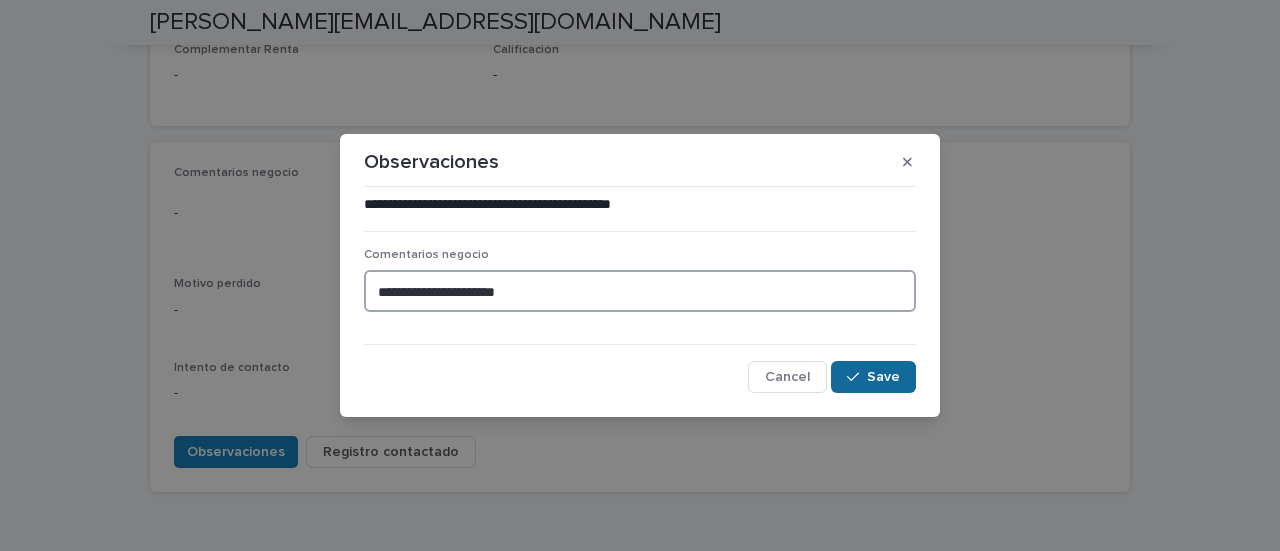 type on "**********" 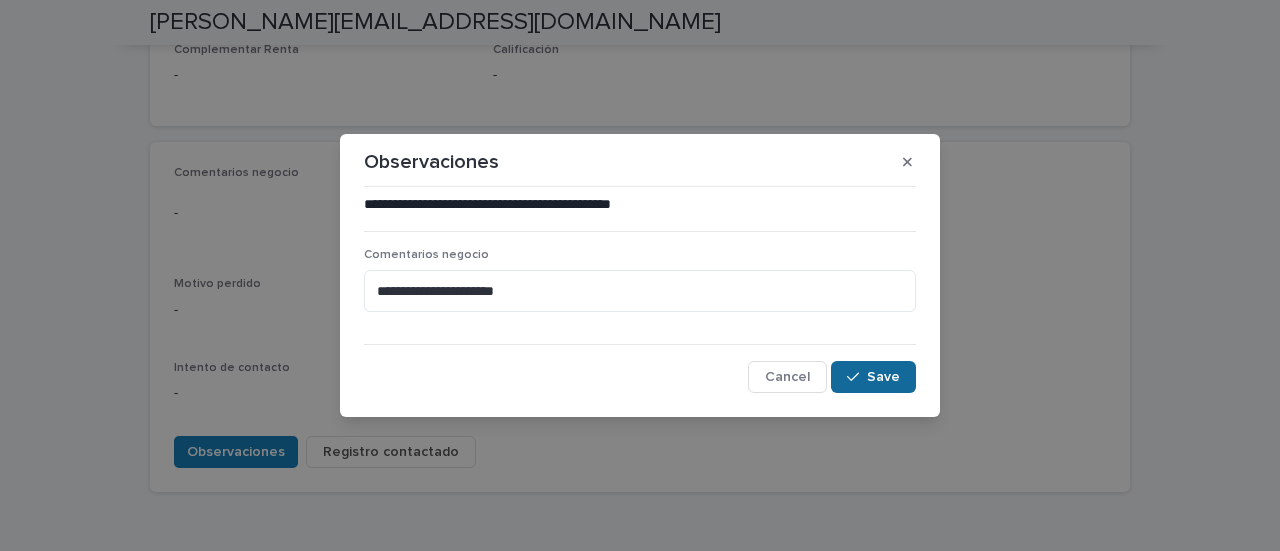 click on "Save" at bounding box center [873, 377] 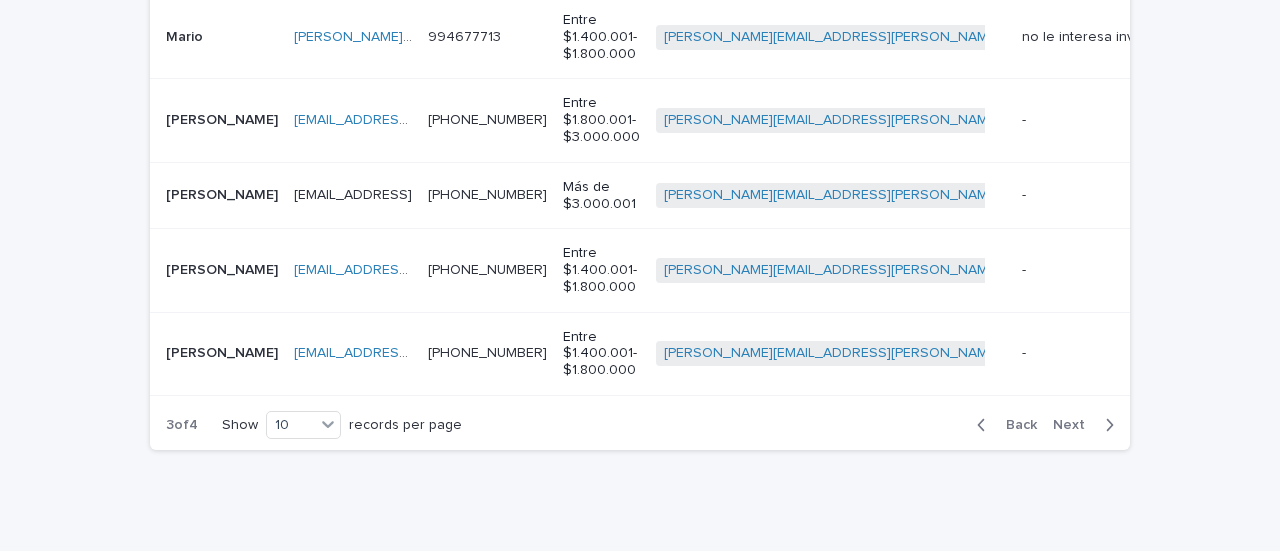 scroll, scrollTop: 942, scrollLeft: 0, axis: vertical 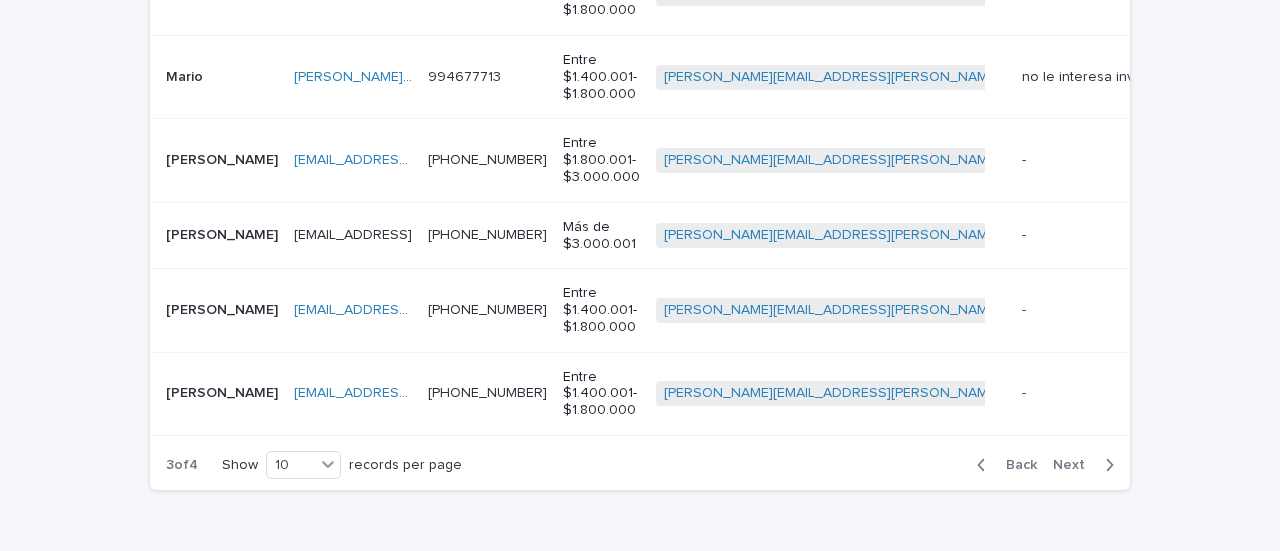 click on "[PERSON_NAME]" at bounding box center (224, 158) 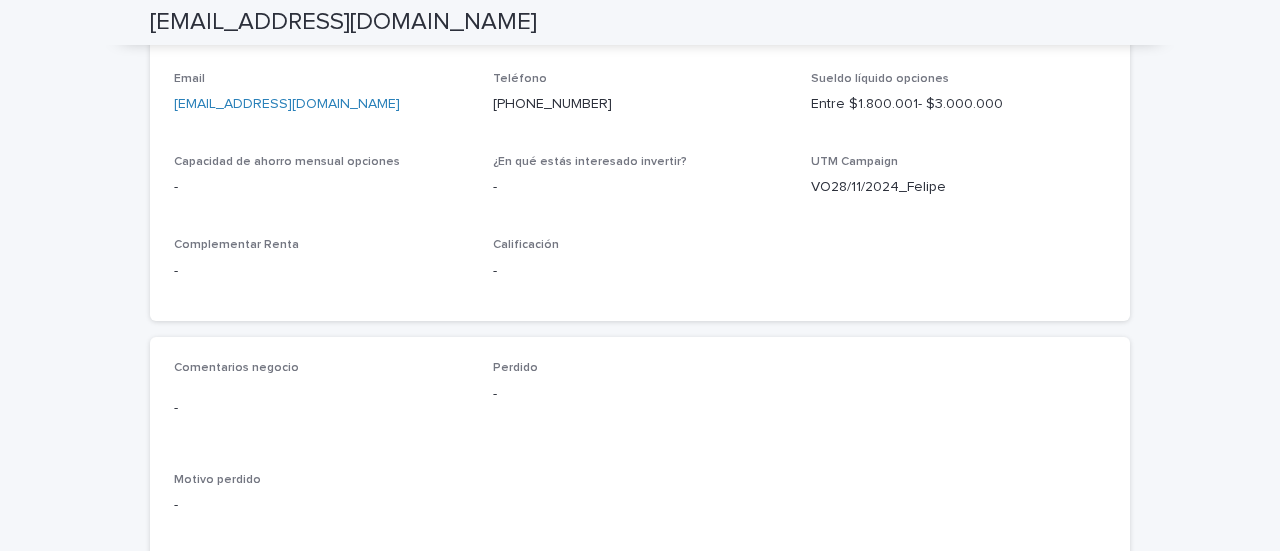 scroll, scrollTop: 800, scrollLeft: 0, axis: vertical 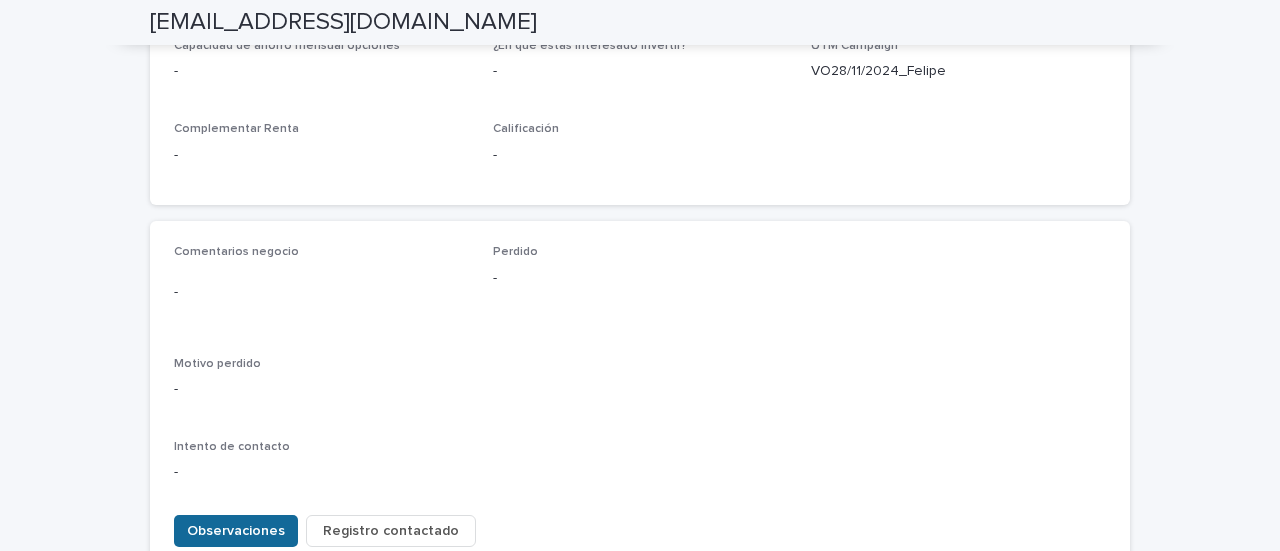 click on "Observaciones" at bounding box center (236, 531) 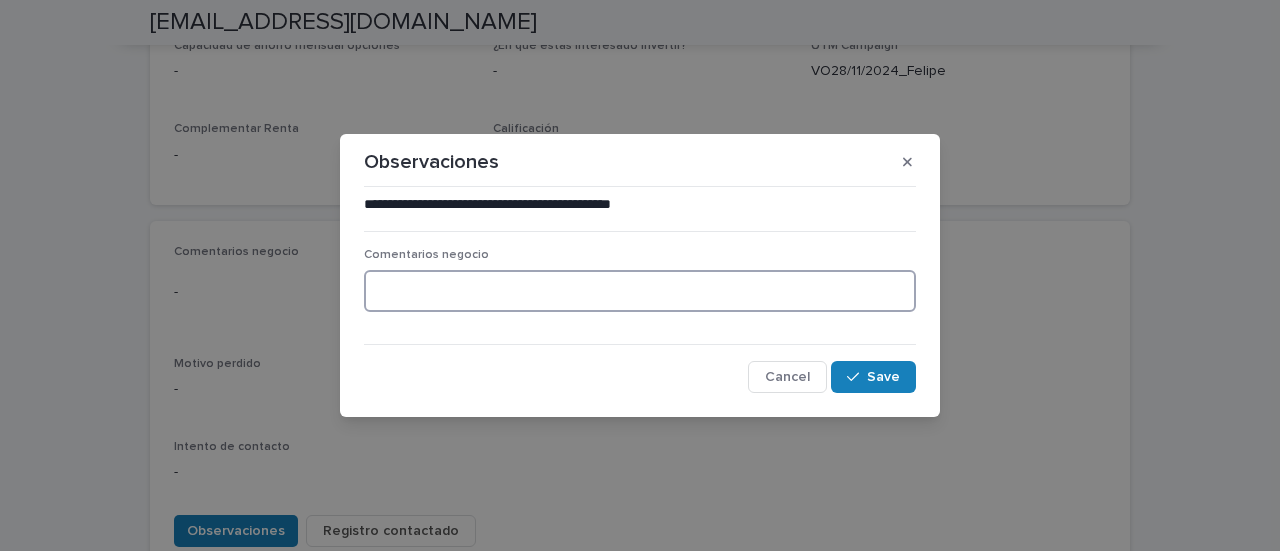 click at bounding box center [640, 291] 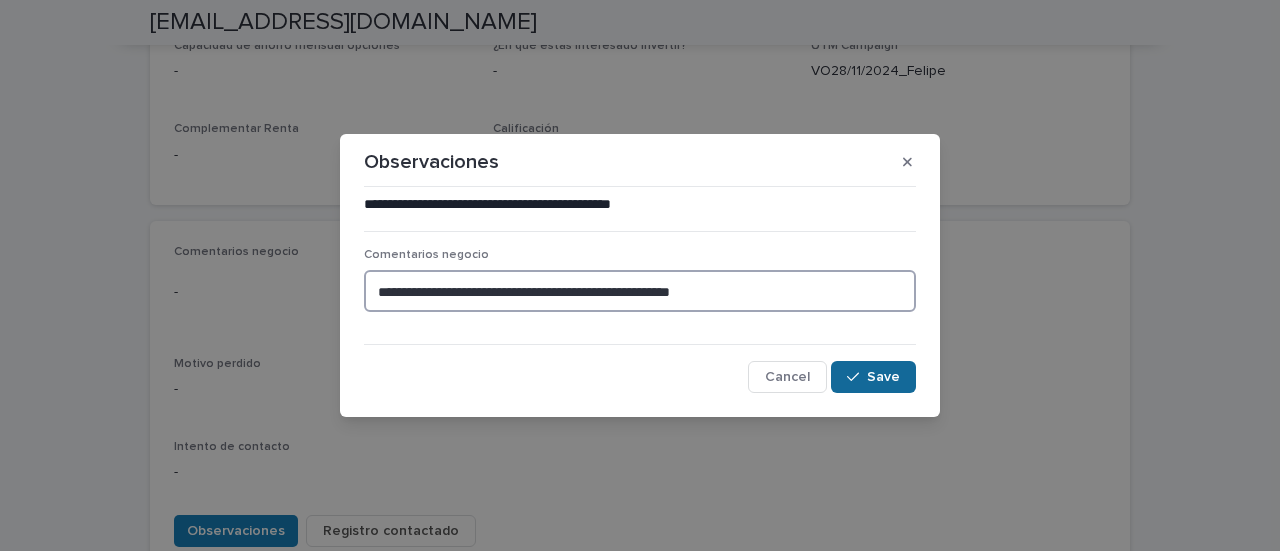 type on "**********" 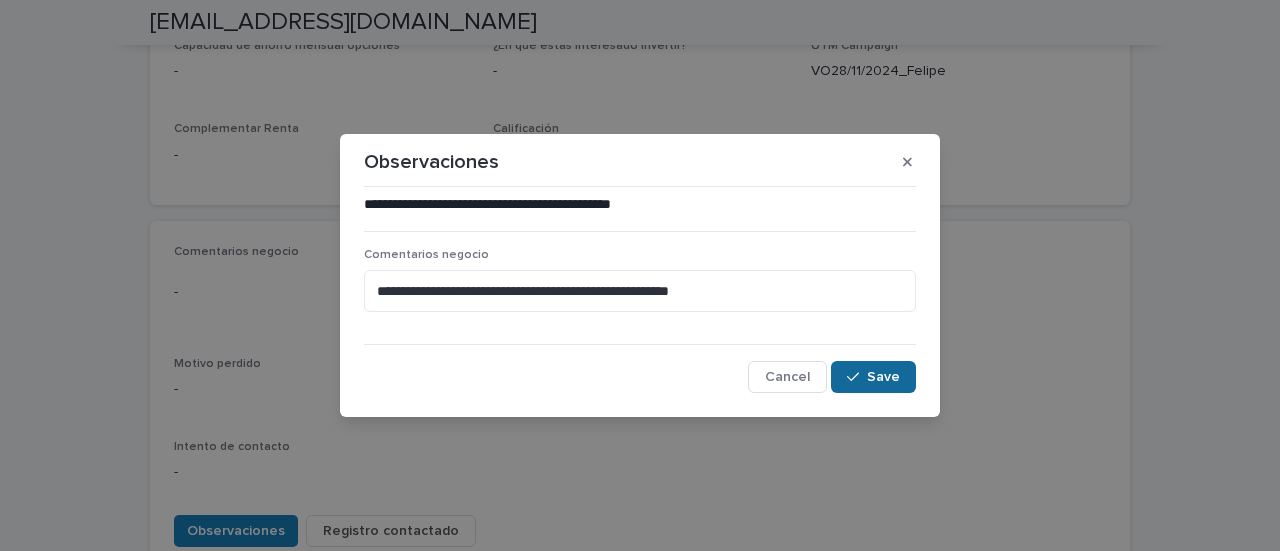 click on "Save" at bounding box center (873, 377) 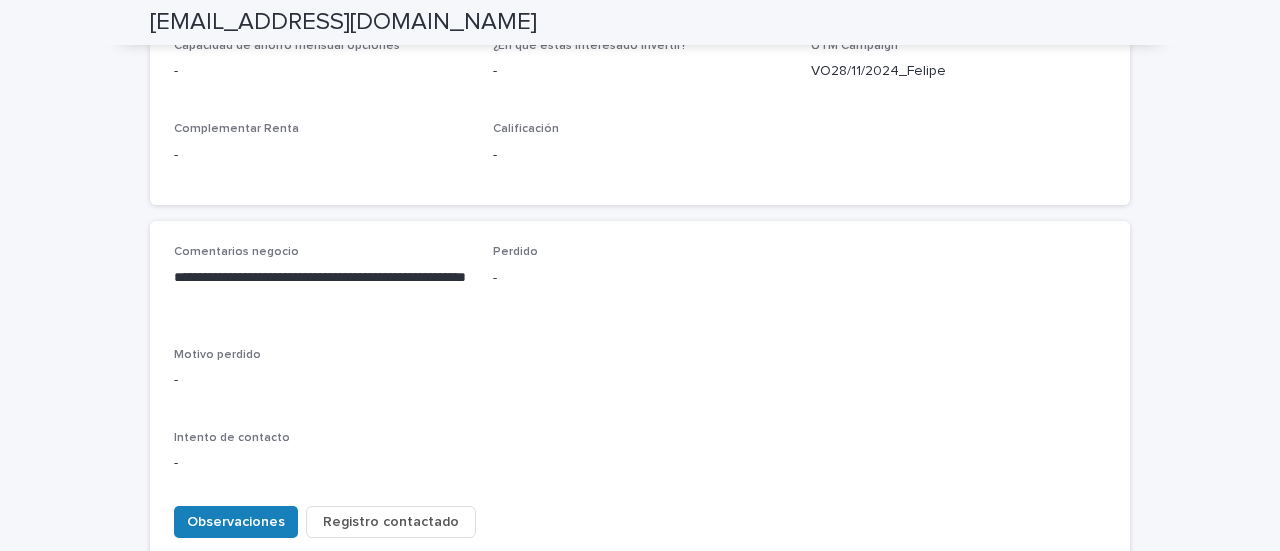 scroll, scrollTop: 968, scrollLeft: 0, axis: vertical 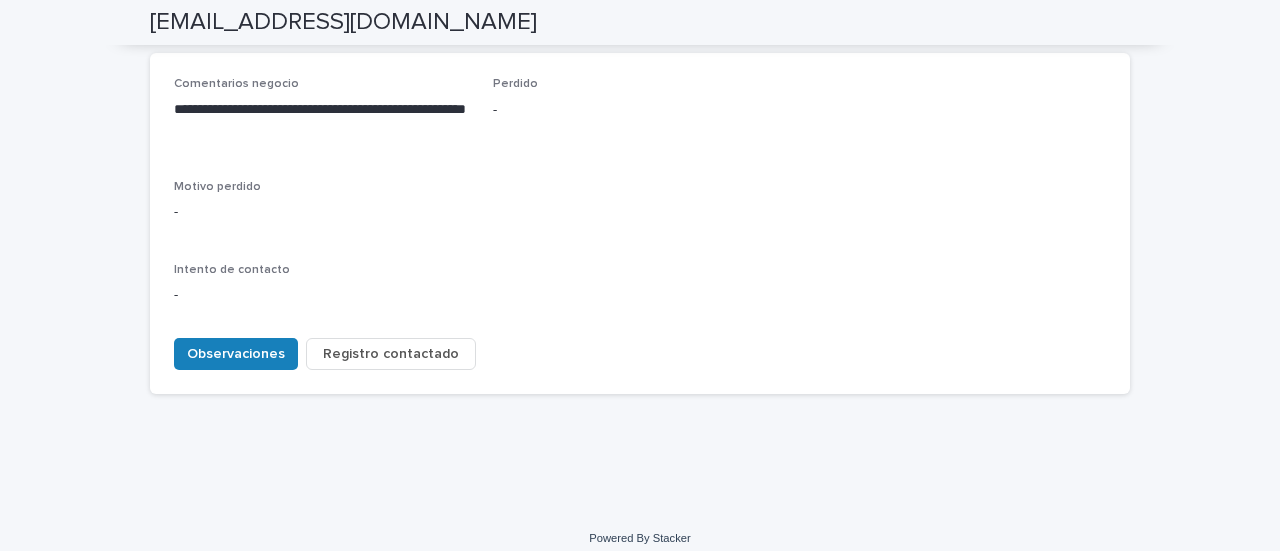 click on "Registro contactado" at bounding box center (391, 354) 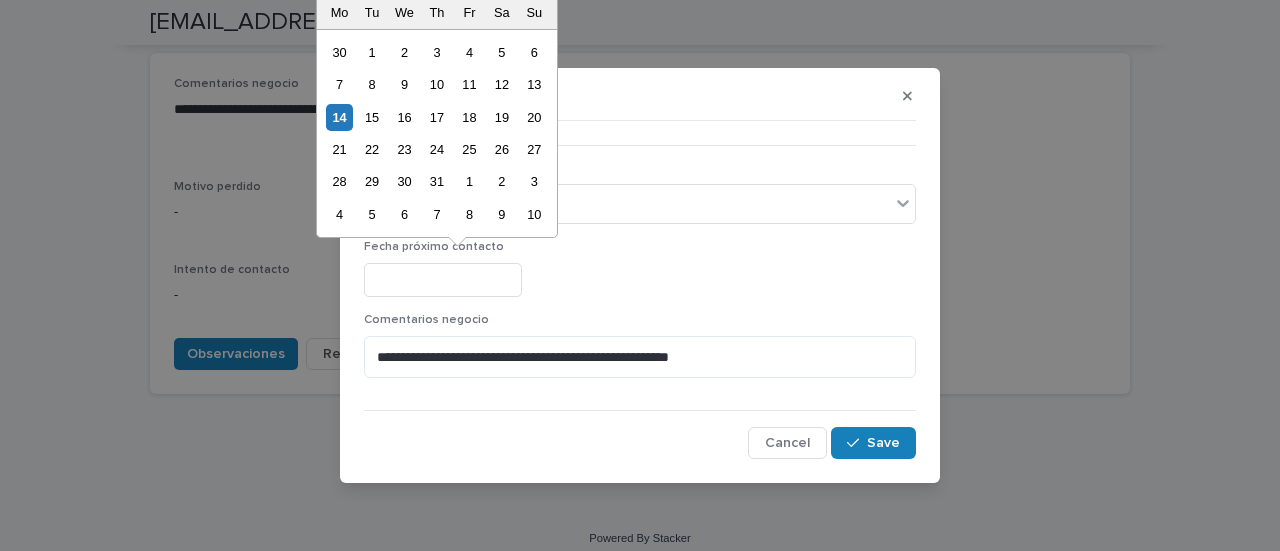 click at bounding box center (443, 280) 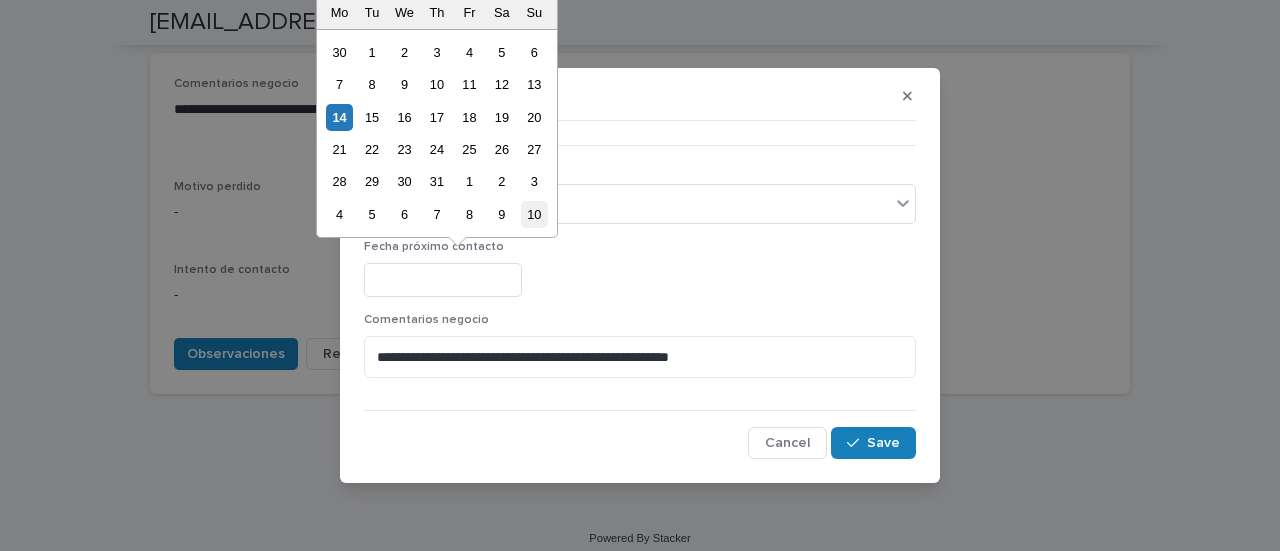 click on "10" at bounding box center [534, 214] 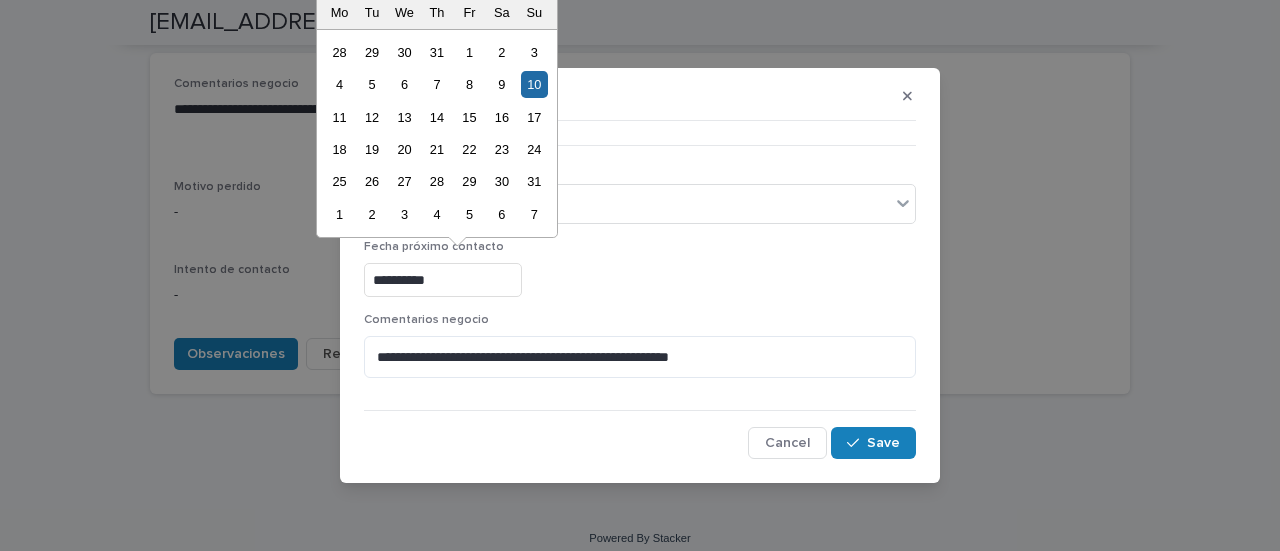 click on "**********" at bounding box center [443, 280] 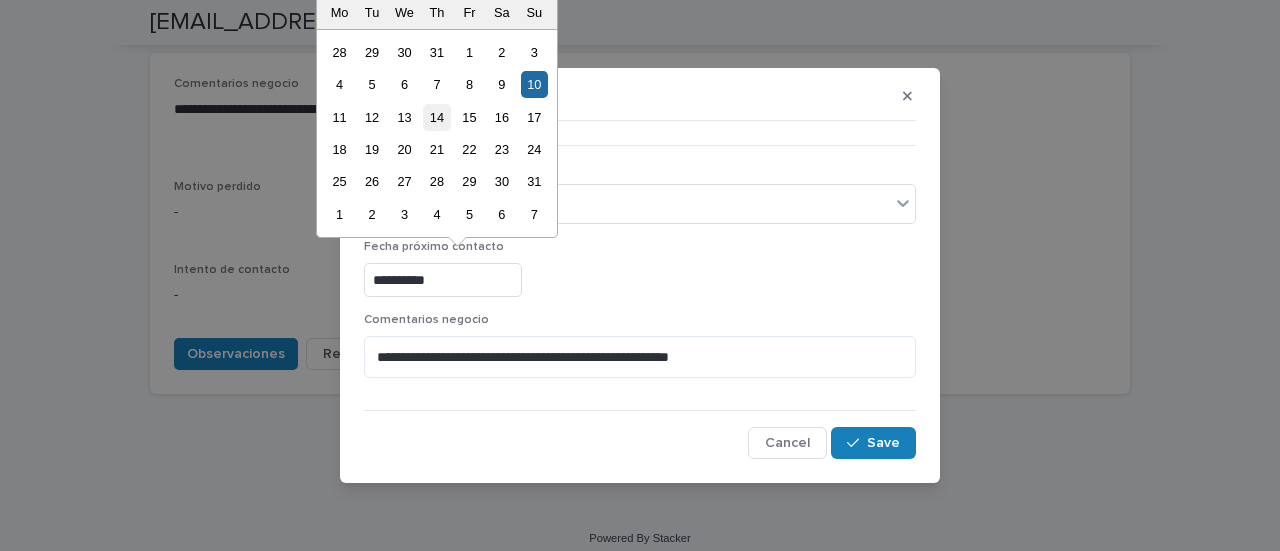 click on "14" at bounding box center (436, 117) 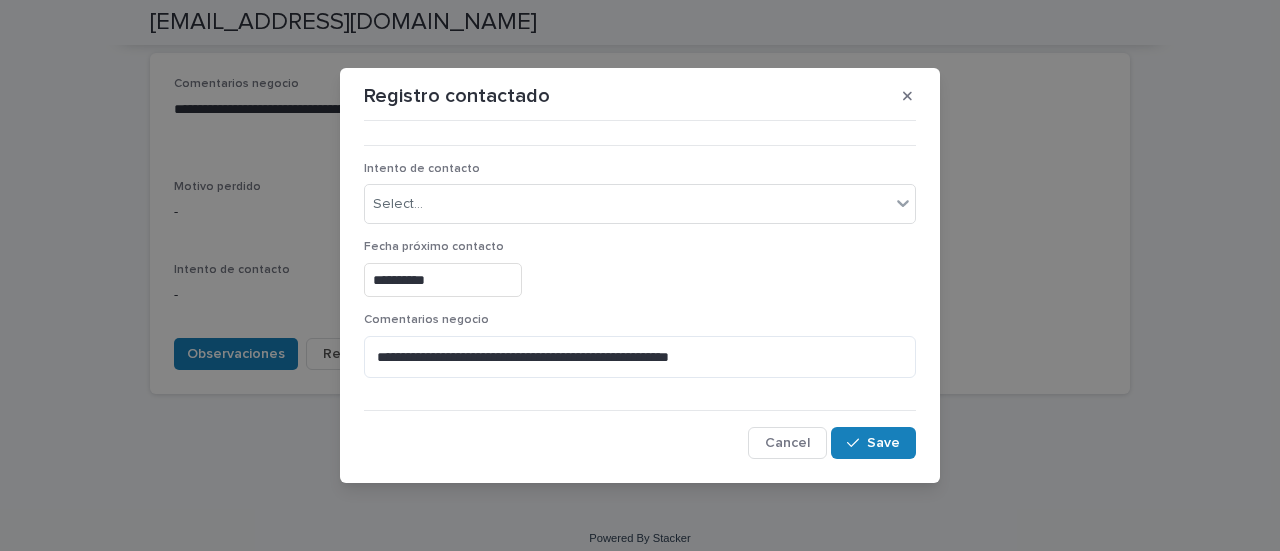type on "**********" 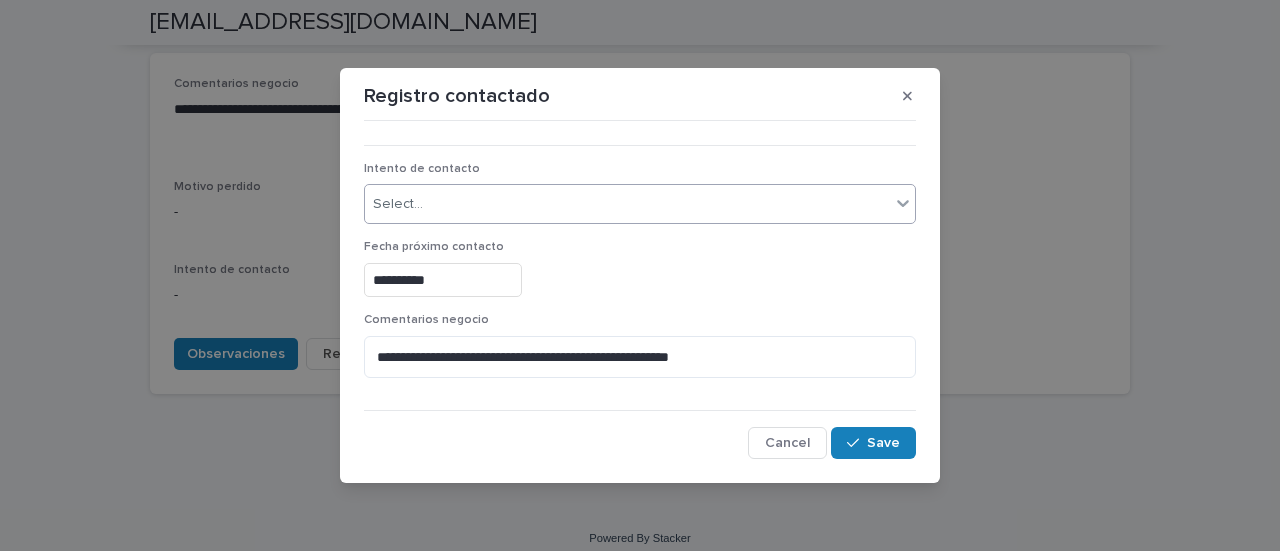 click on "Select..." at bounding box center (627, 204) 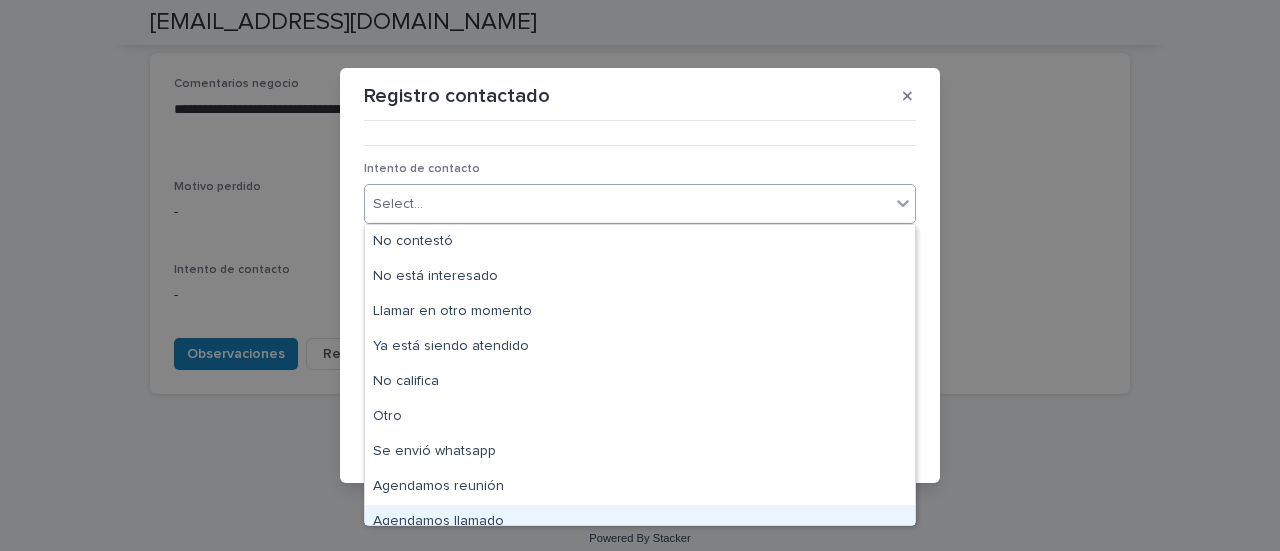 click on "Agendamos llamado" at bounding box center [640, 522] 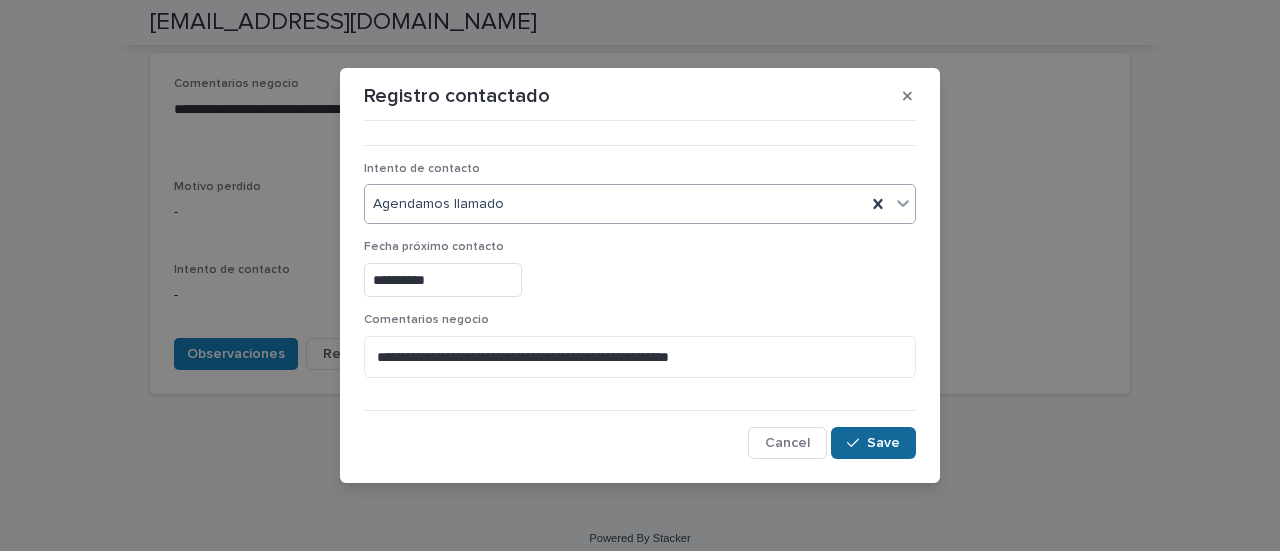 click at bounding box center (857, 443) 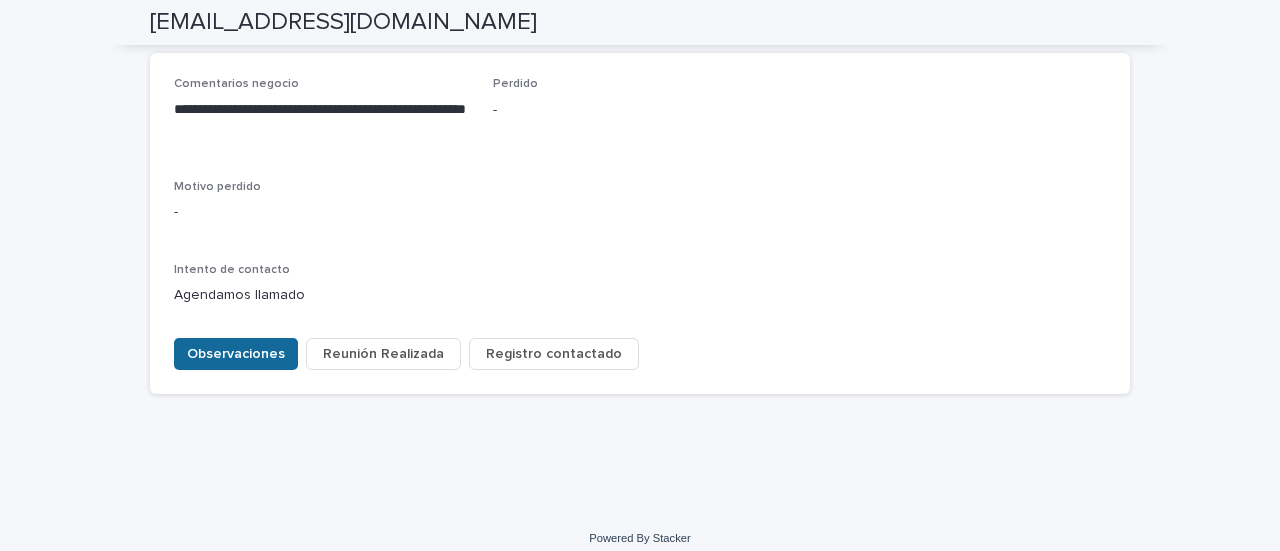 click on "Observaciones" at bounding box center (236, 354) 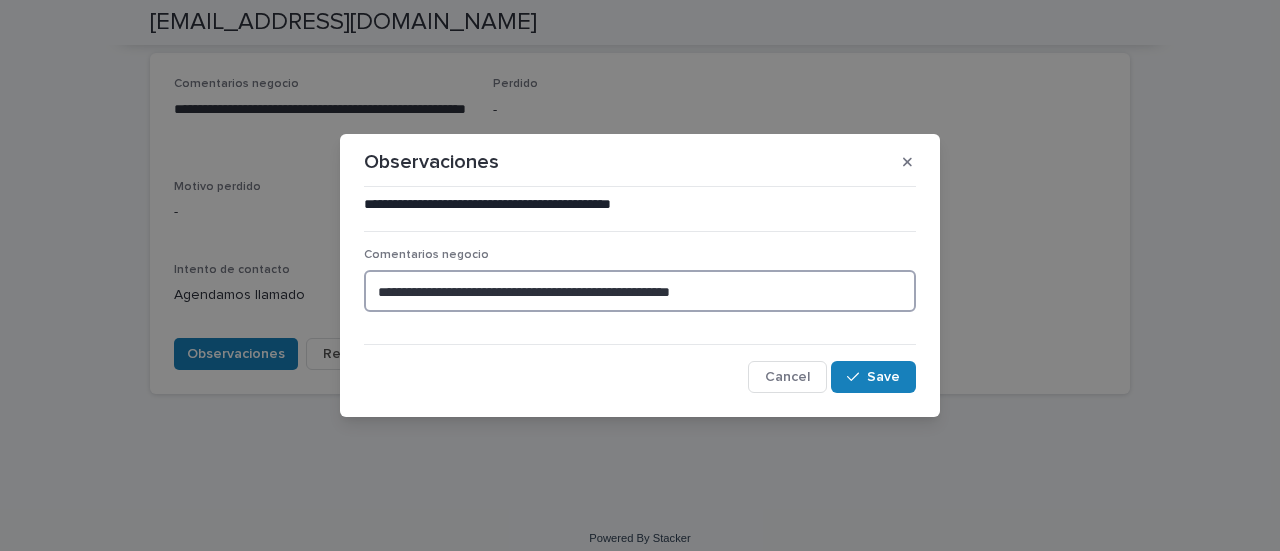 click on "**********" at bounding box center (640, 291) 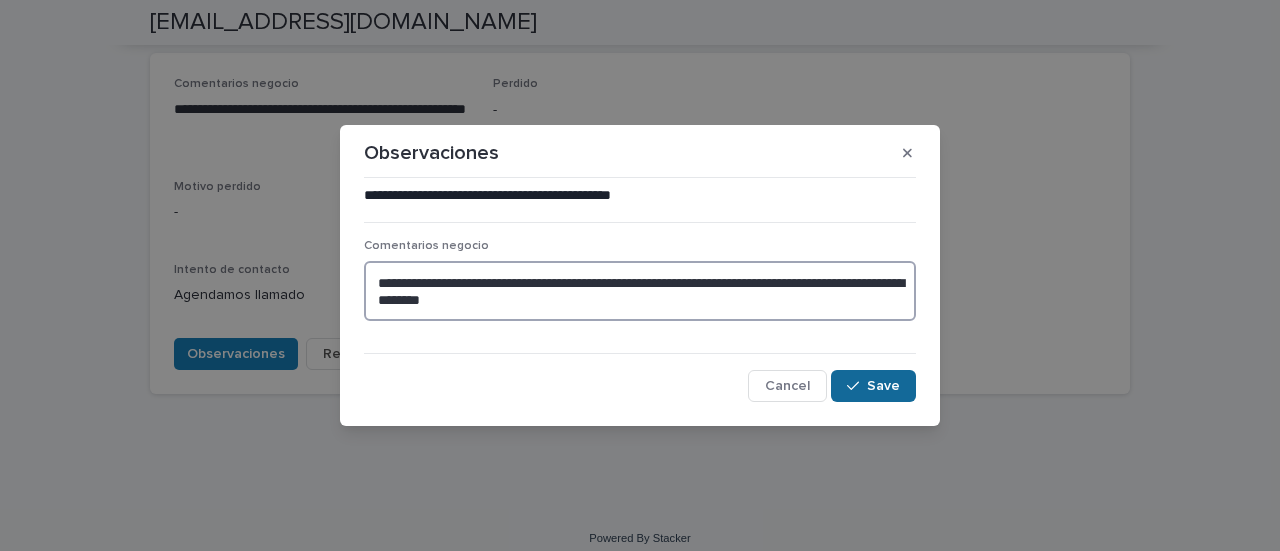 type on "**********" 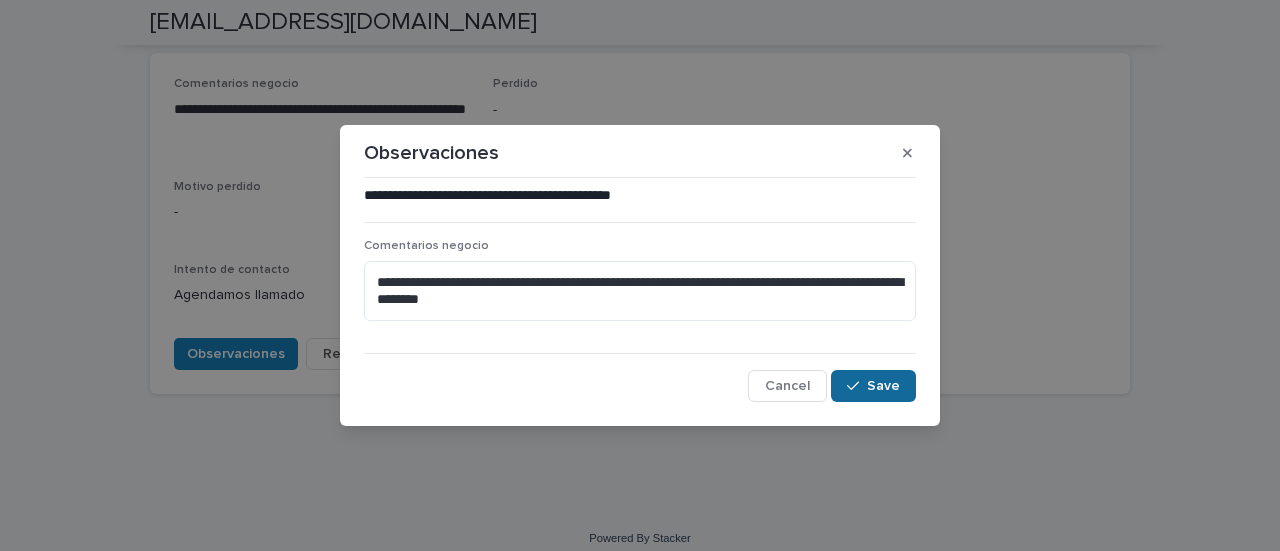click on "Save" at bounding box center (883, 386) 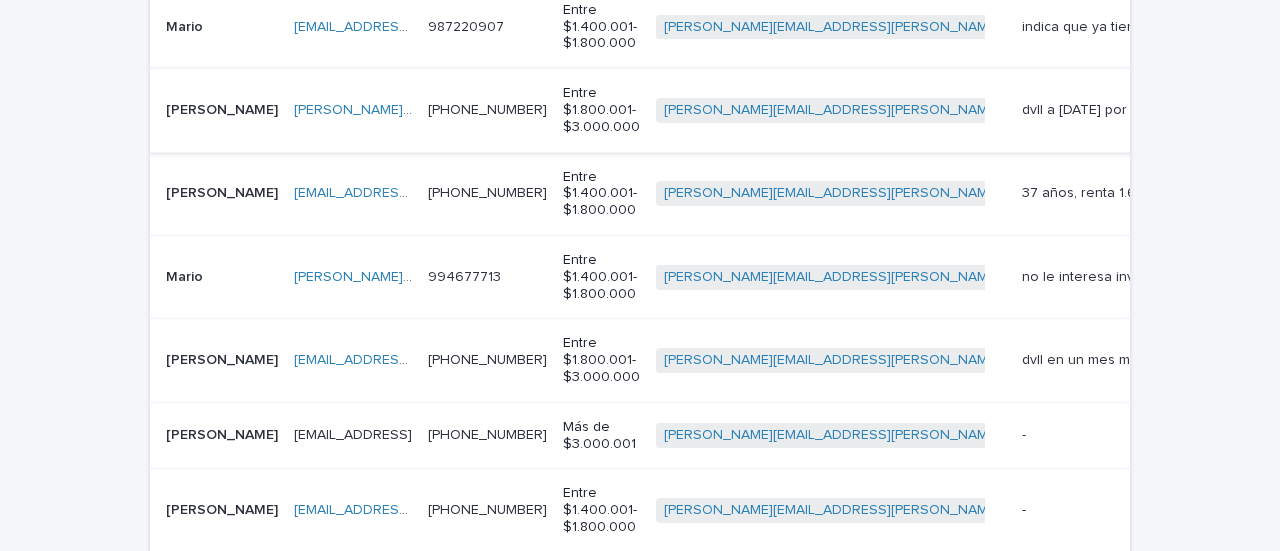 scroll, scrollTop: 942, scrollLeft: 0, axis: vertical 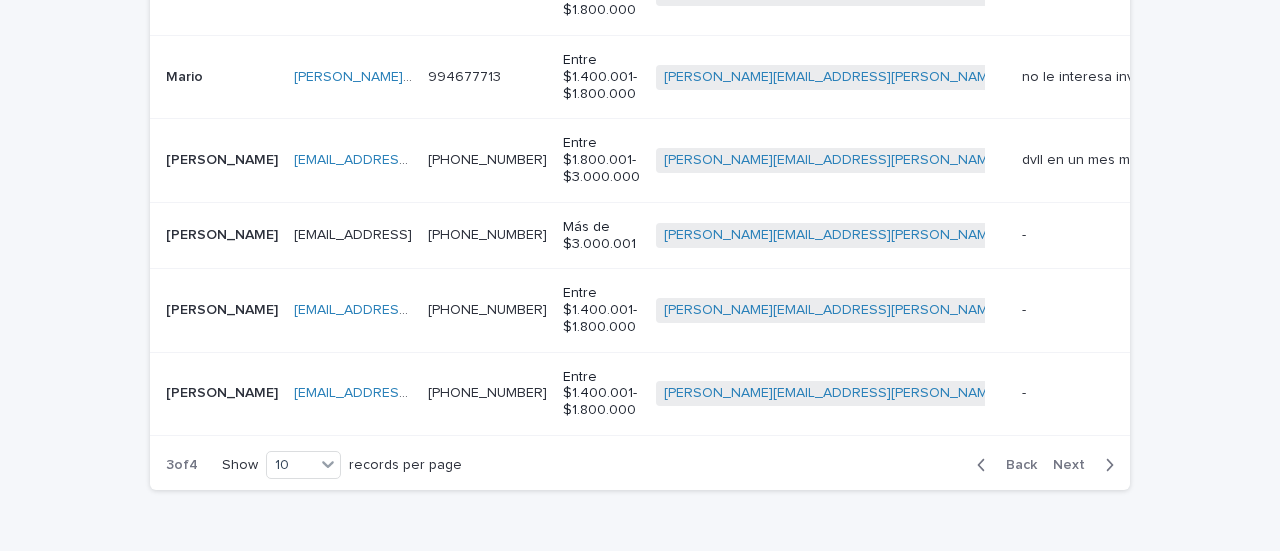 click on "[PERSON_NAME]" at bounding box center (224, 233) 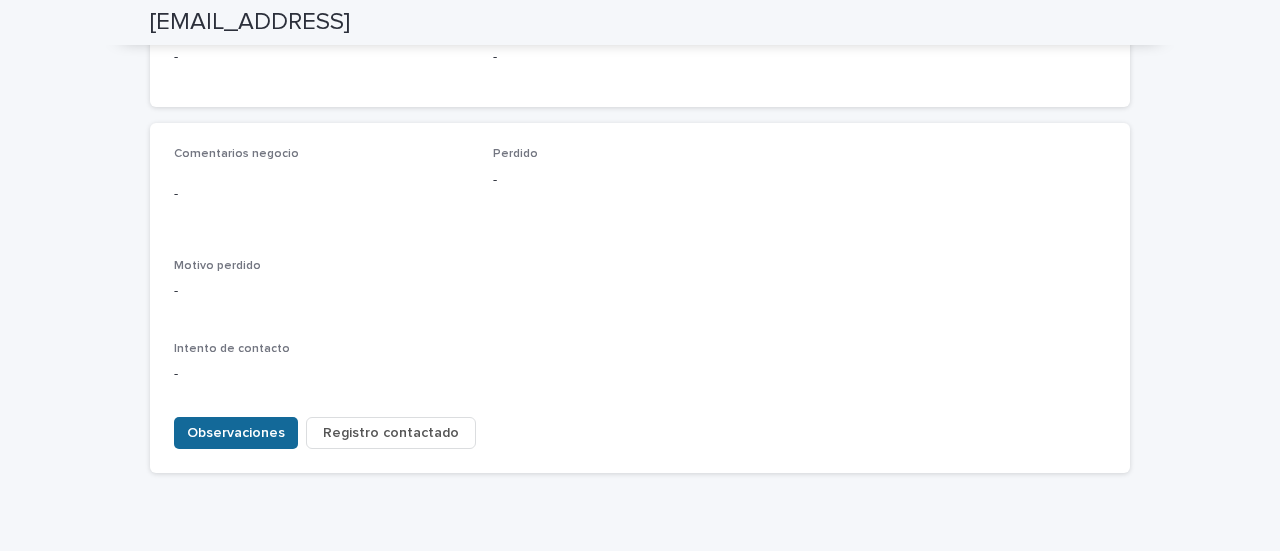 scroll, scrollTop: 900, scrollLeft: 0, axis: vertical 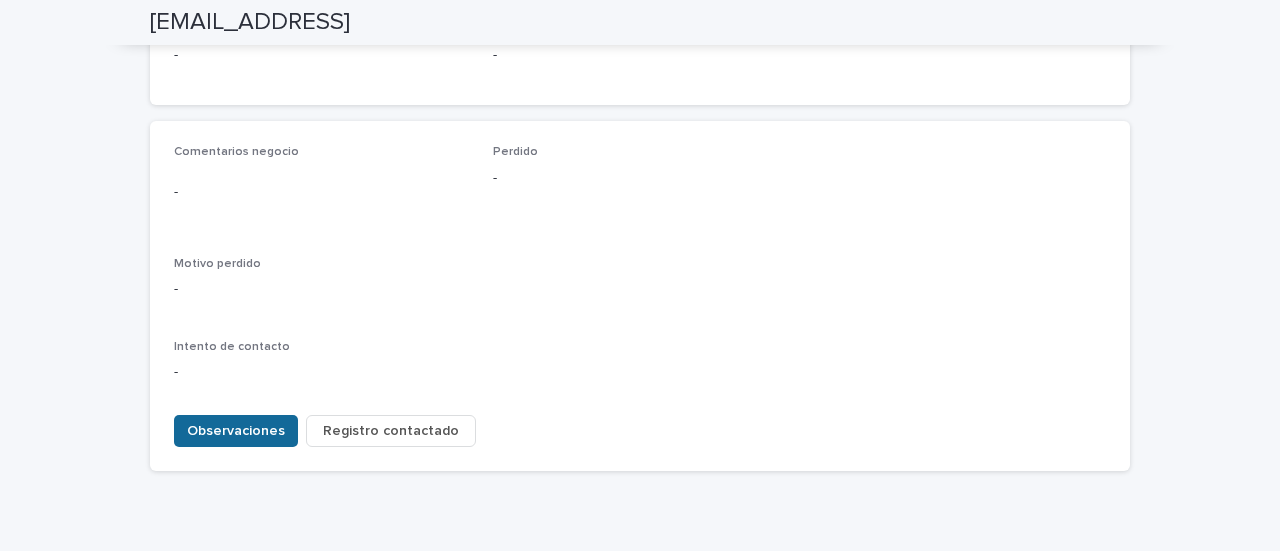 click on "Observaciones" at bounding box center [236, 431] 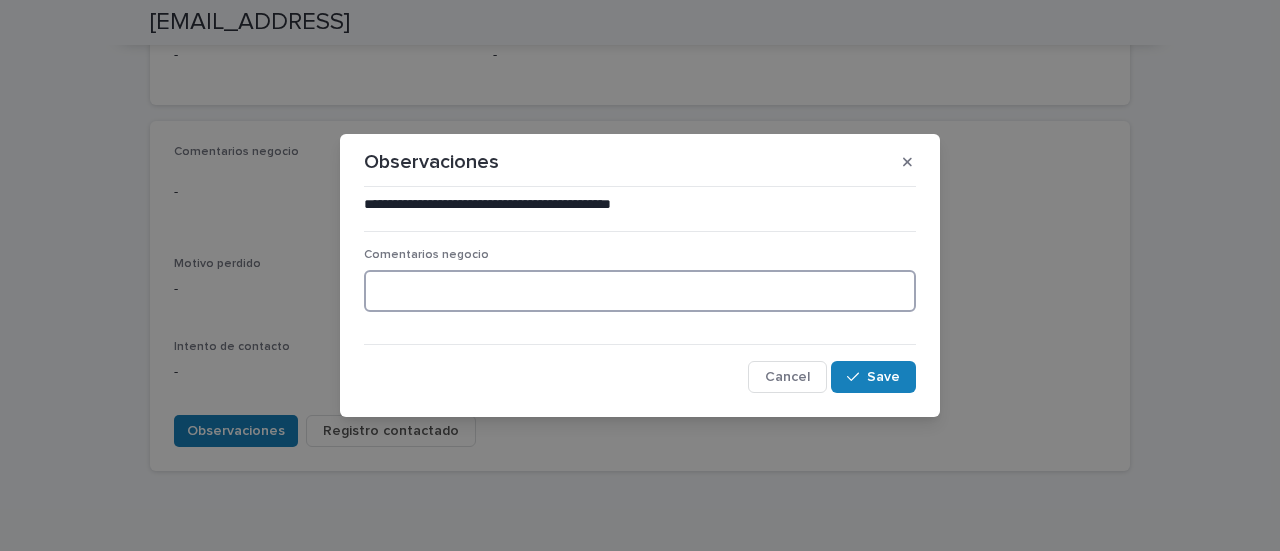 click at bounding box center [640, 291] 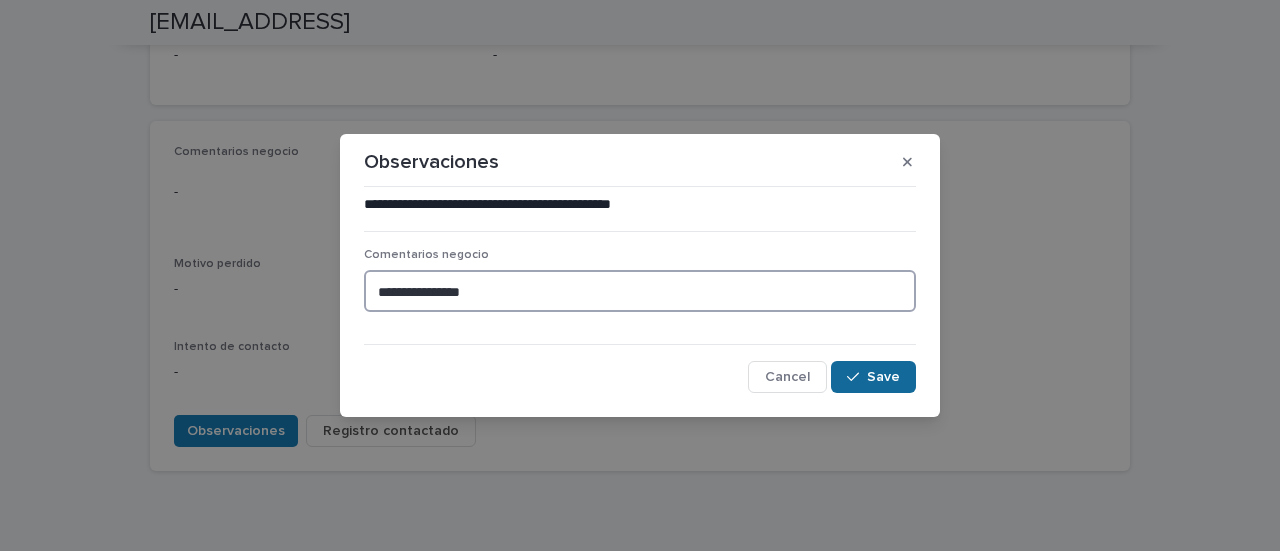 type on "**********" 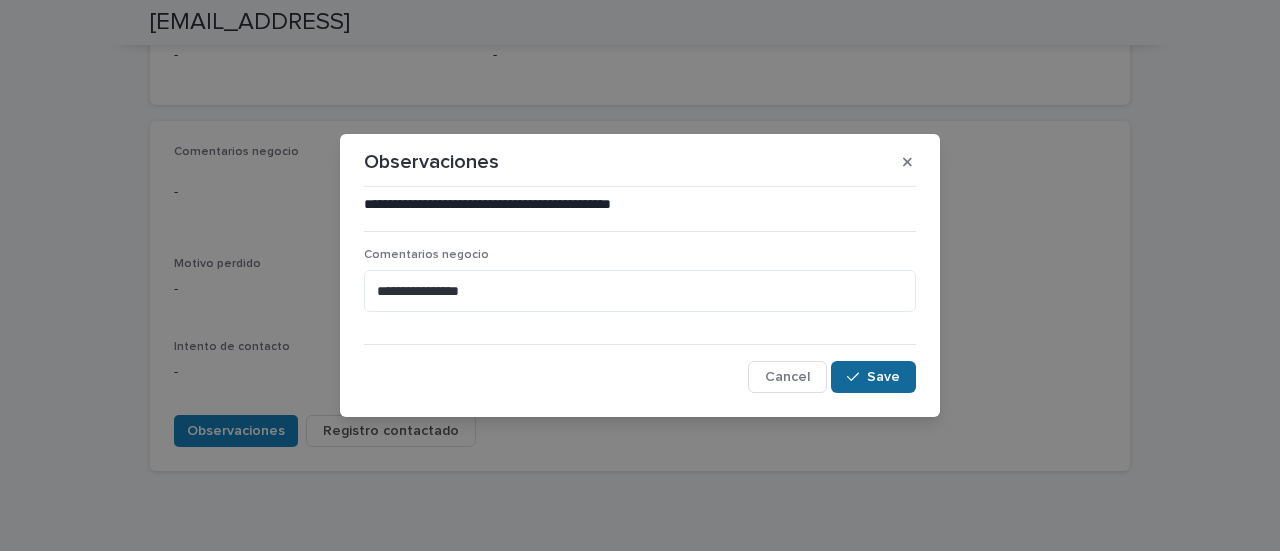 click on "Save" at bounding box center (883, 377) 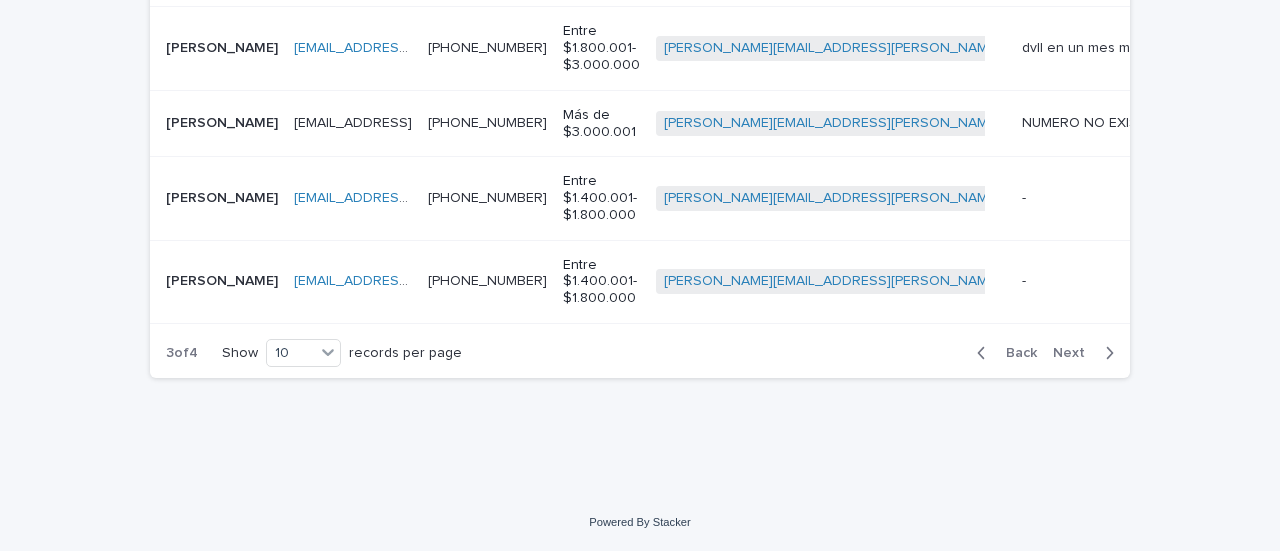 scroll, scrollTop: 1066, scrollLeft: 0, axis: vertical 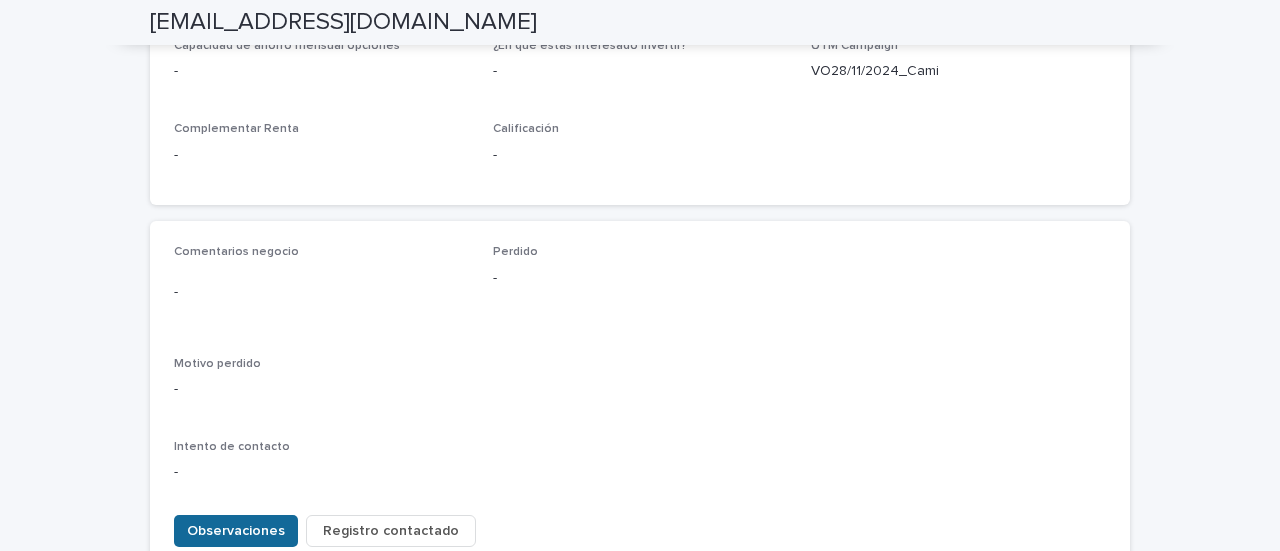 click on "Observaciones" at bounding box center [236, 531] 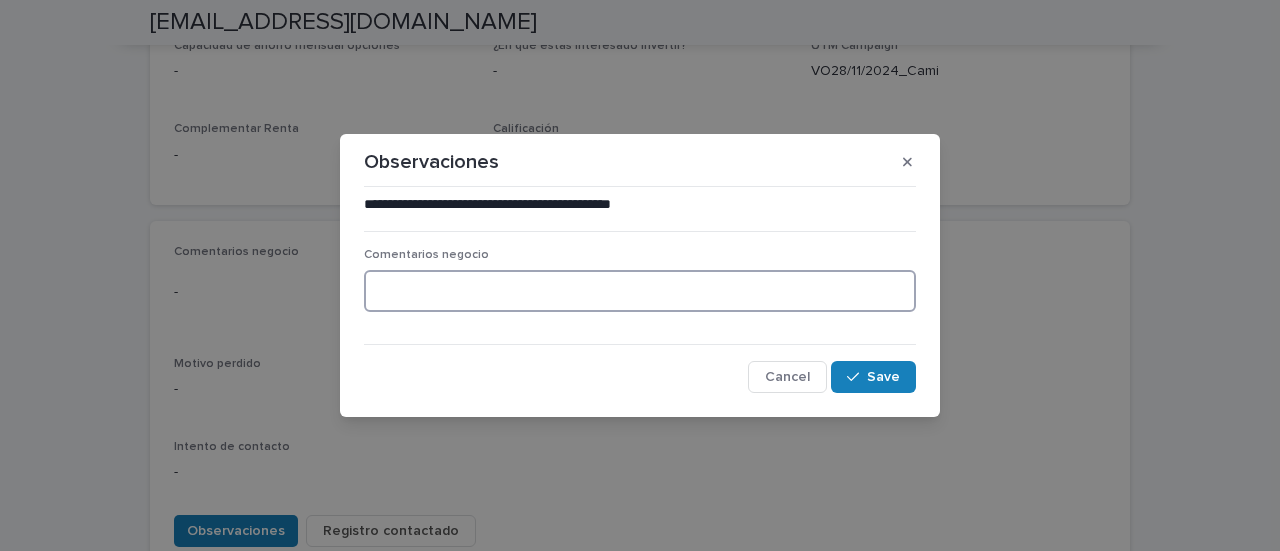 click at bounding box center [640, 291] 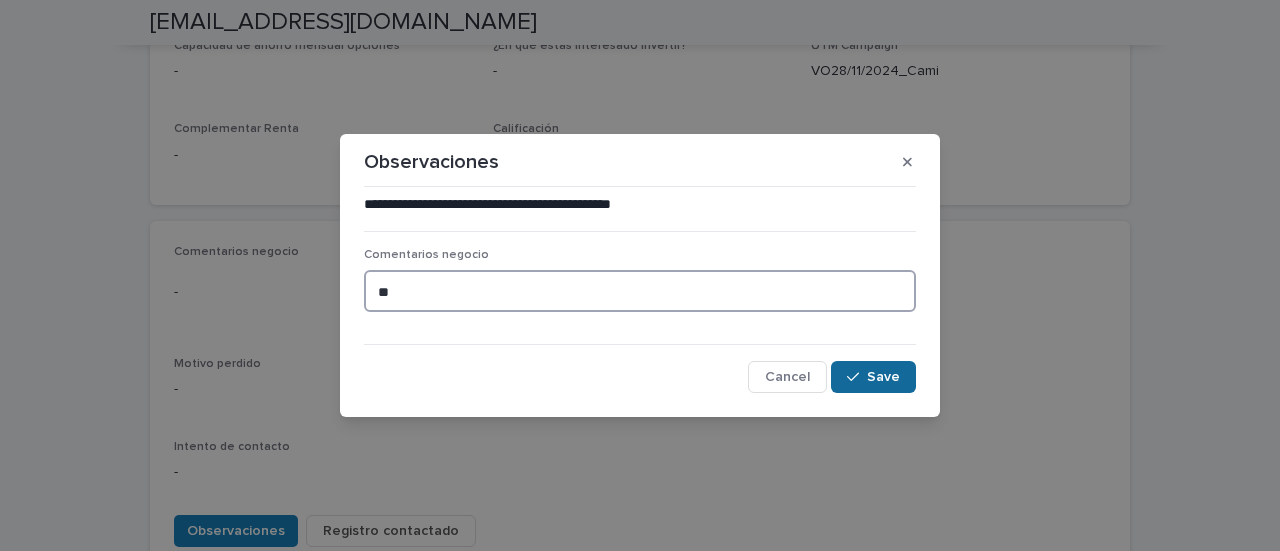 type on "**" 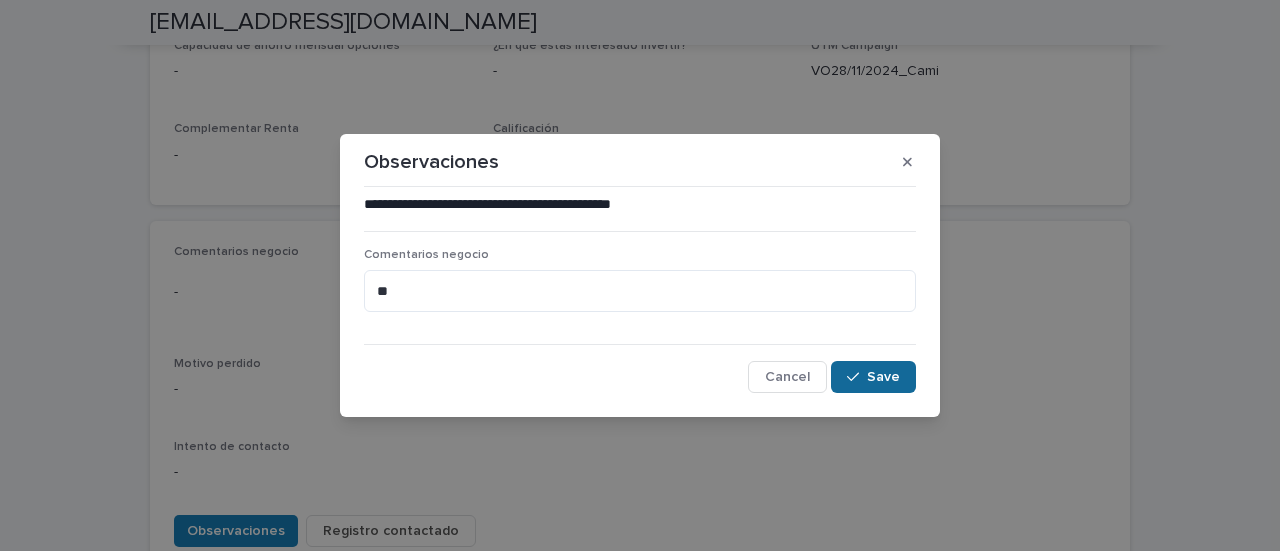 click on "Save" at bounding box center (883, 377) 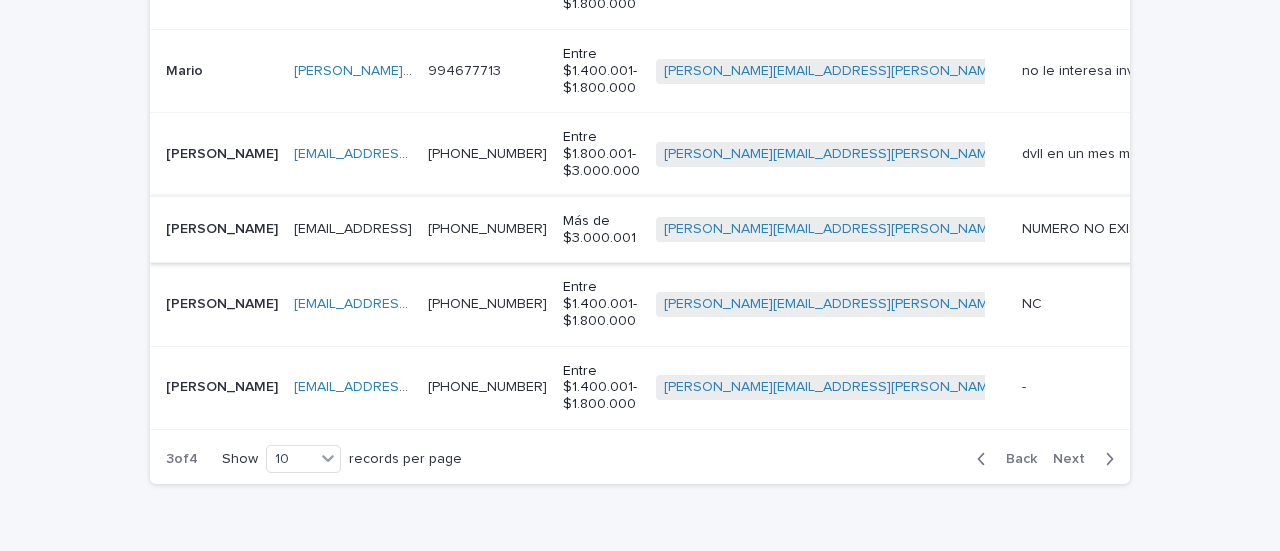 scroll, scrollTop: 1066, scrollLeft: 0, axis: vertical 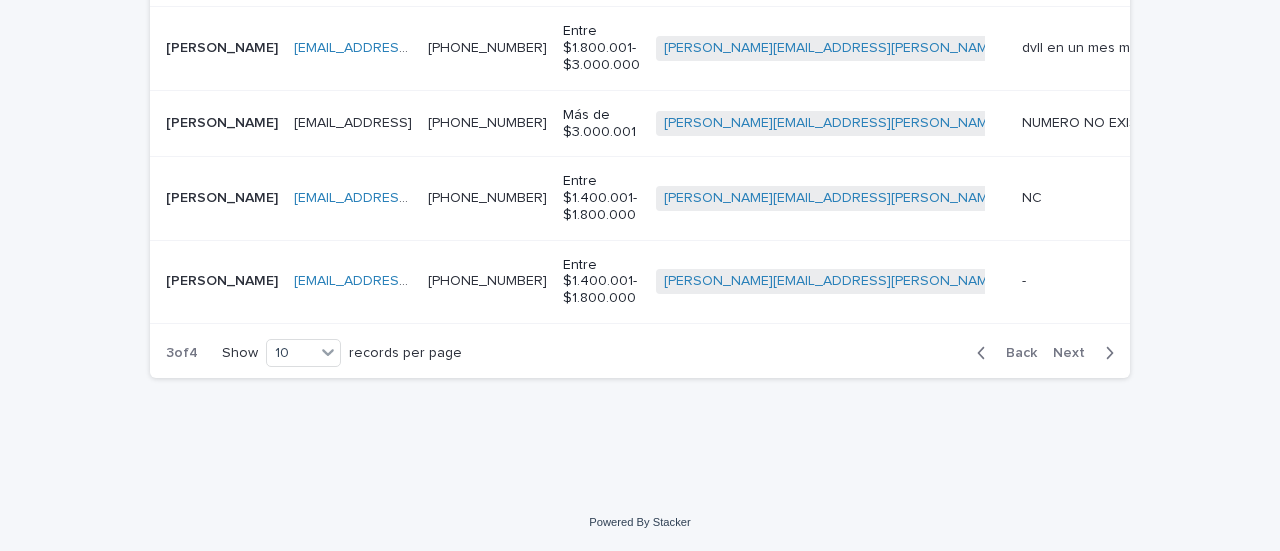 click on "[PERSON_NAME]" at bounding box center [224, 279] 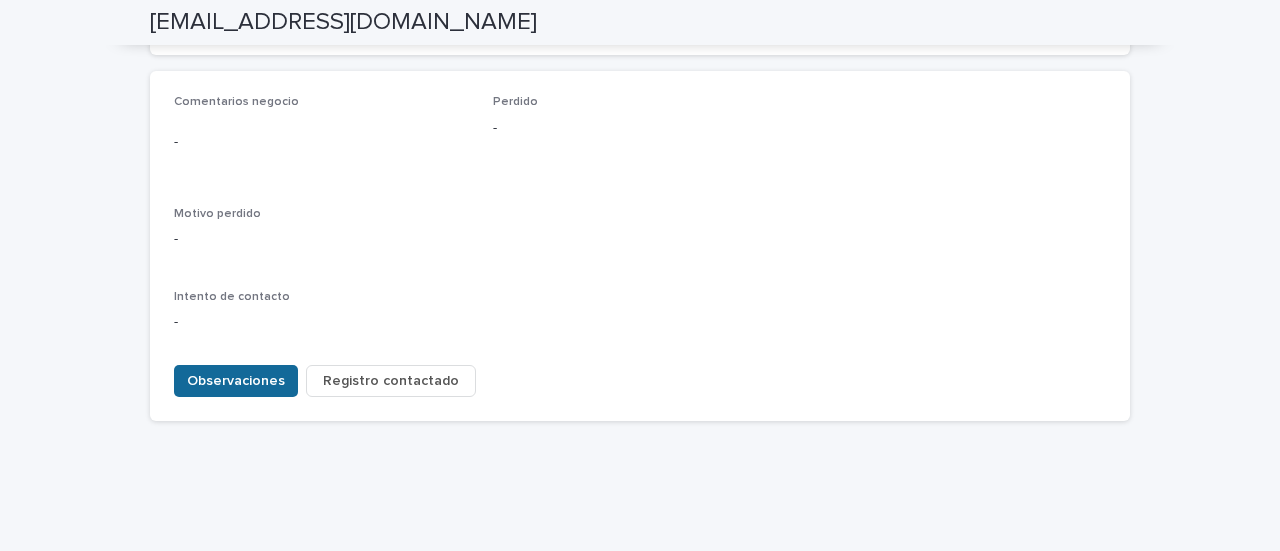 scroll, scrollTop: 978, scrollLeft: 0, axis: vertical 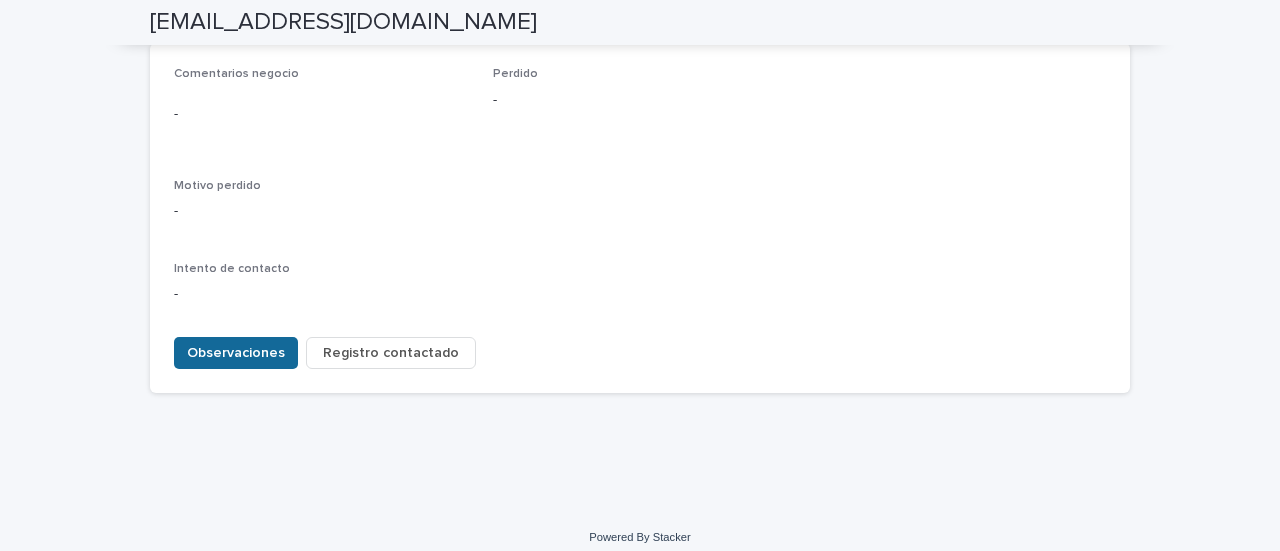 click on "Observaciones" at bounding box center (236, 353) 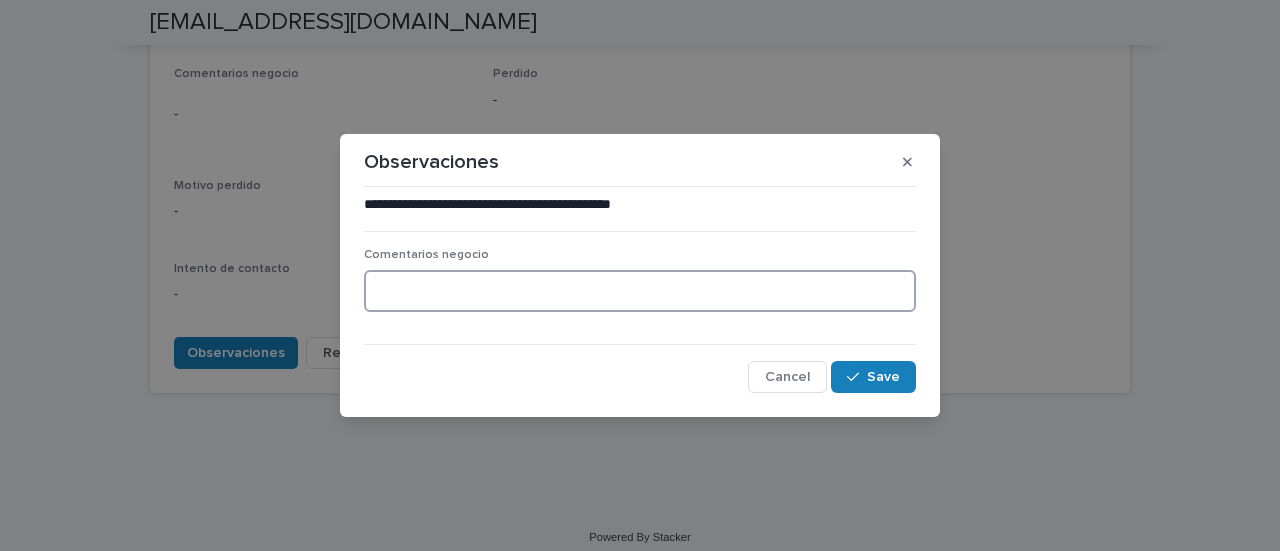 click at bounding box center (640, 291) 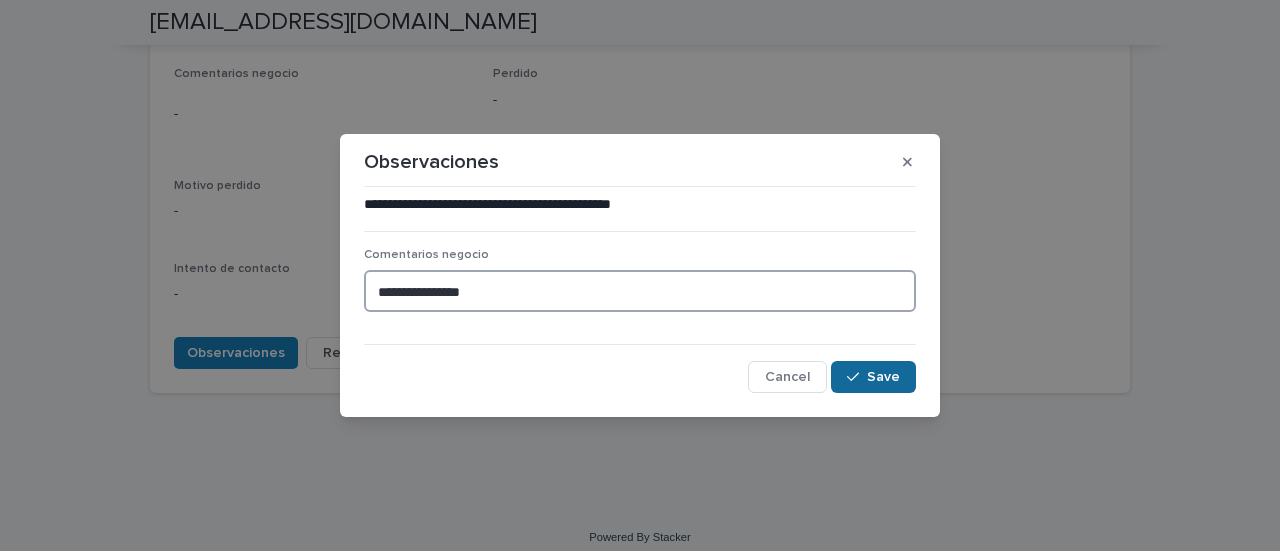 type on "**********" 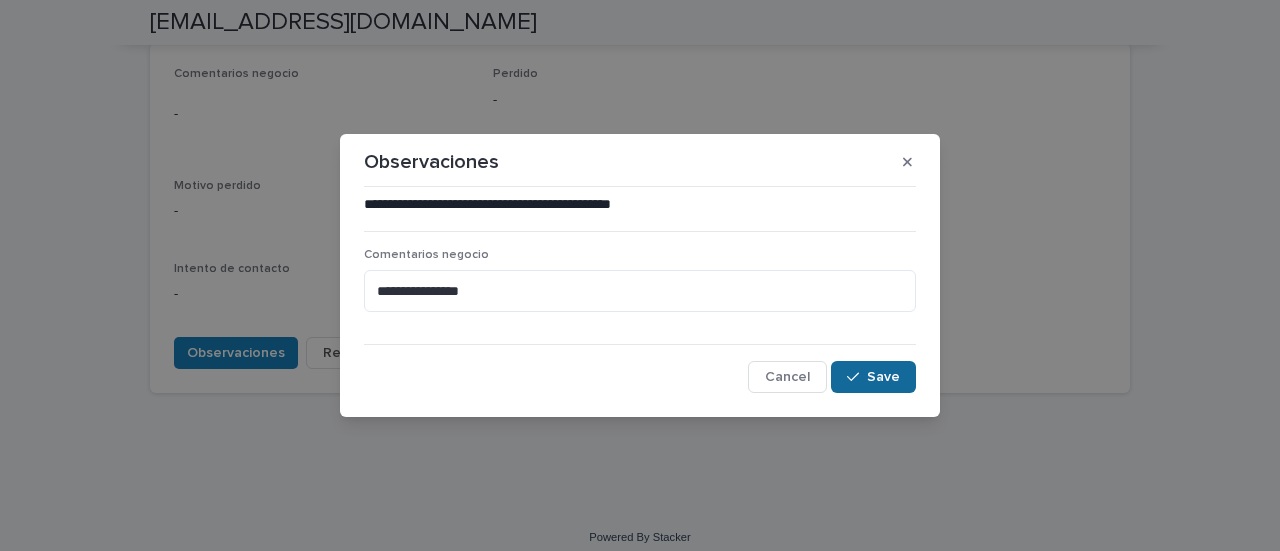 click on "Save" at bounding box center (873, 377) 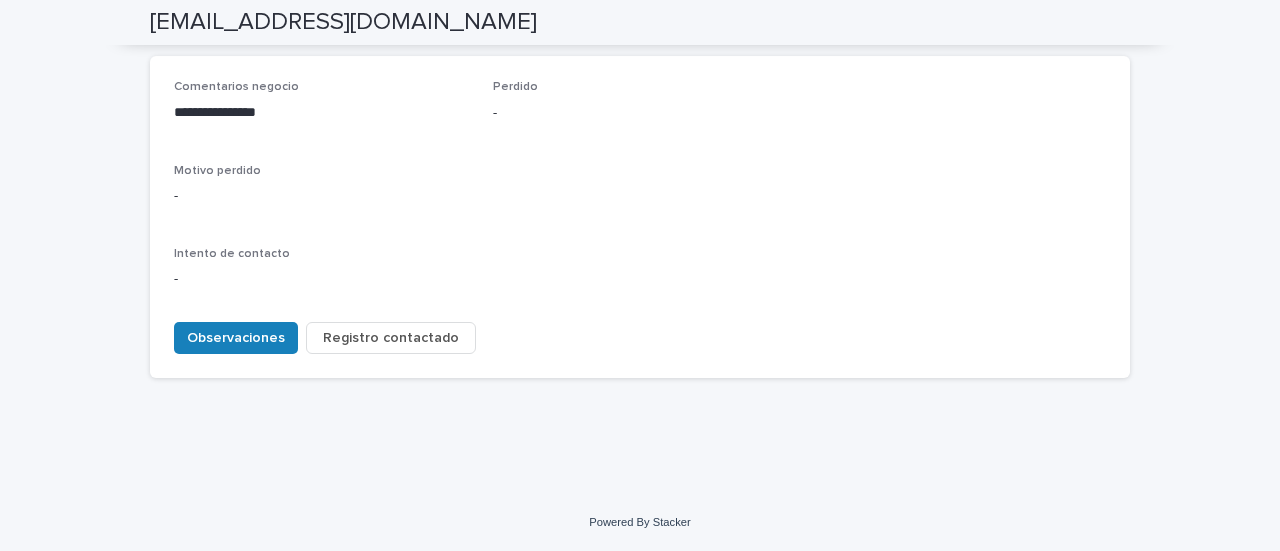 scroll, scrollTop: 950, scrollLeft: 0, axis: vertical 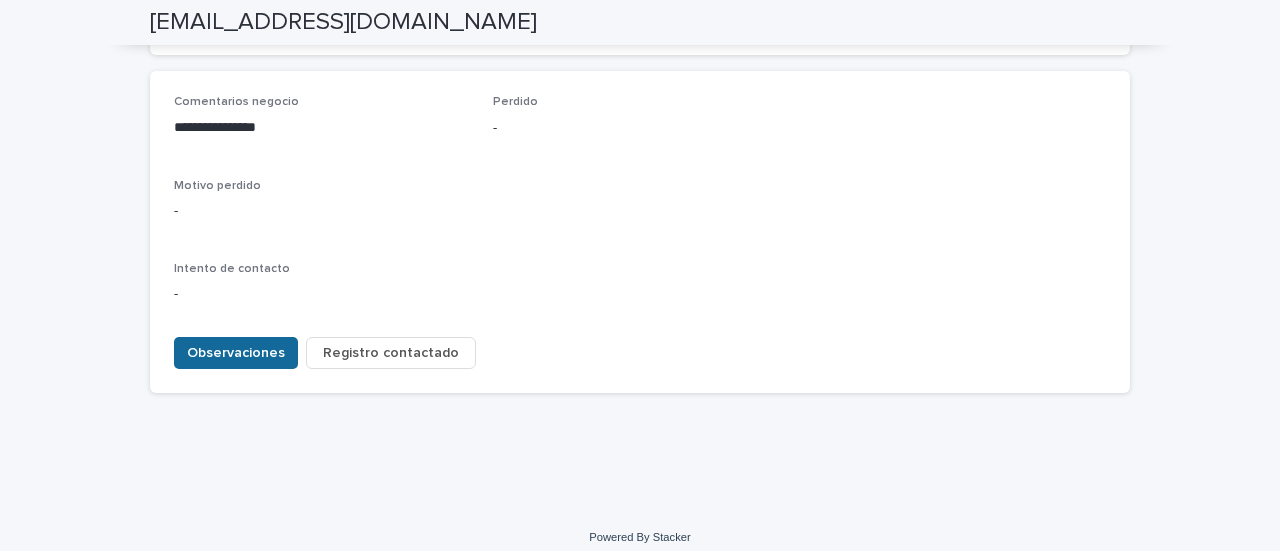 click on "Observaciones" at bounding box center (236, 353) 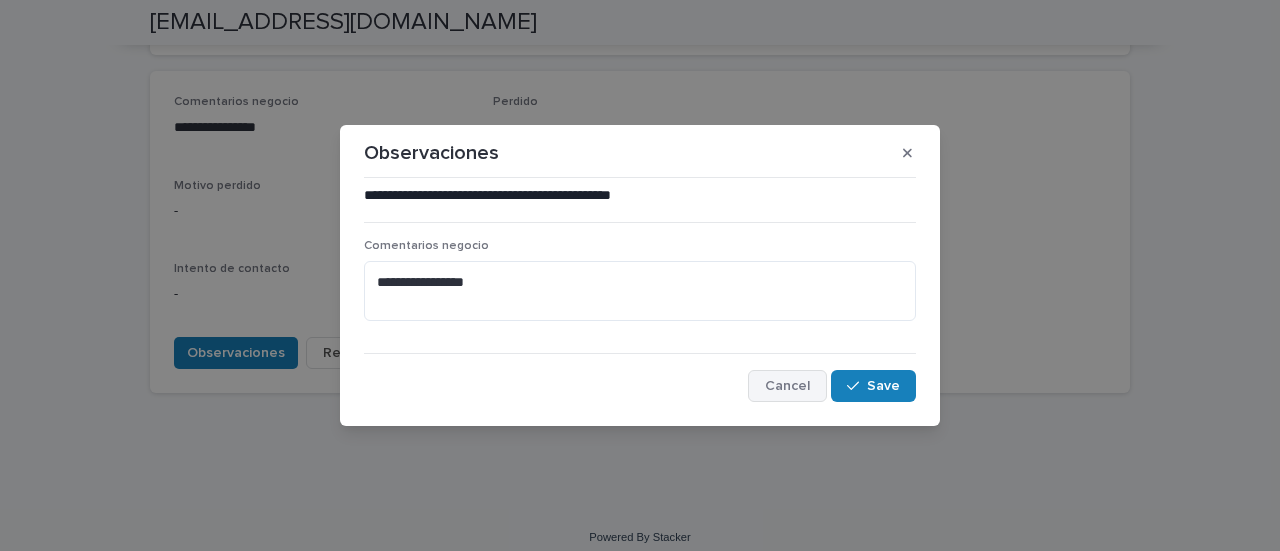click on "Cancel" at bounding box center (787, 386) 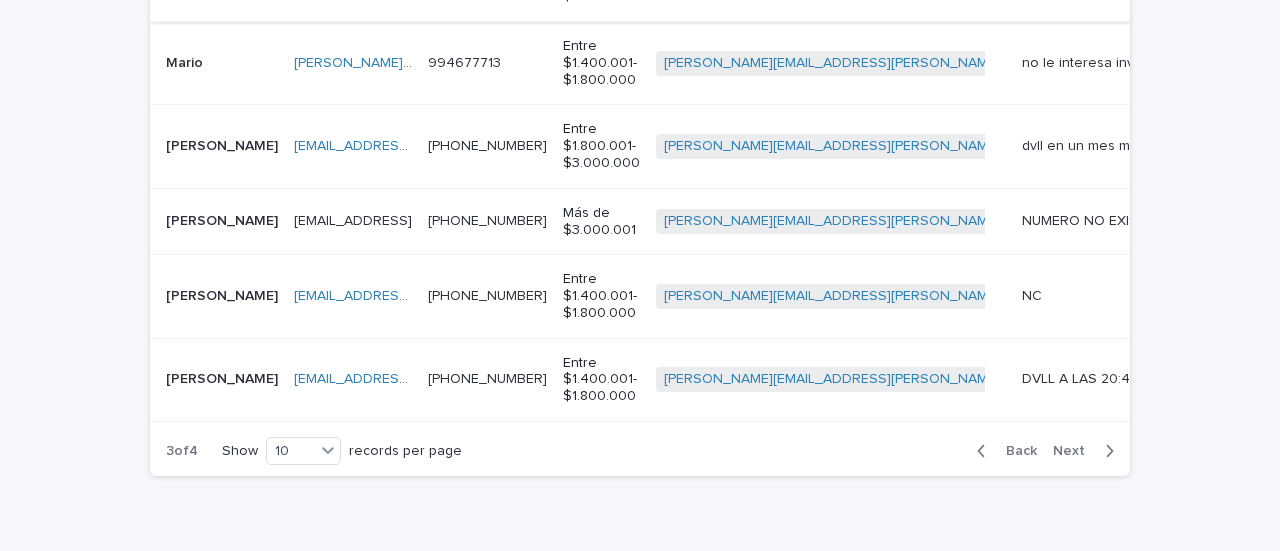 scroll, scrollTop: 1066, scrollLeft: 0, axis: vertical 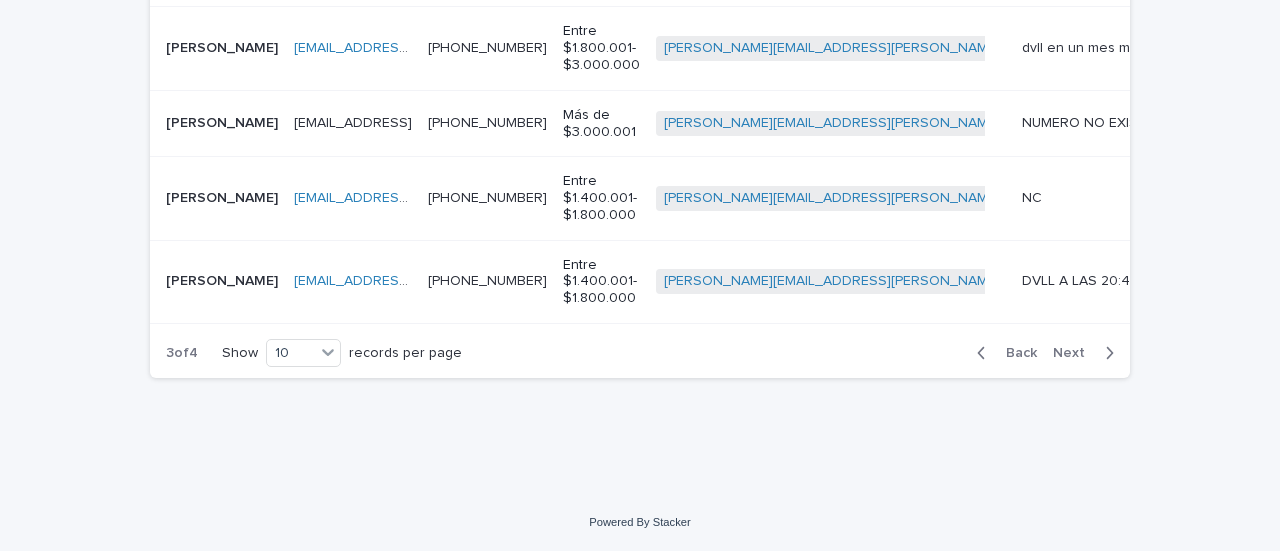 click 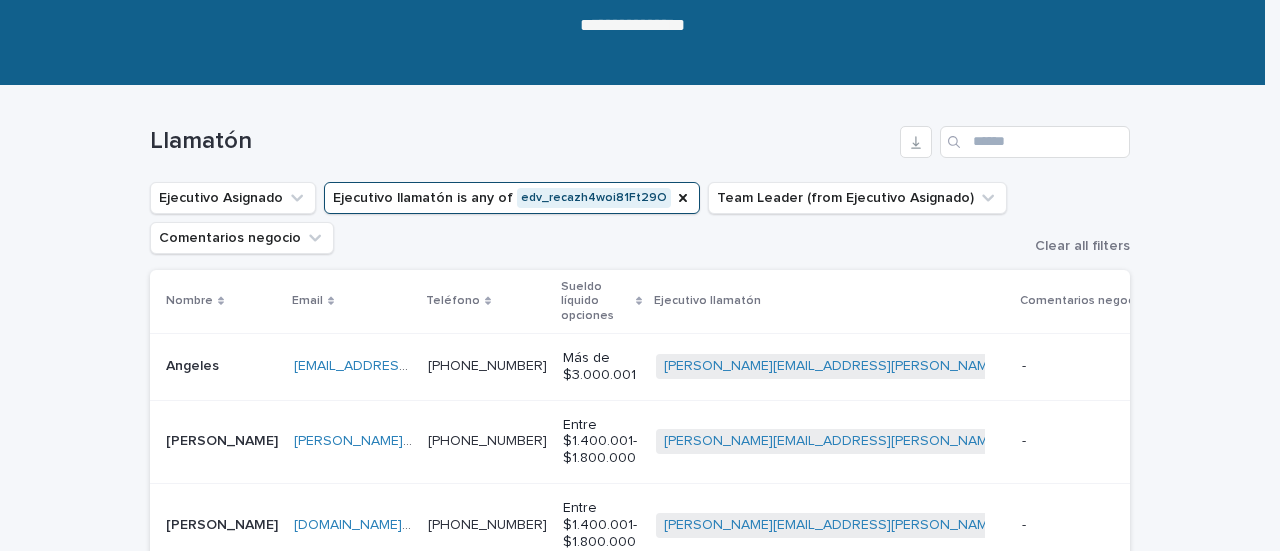 scroll, scrollTop: 416, scrollLeft: 0, axis: vertical 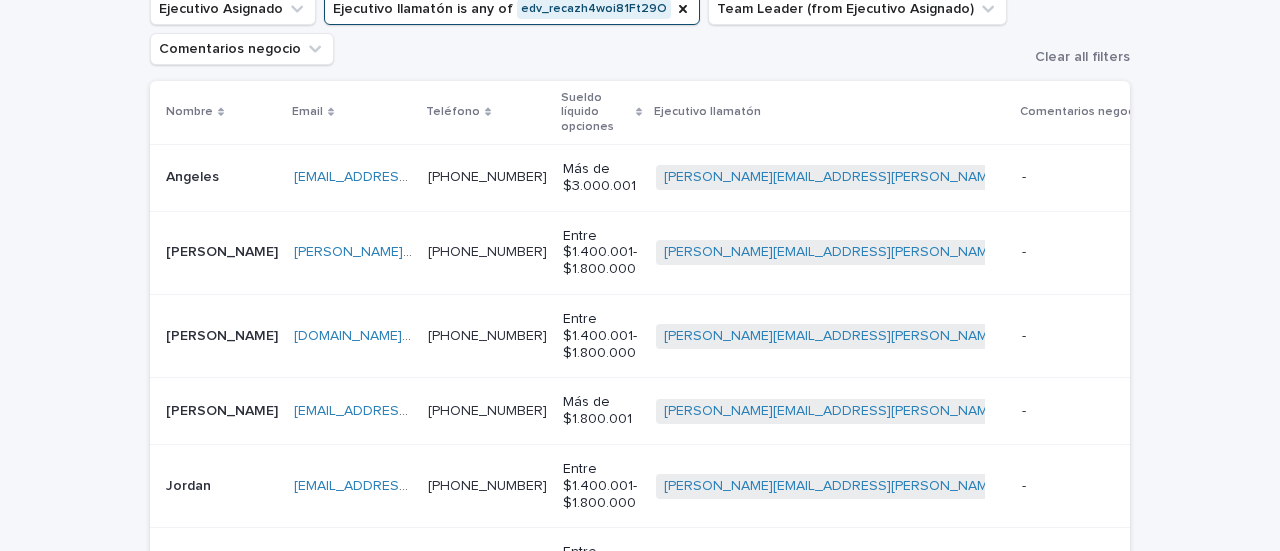 click on "Angeles" at bounding box center (194, 175) 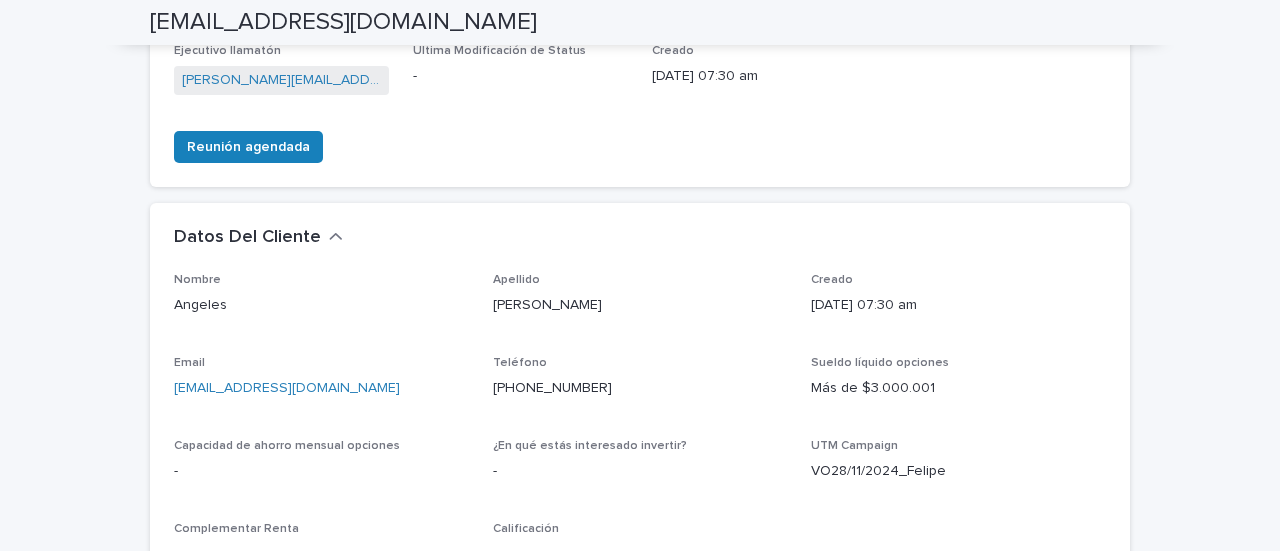 scroll, scrollTop: 978, scrollLeft: 0, axis: vertical 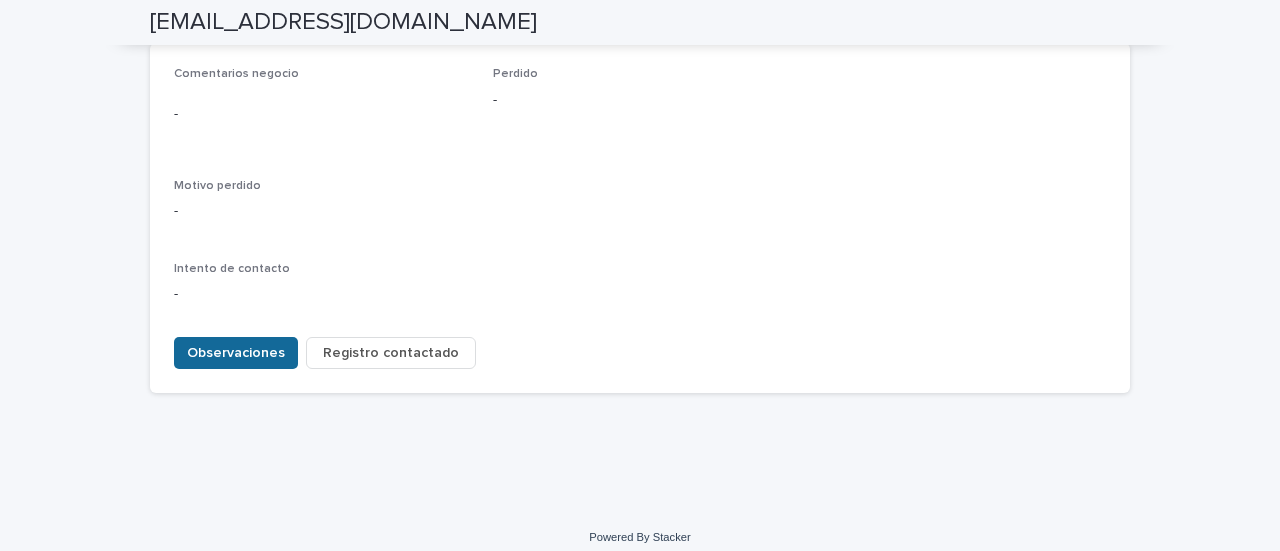 click on "Observaciones" at bounding box center (236, 353) 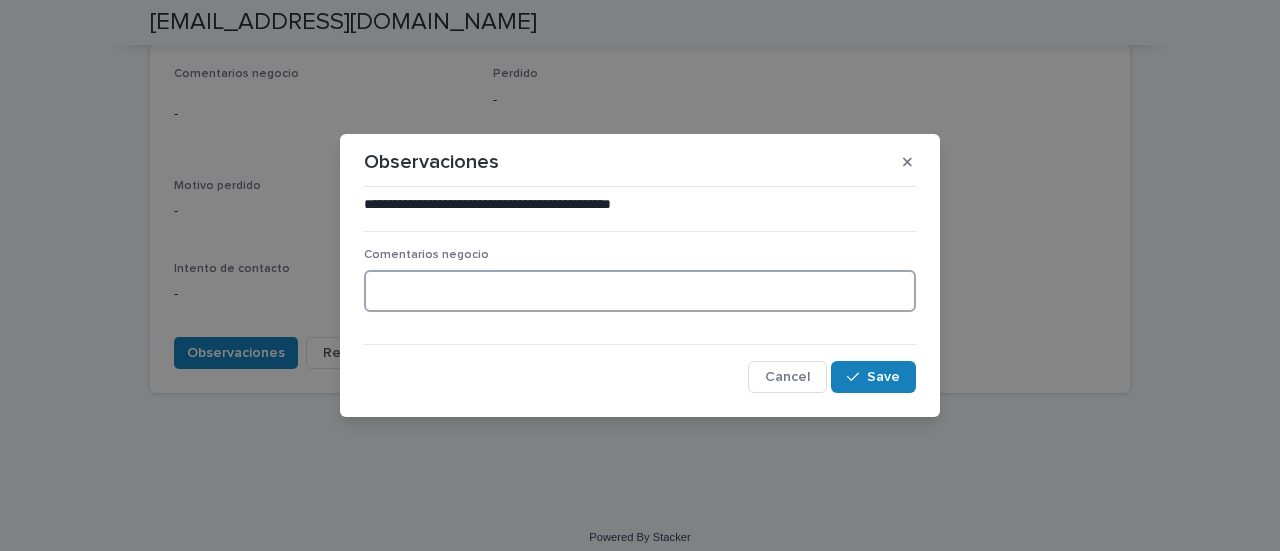 click at bounding box center (640, 291) 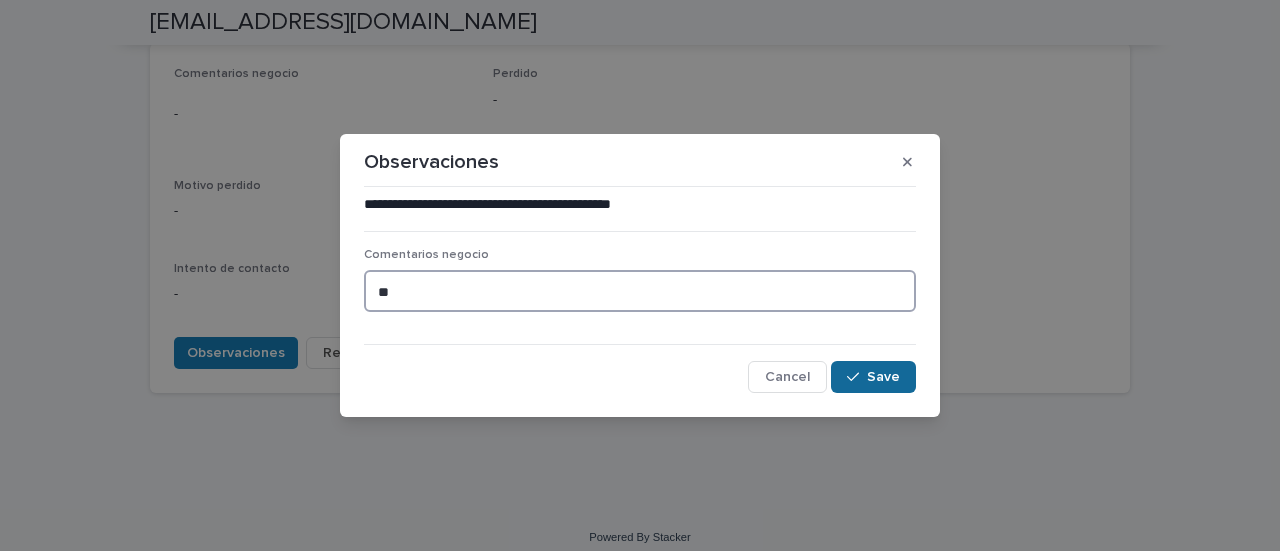 type on "**" 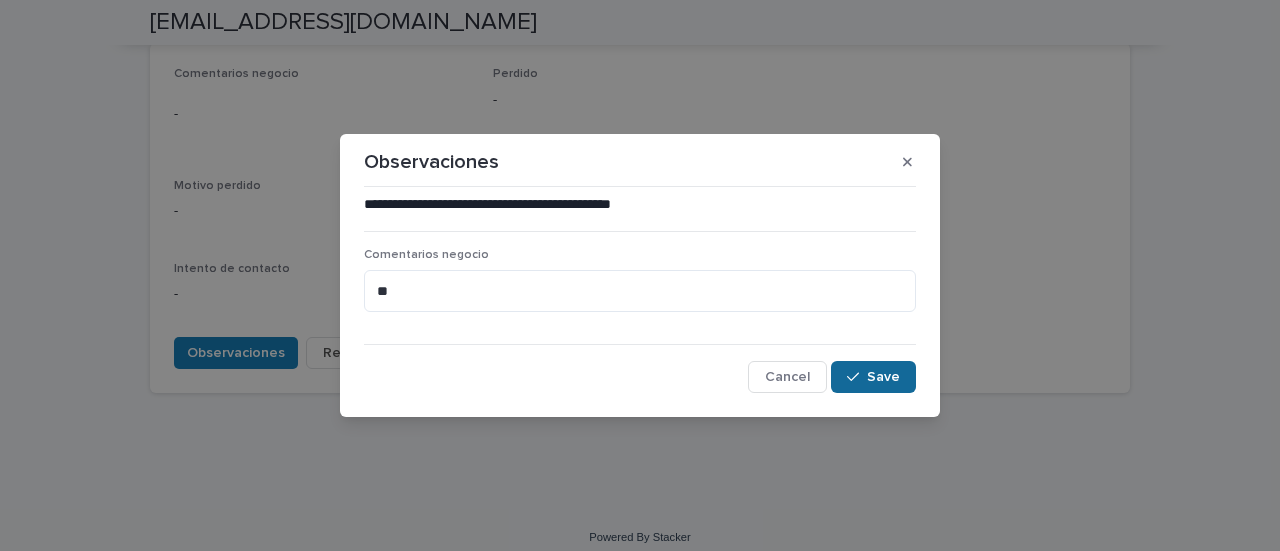 click on "Save" at bounding box center (873, 377) 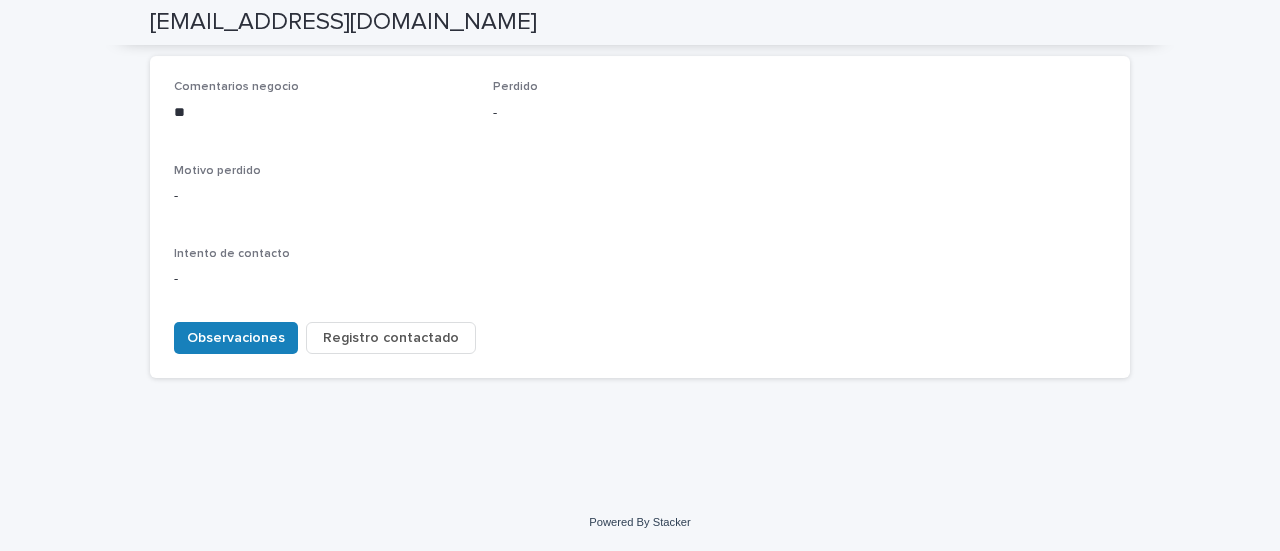 scroll, scrollTop: 950, scrollLeft: 0, axis: vertical 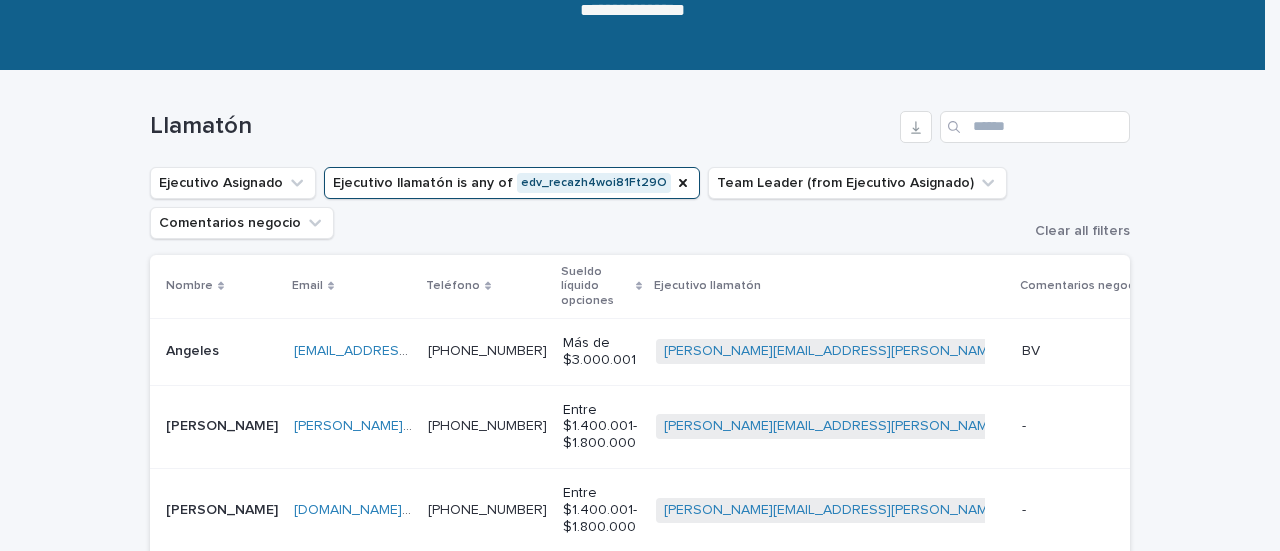 click on "[PERSON_NAME]" at bounding box center (224, 424) 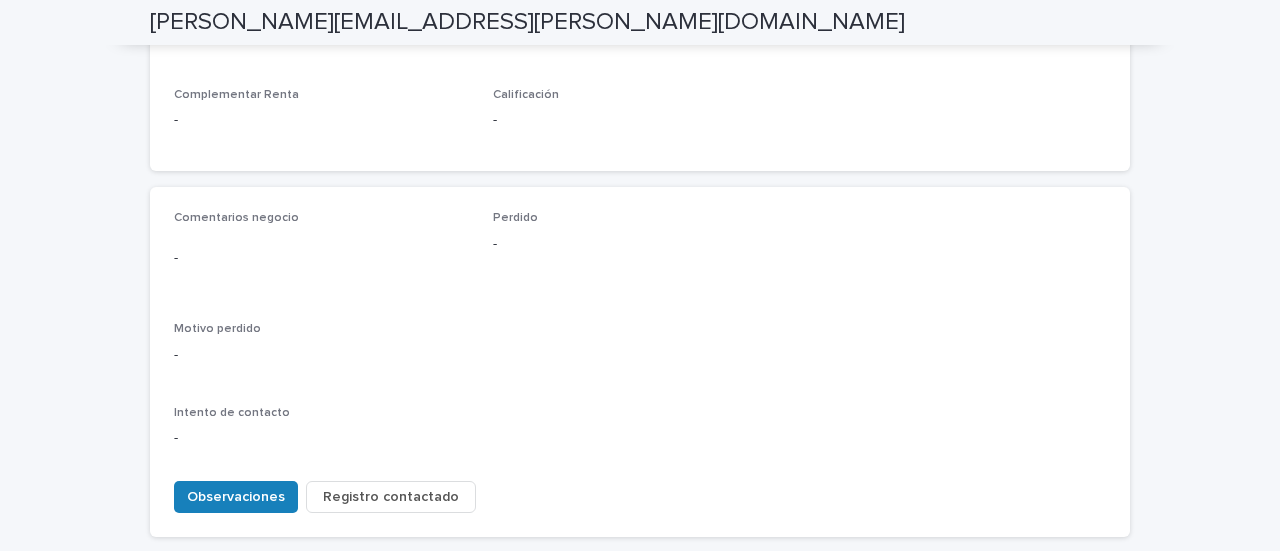 scroll, scrollTop: 978, scrollLeft: 0, axis: vertical 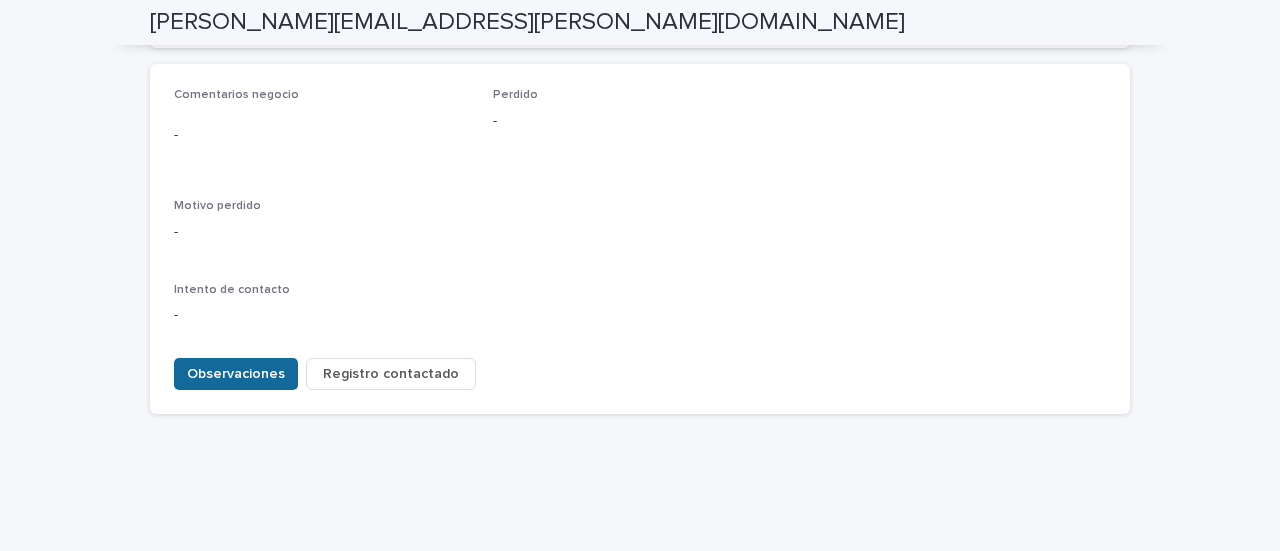 click on "Observaciones" at bounding box center (236, 374) 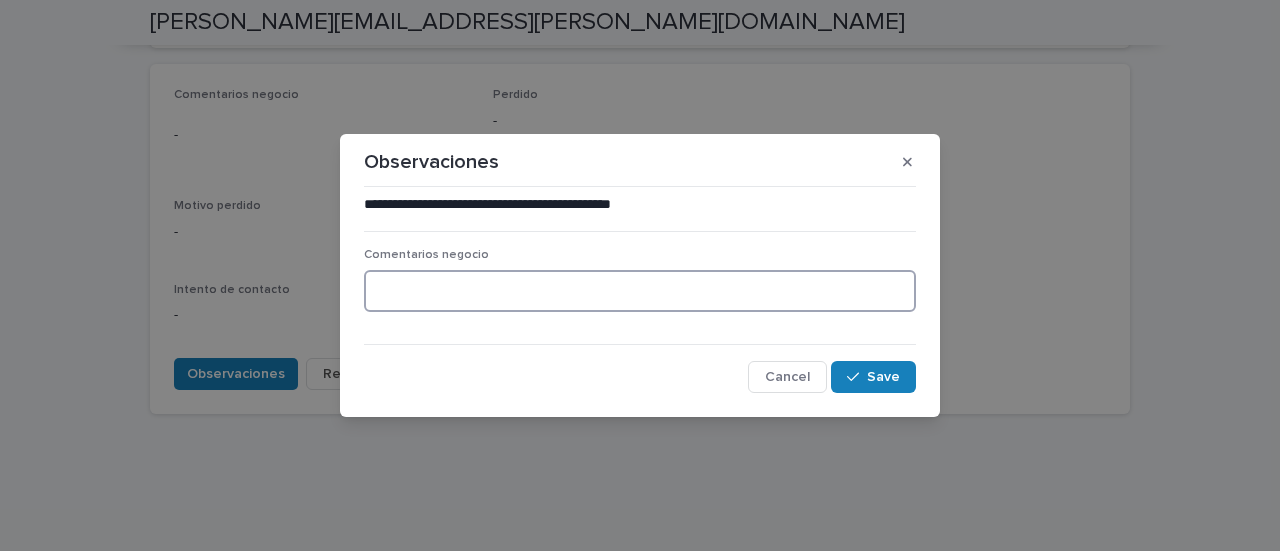 click at bounding box center [640, 291] 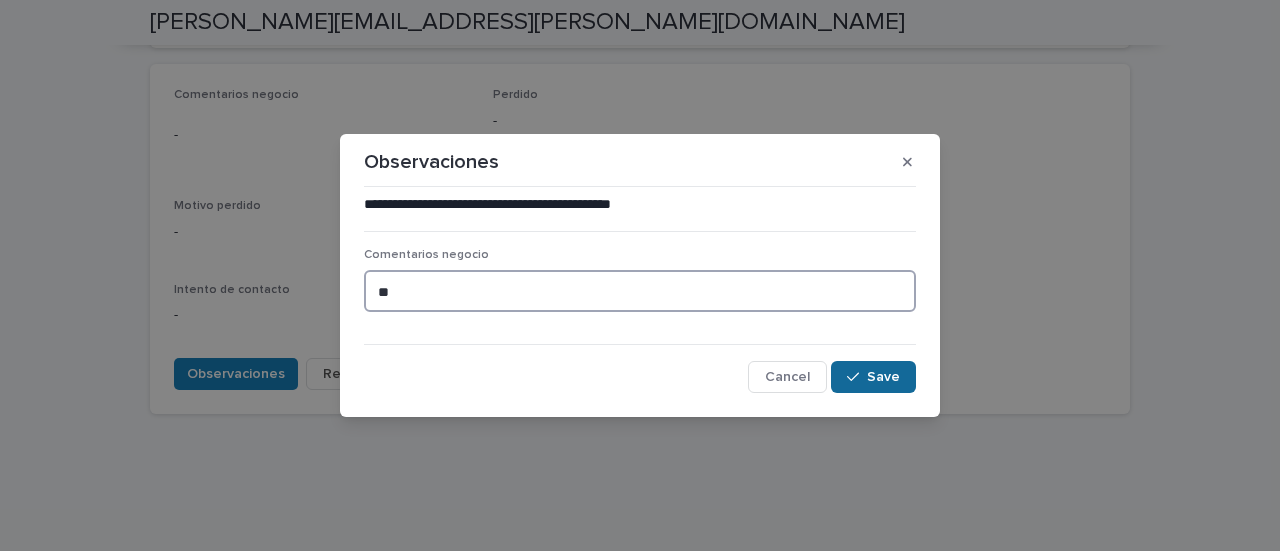 type on "**" 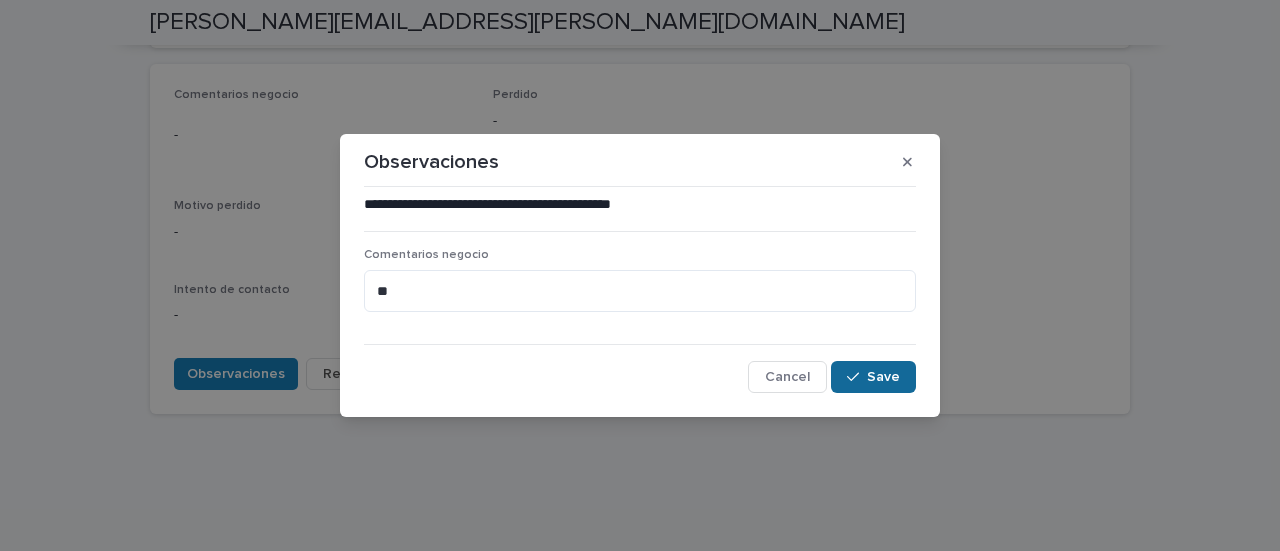 click on "Save" at bounding box center (873, 377) 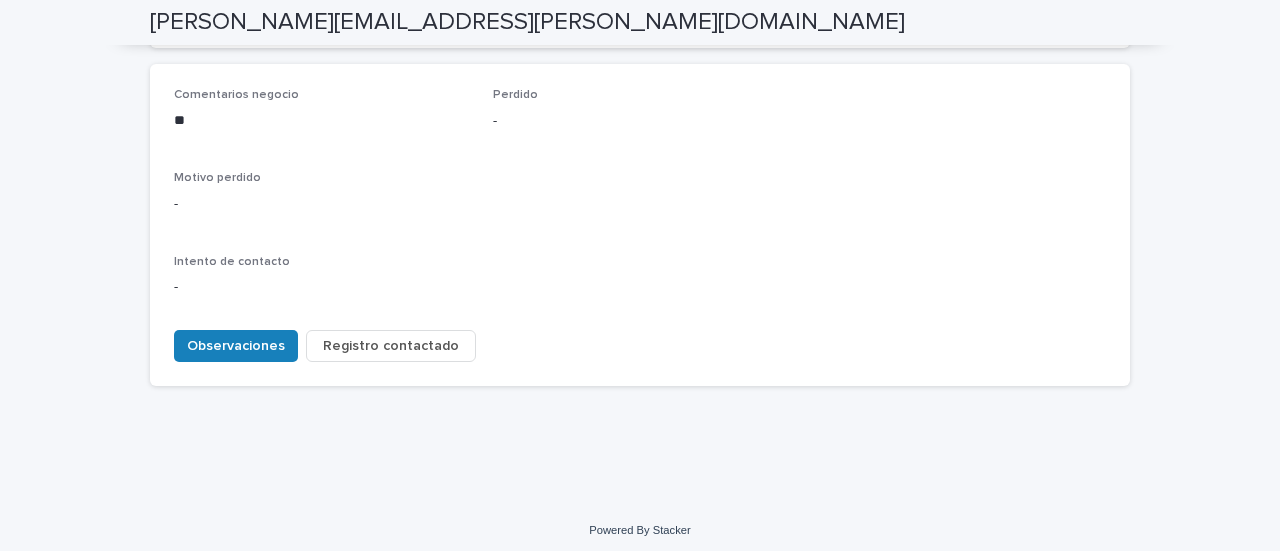 scroll, scrollTop: 950, scrollLeft: 0, axis: vertical 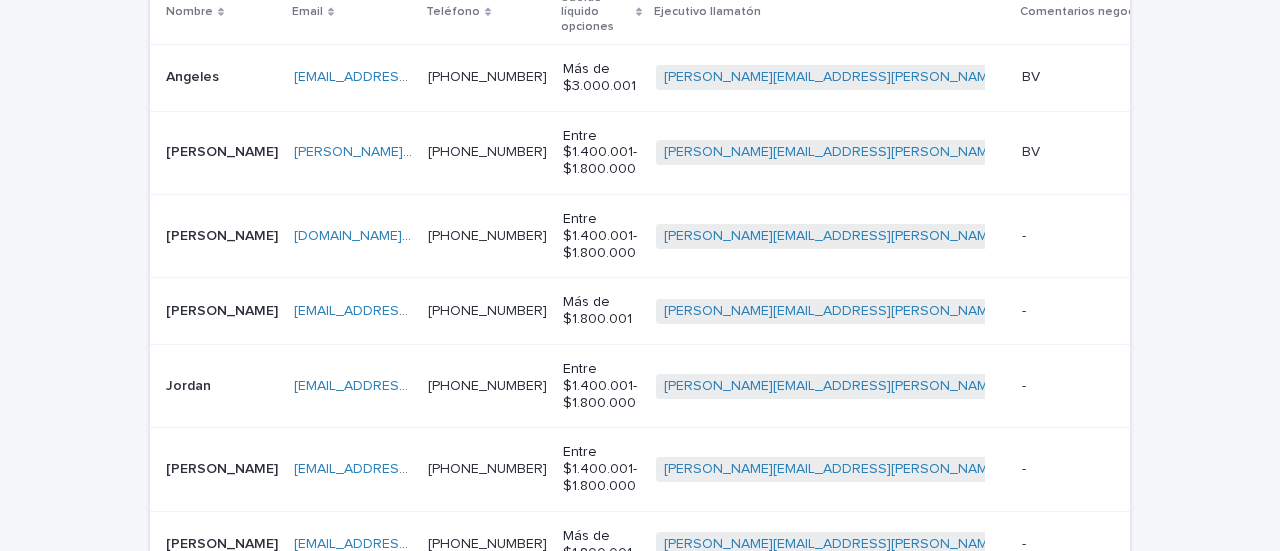 click on "[PERSON_NAME]" at bounding box center (224, 234) 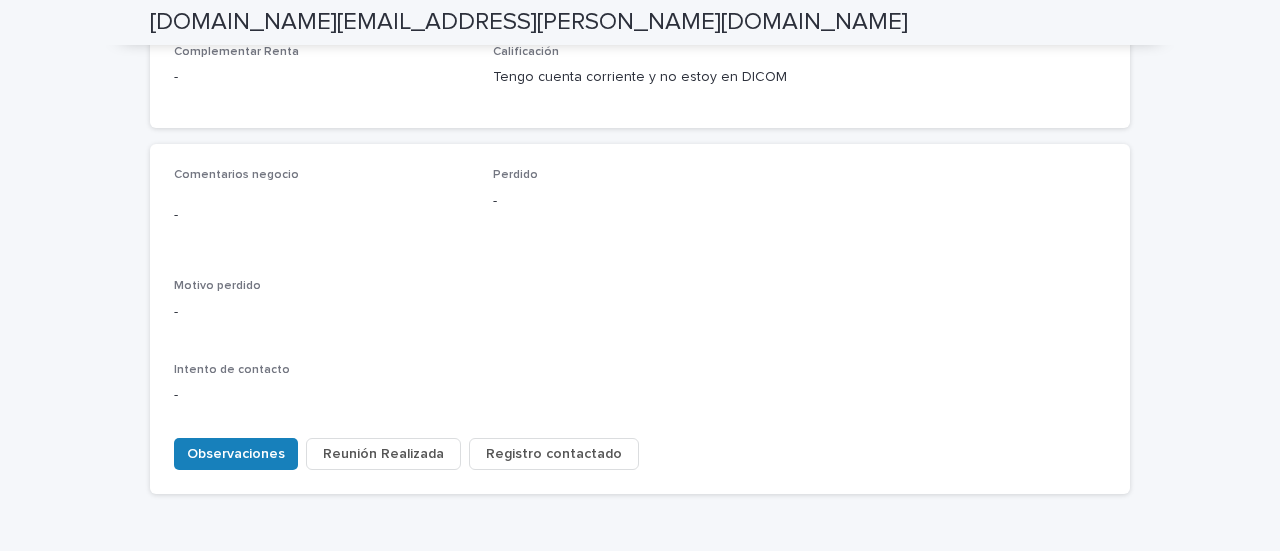 scroll, scrollTop: 900, scrollLeft: 0, axis: vertical 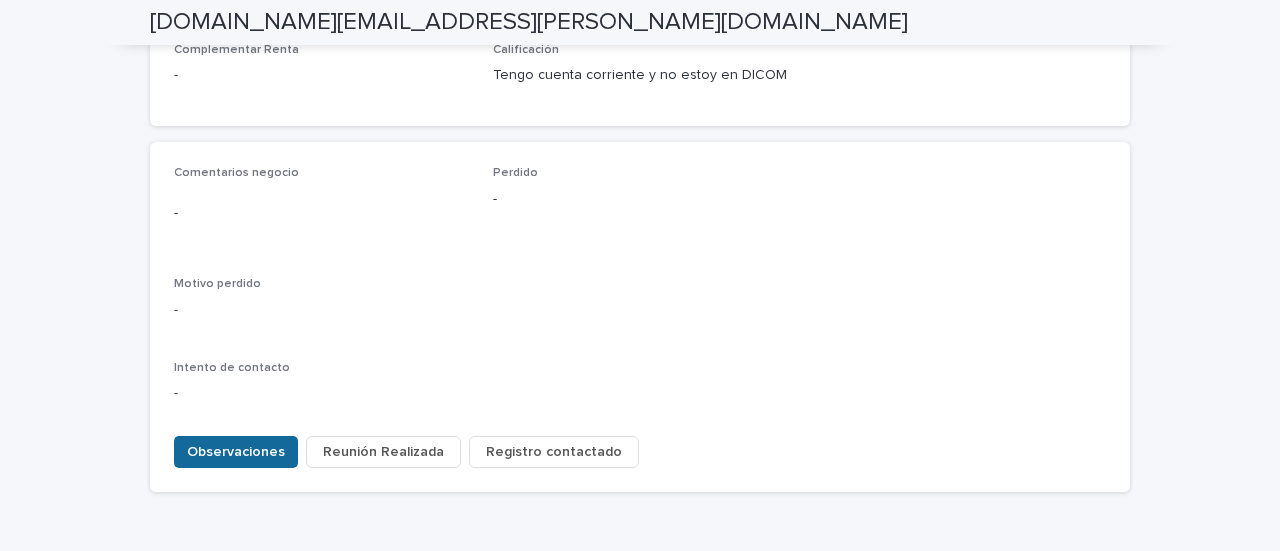 click on "Observaciones" at bounding box center (236, 452) 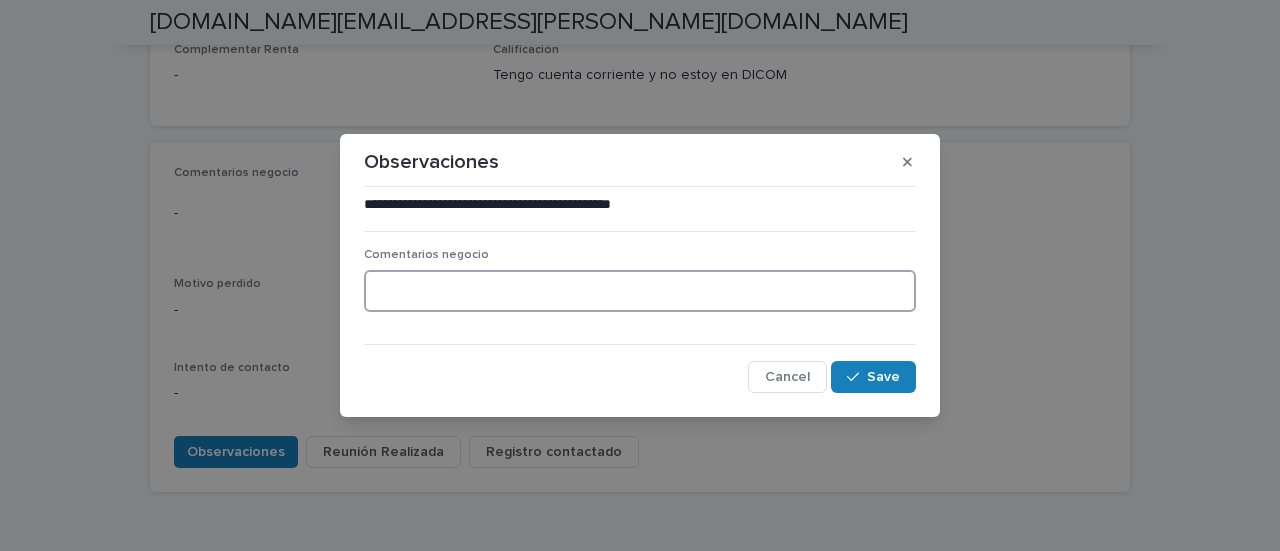 click at bounding box center [640, 291] 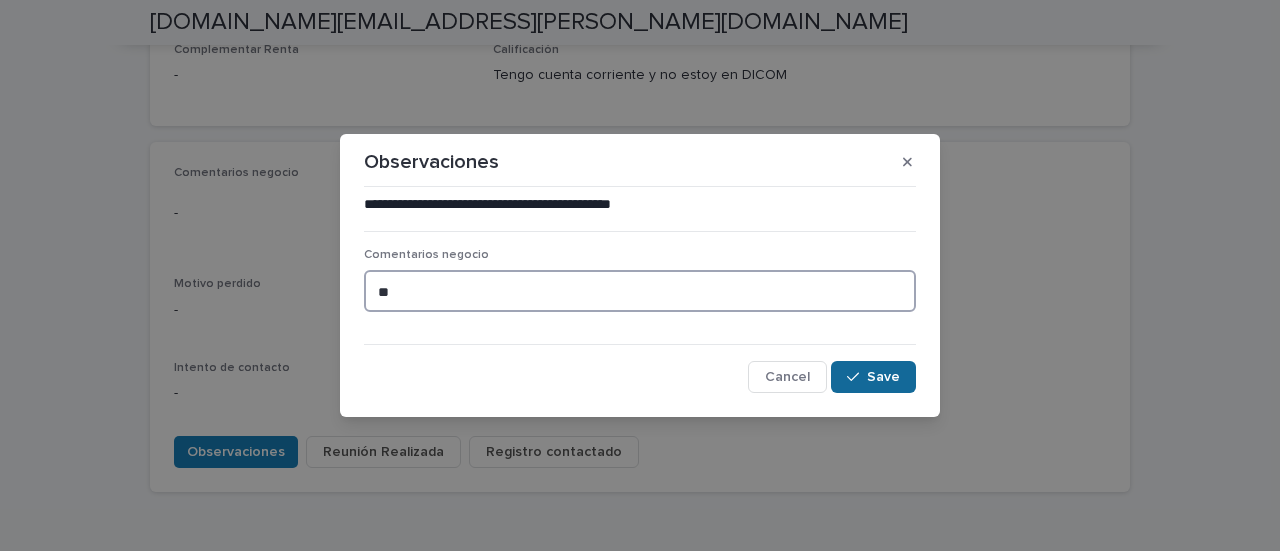 type on "**" 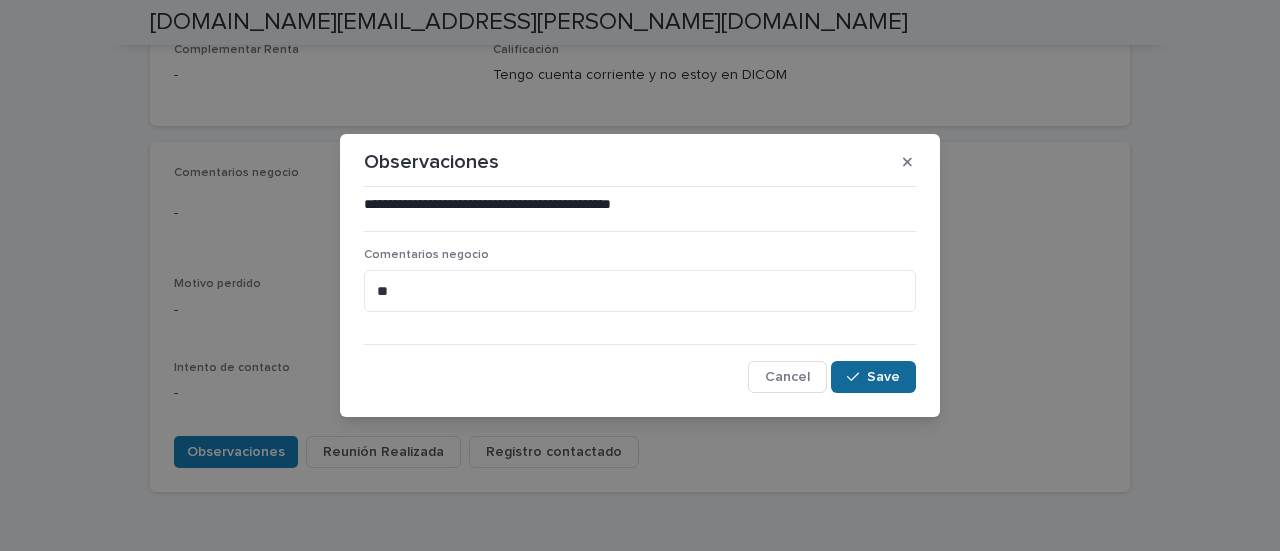 click on "Save" at bounding box center [873, 377] 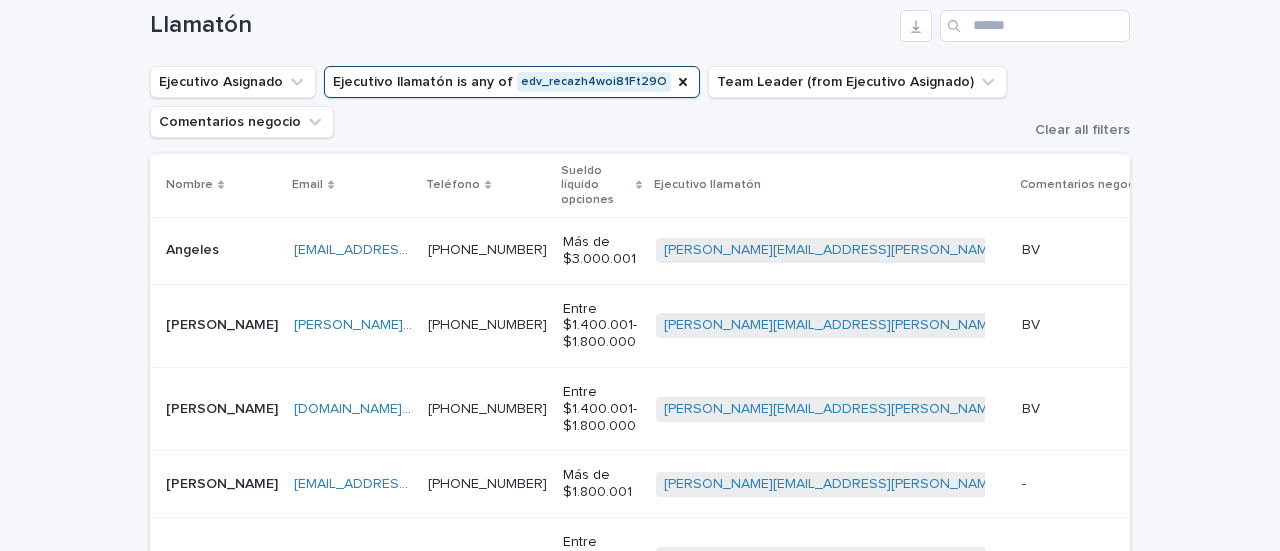 scroll, scrollTop: 564, scrollLeft: 0, axis: vertical 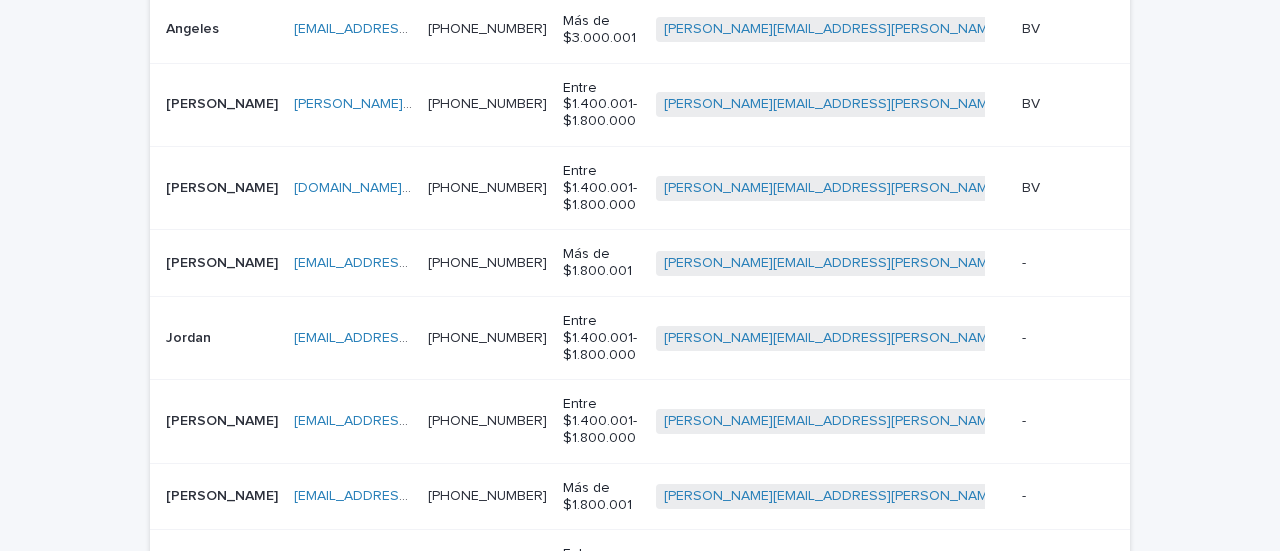 click on "[PERSON_NAME]" at bounding box center [222, 263] 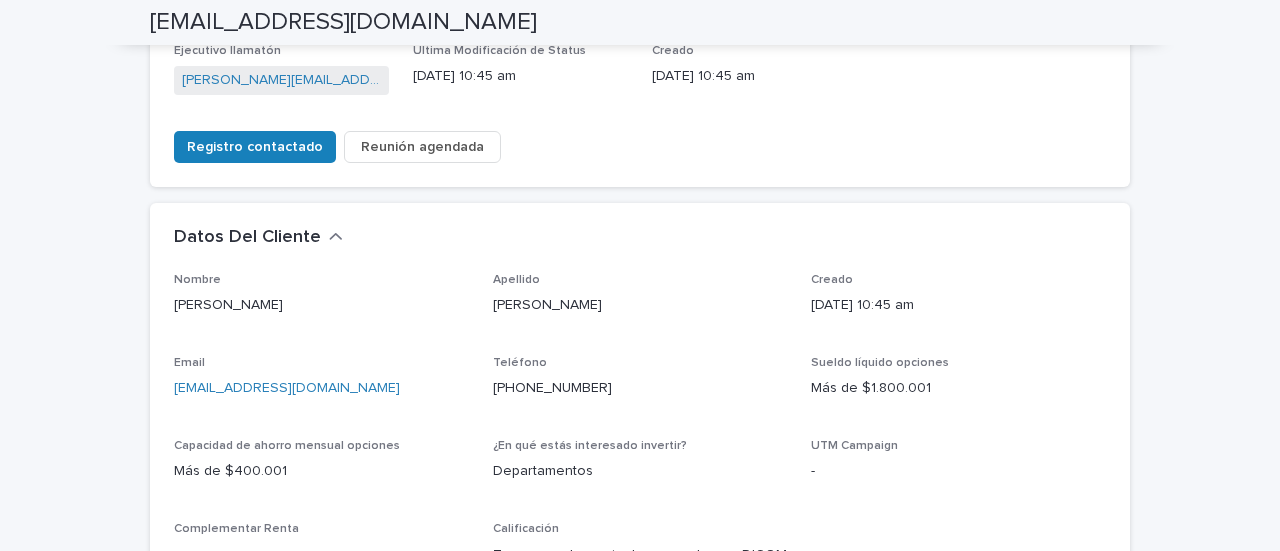 scroll, scrollTop: 900, scrollLeft: 0, axis: vertical 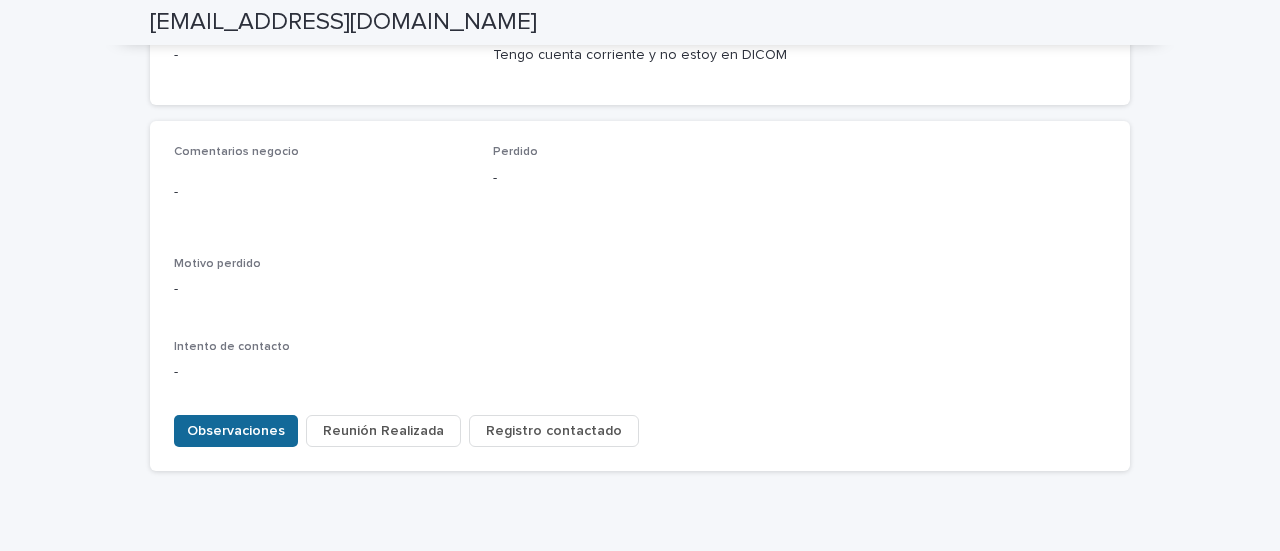 click on "Observaciones" at bounding box center [236, 431] 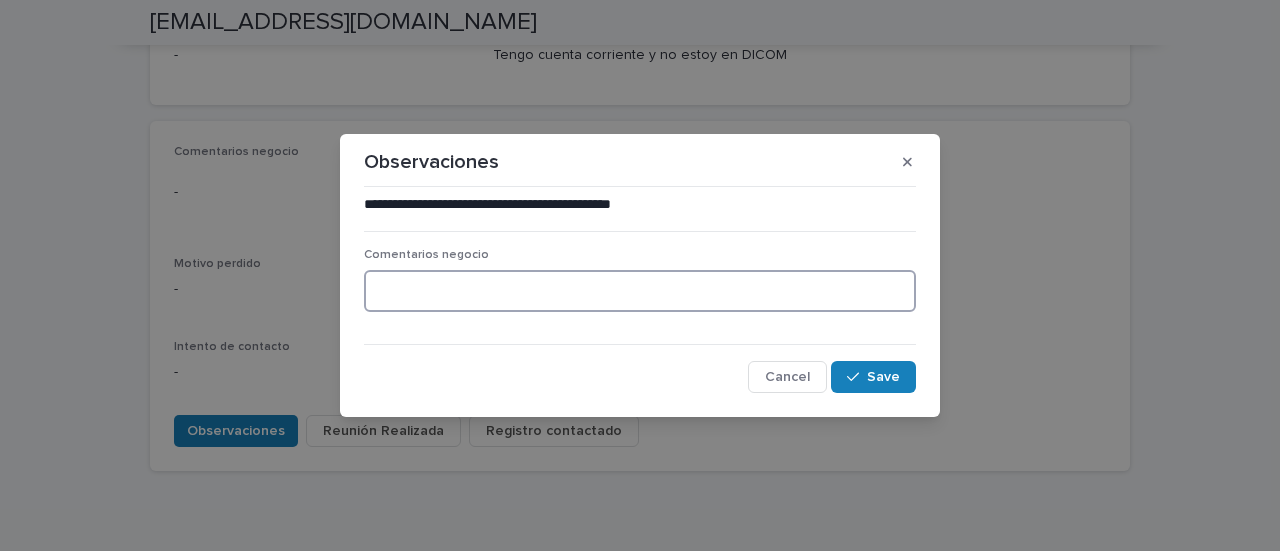 click at bounding box center [640, 291] 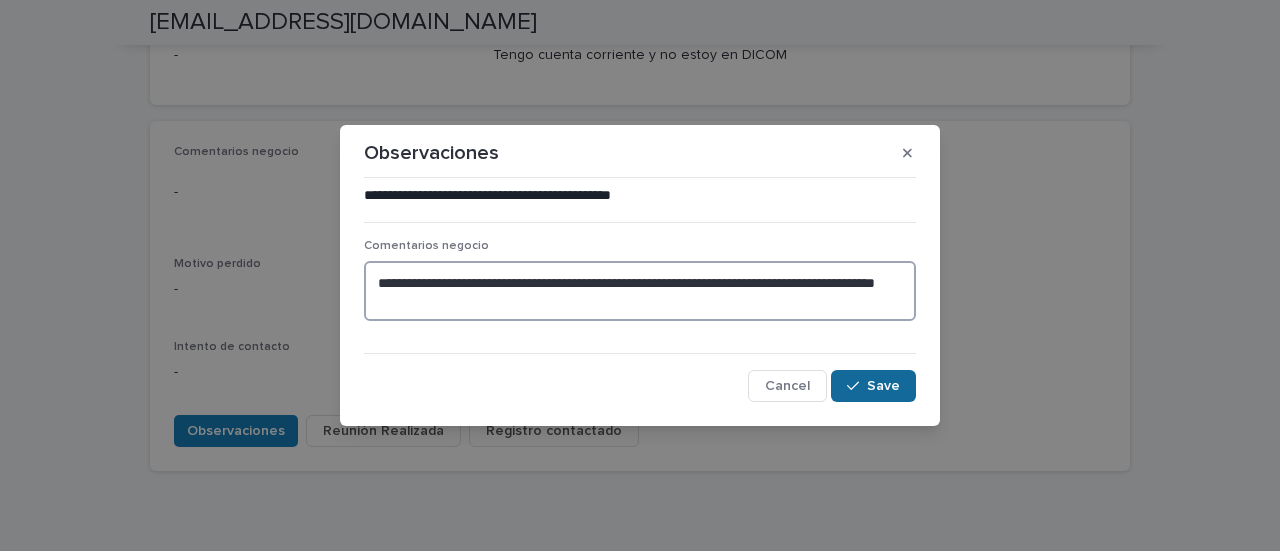 type on "**********" 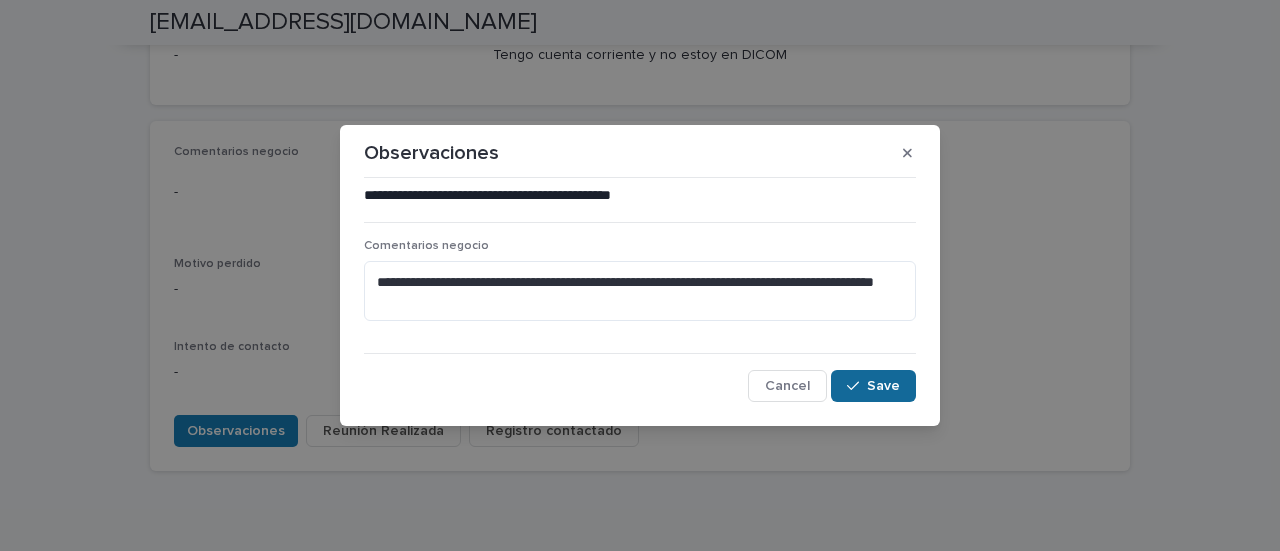 click on "Save" at bounding box center (883, 386) 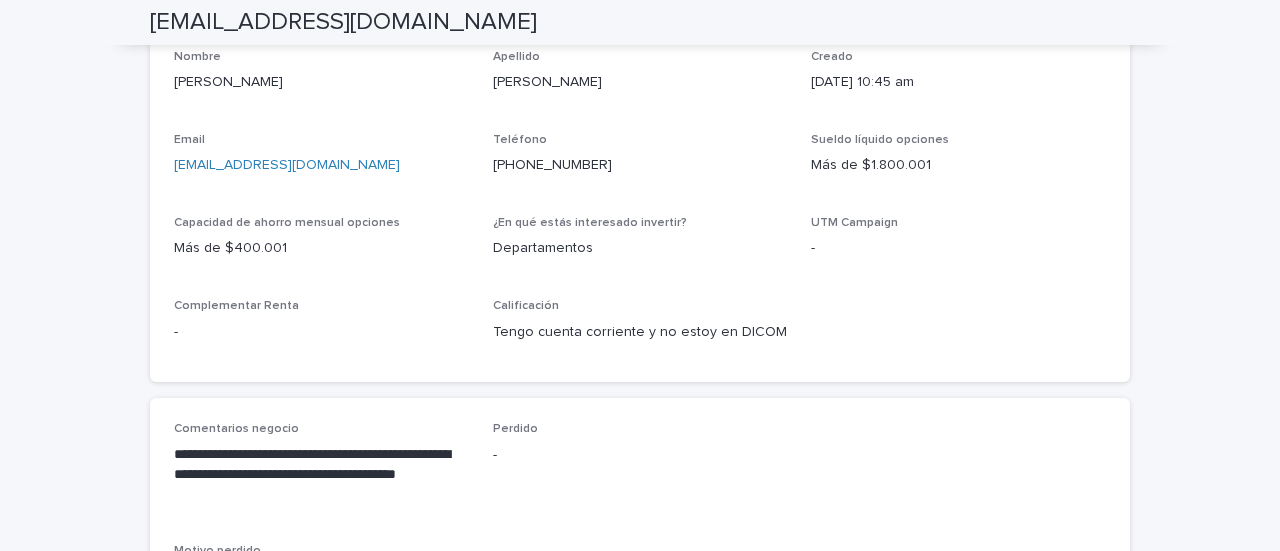 scroll, scrollTop: 600, scrollLeft: 0, axis: vertical 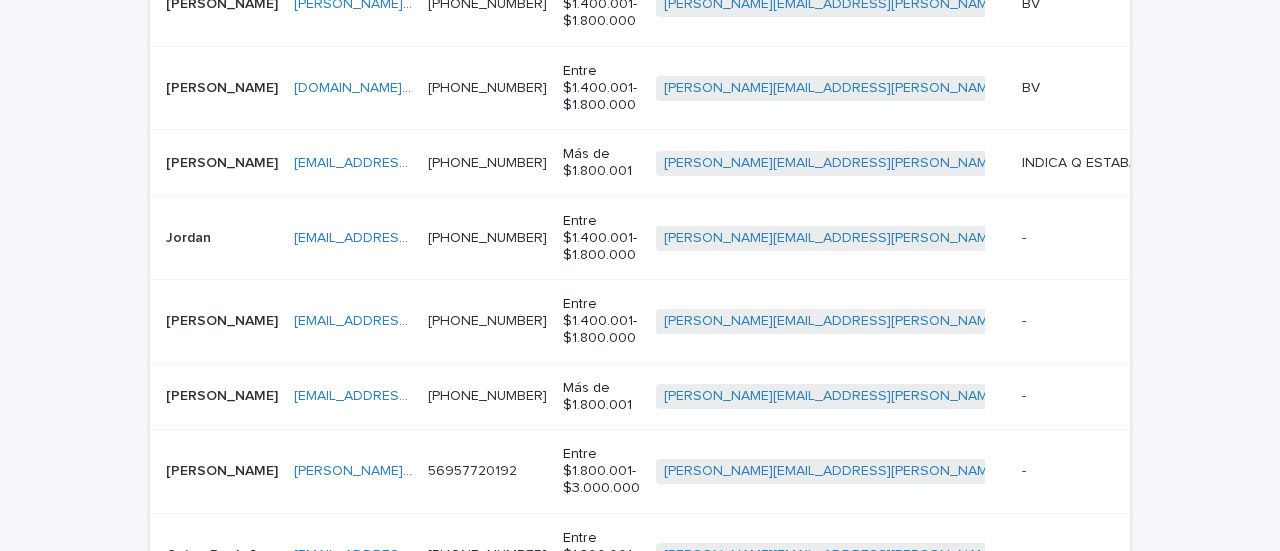 click on "Jordan" at bounding box center [190, 236] 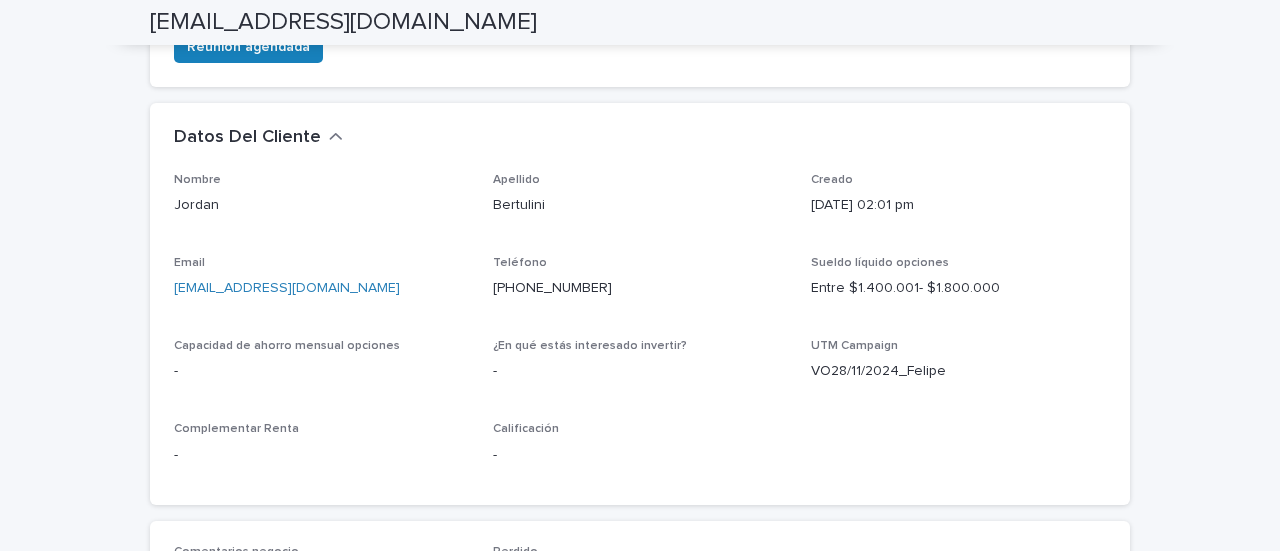 scroll, scrollTop: 978, scrollLeft: 0, axis: vertical 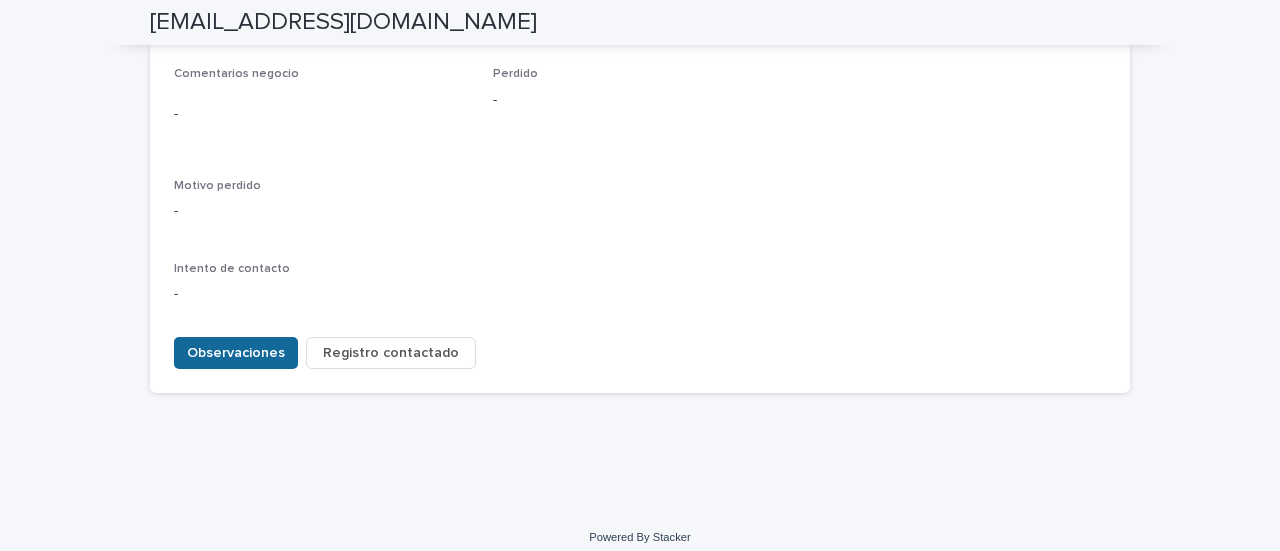 click on "Observaciones" at bounding box center (236, 353) 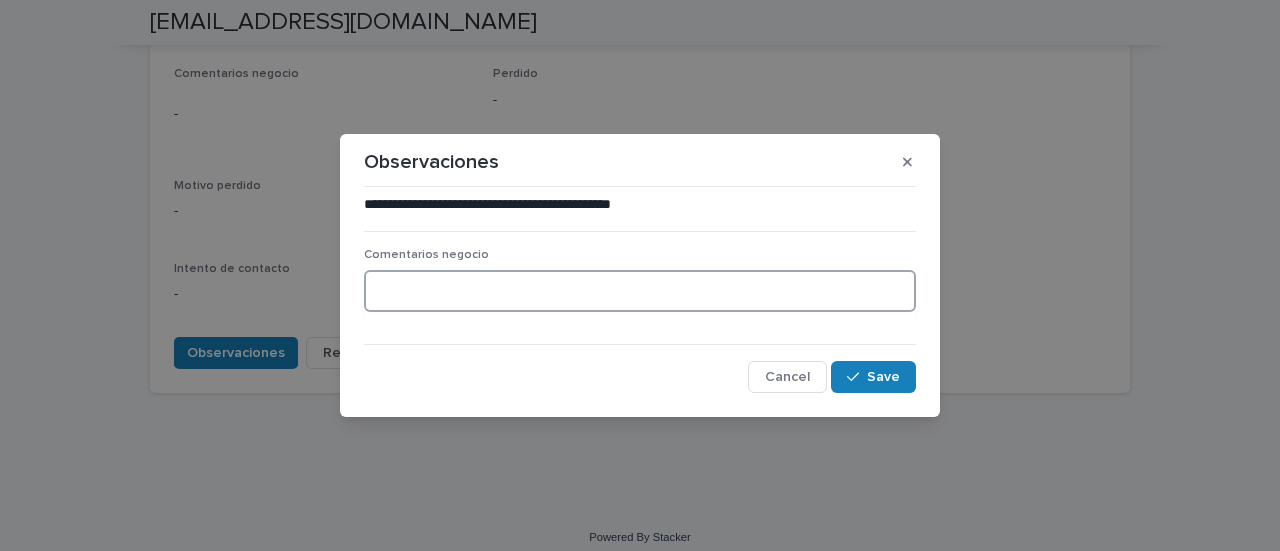 click at bounding box center [640, 291] 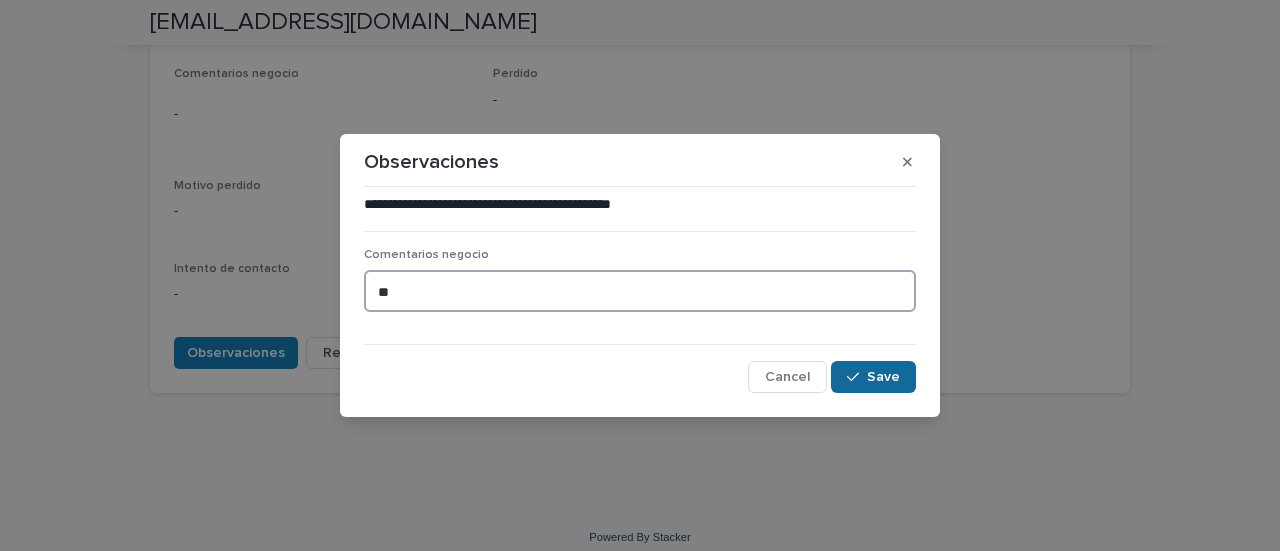 type on "**" 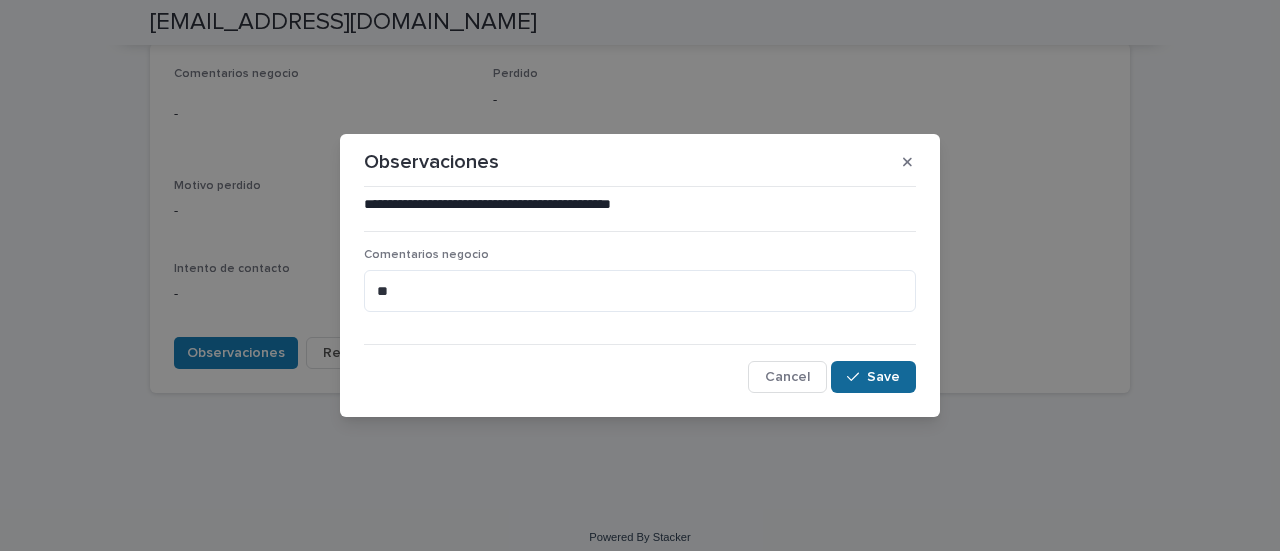 click on "Save" at bounding box center [873, 377] 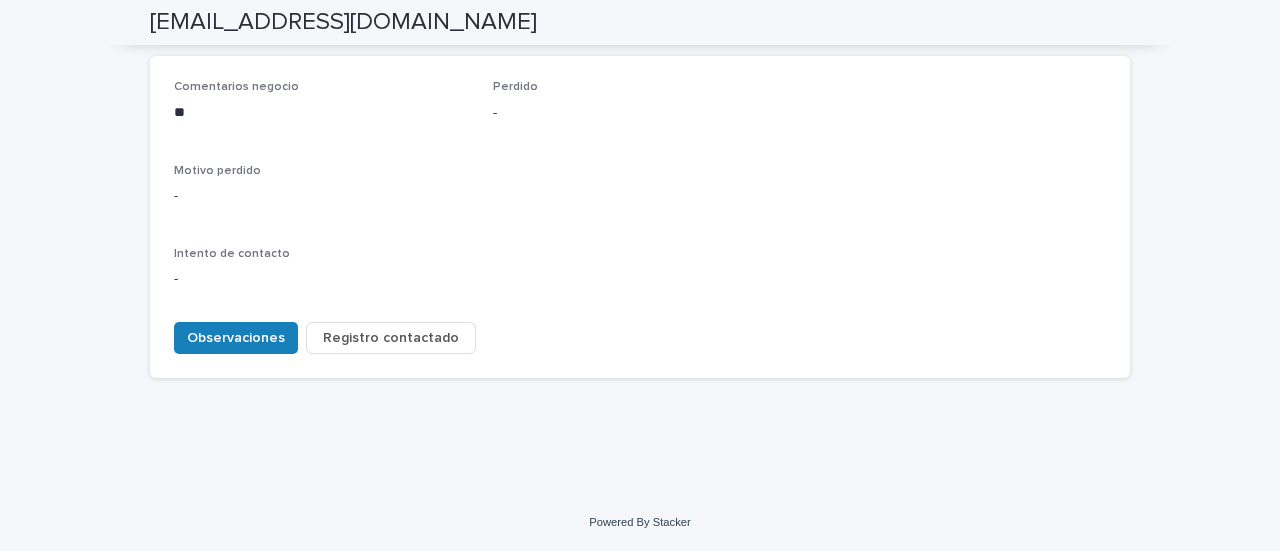 scroll, scrollTop: 950, scrollLeft: 0, axis: vertical 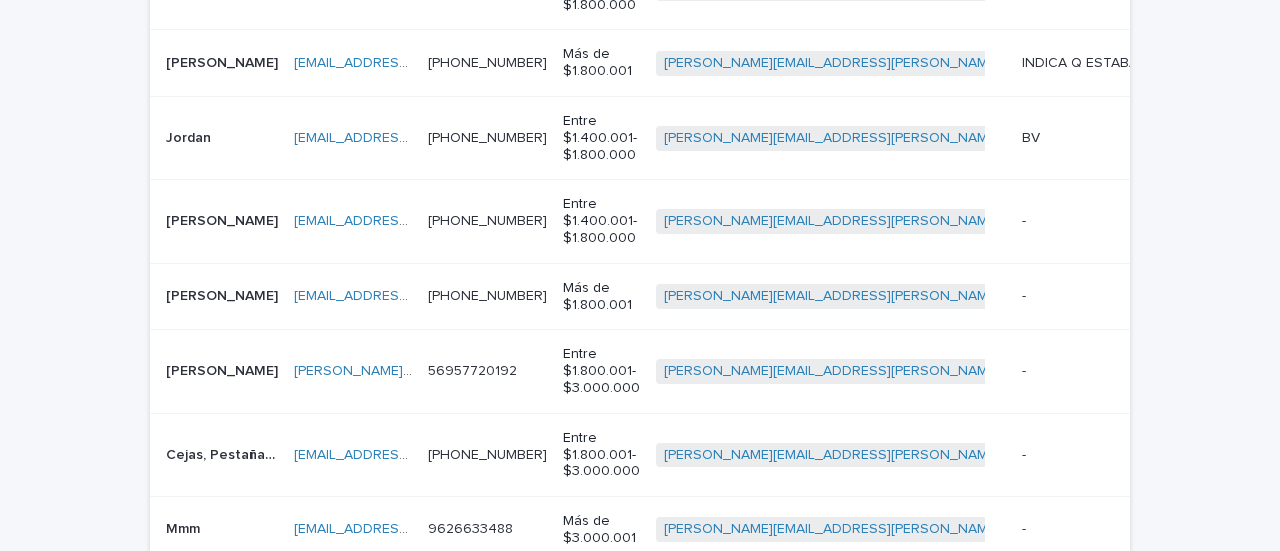 click on "[PERSON_NAME]" at bounding box center (224, 219) 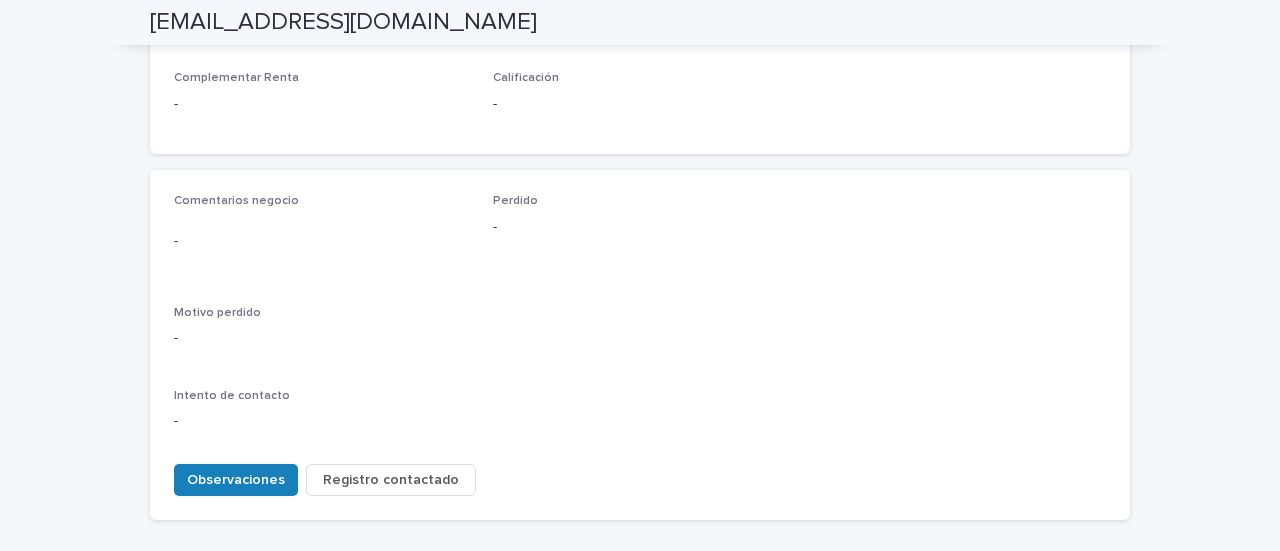 scroll, scrollTop: 900, scrollLeft: 0, axis: vertical 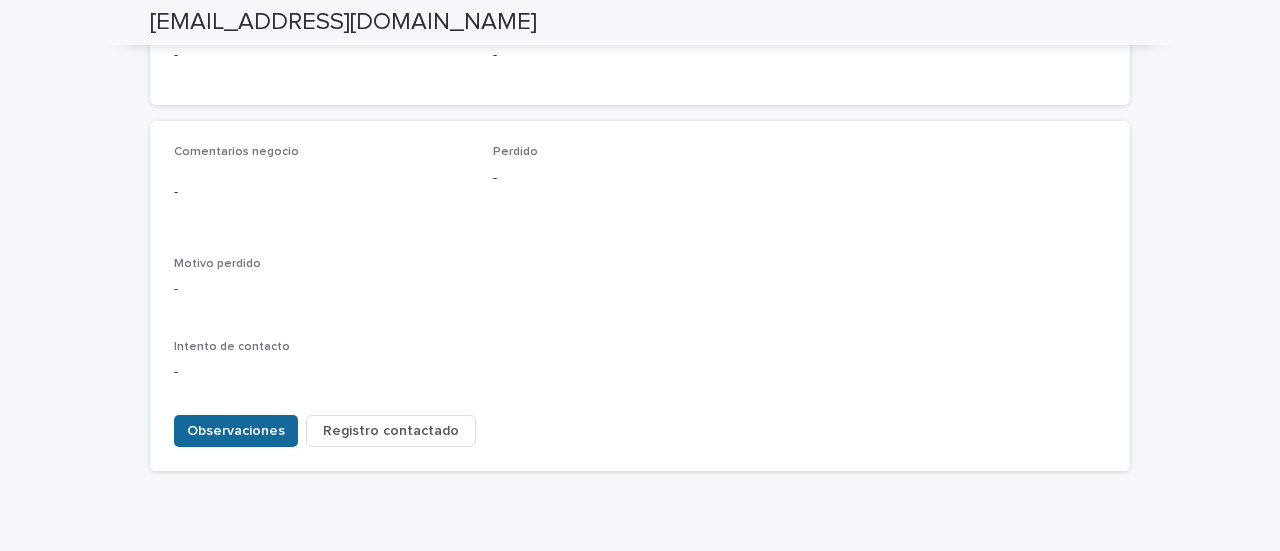 click on "Observaciones" at bounding box center [236, 431] 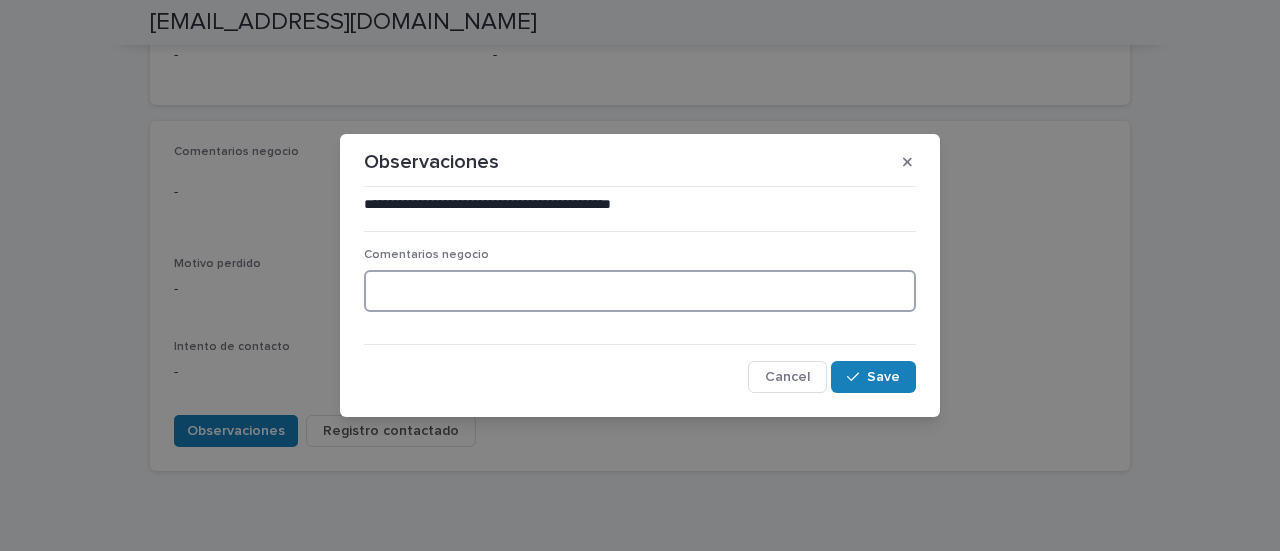 click at bounding box center (640, 291) 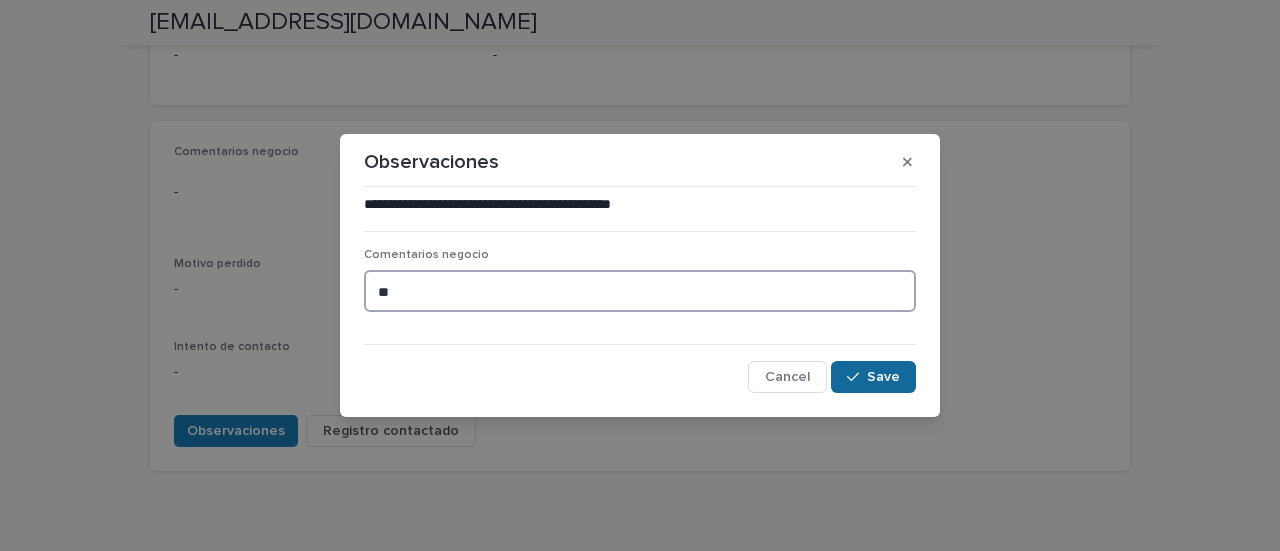 type on "**" 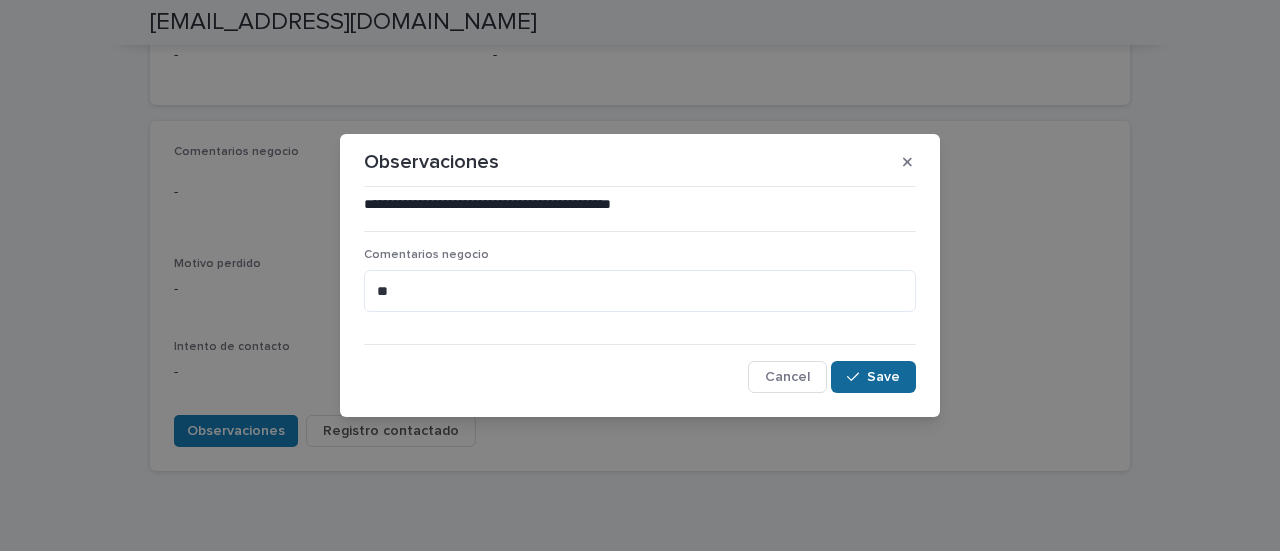 click on "Save" at bounding box center [883, 377] 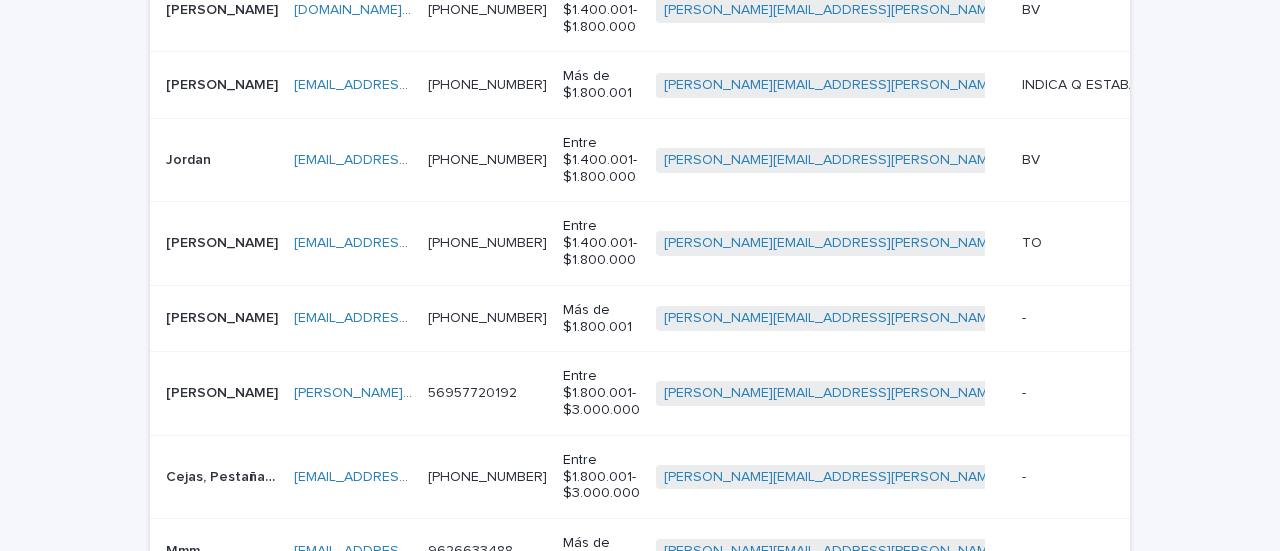 scroll, scrollTop: 764, scrollLeft: 0, axis: vertical 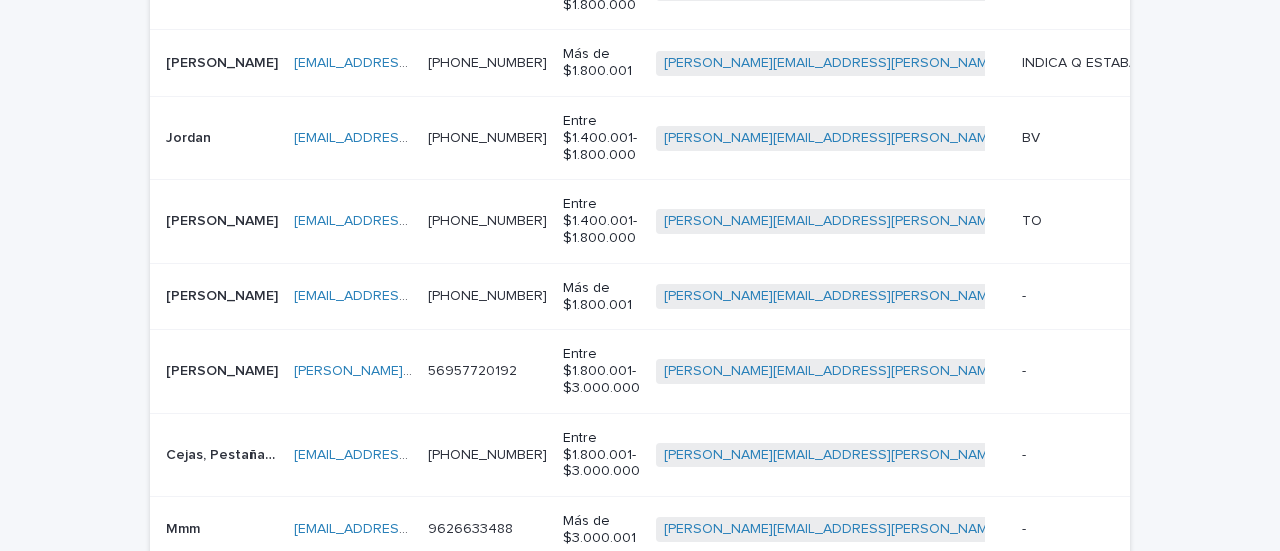 click on "[PERSON_NAME]" at bounding box center (224, 294) 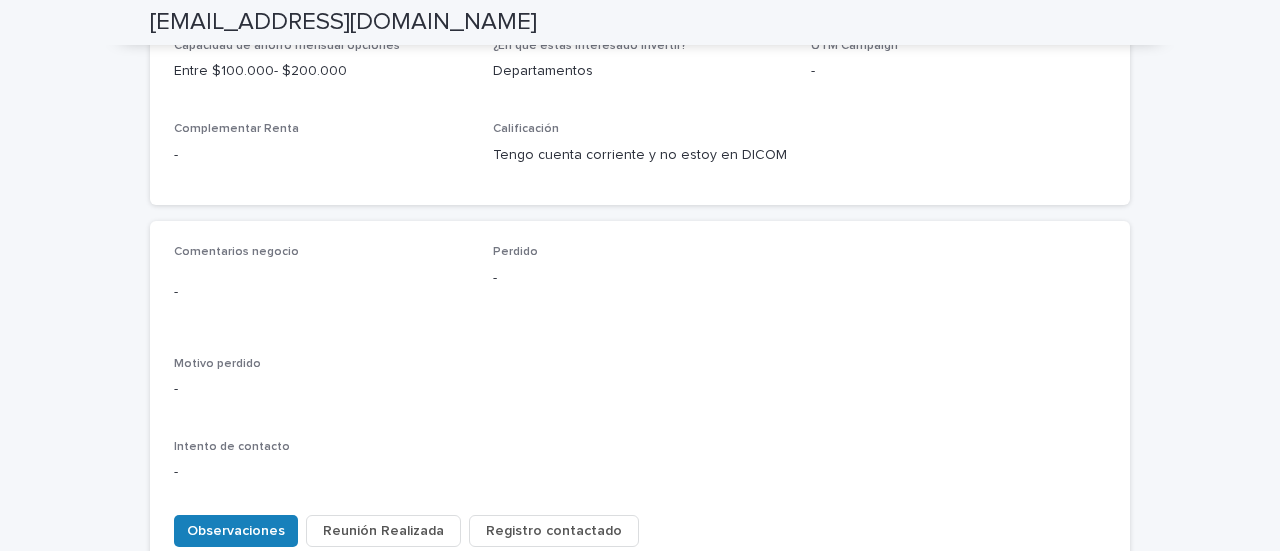scroll, scrollTop: 978, scrollLeft: 0, axis: vertical 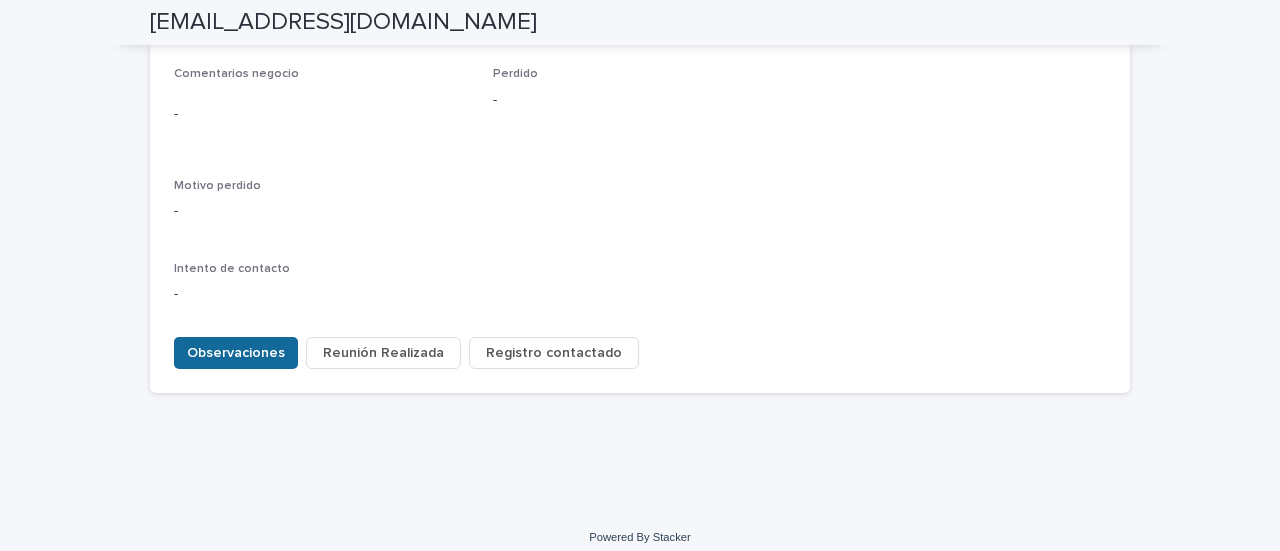 click on "Observaciones" at bounding box center [236, 353] 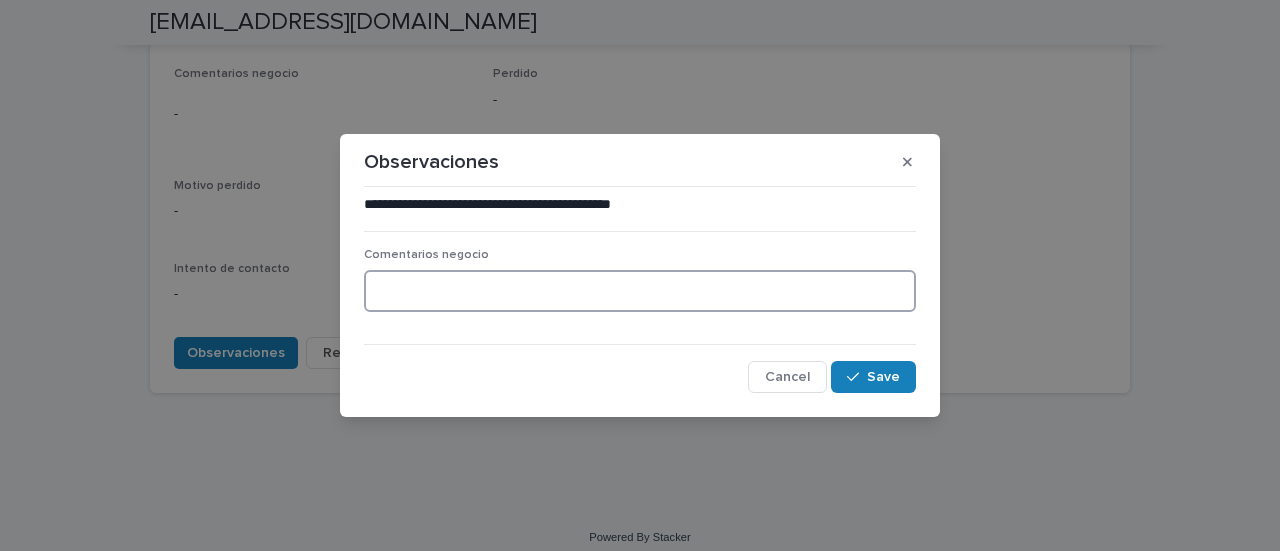 click at bounding box center [640, 291] 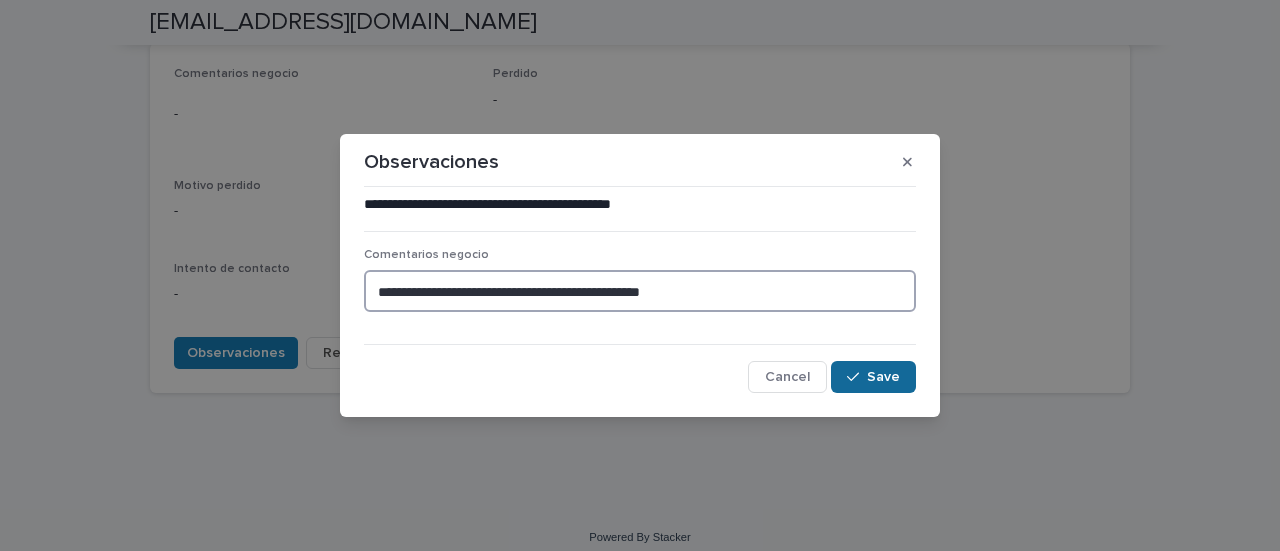 type on "**********" 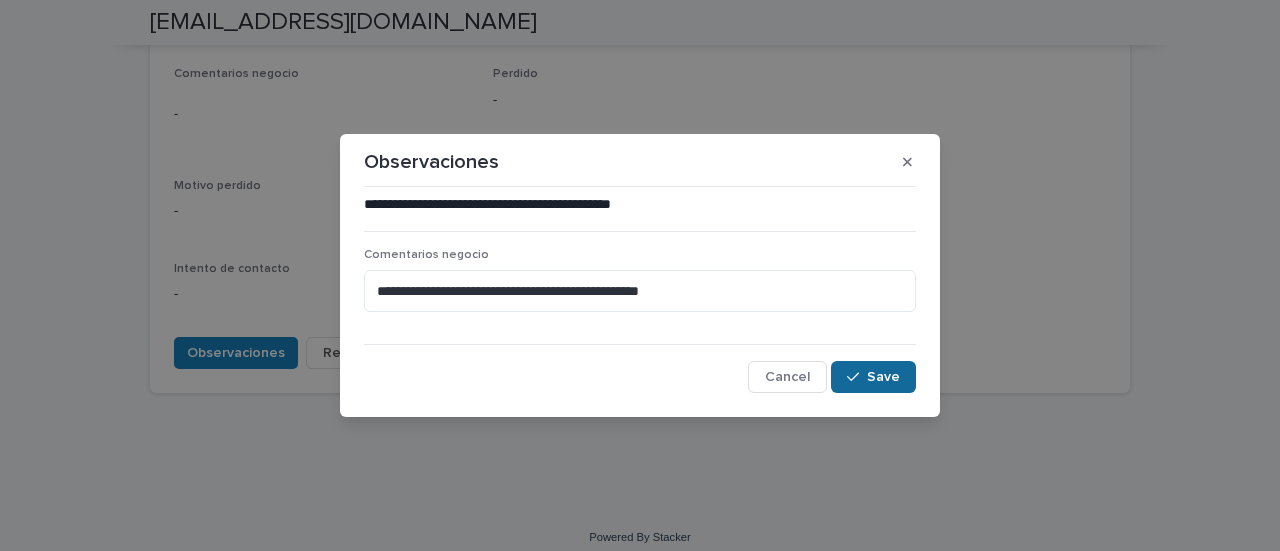 click on "Save" at bounding box center (873, 377) 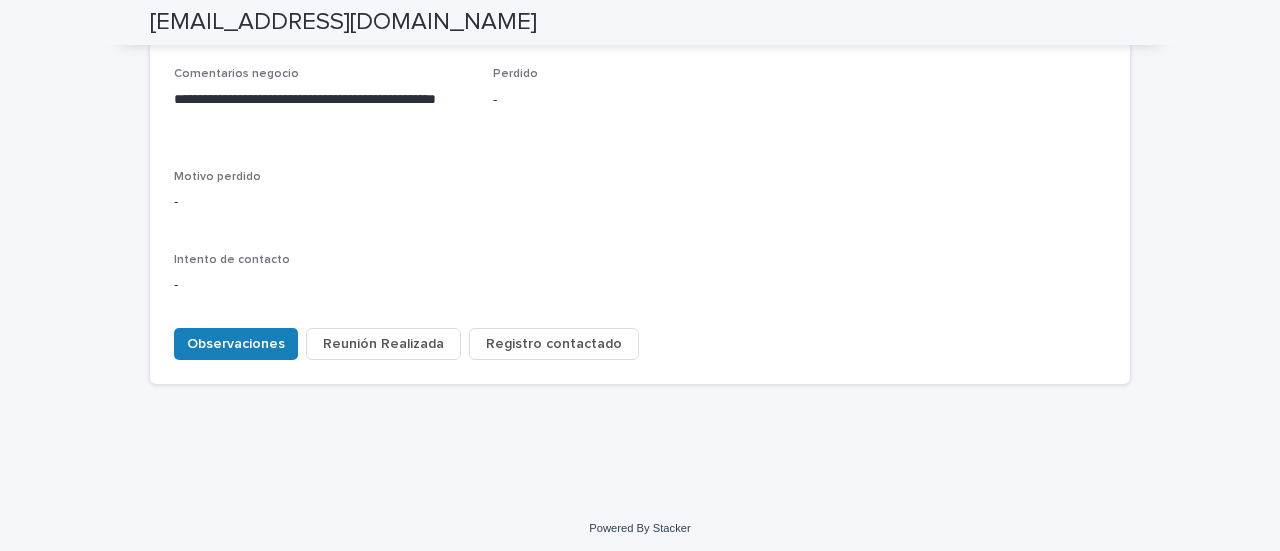 scroll, scrollTop: 968, scrollLeft: 0, axis: vertical 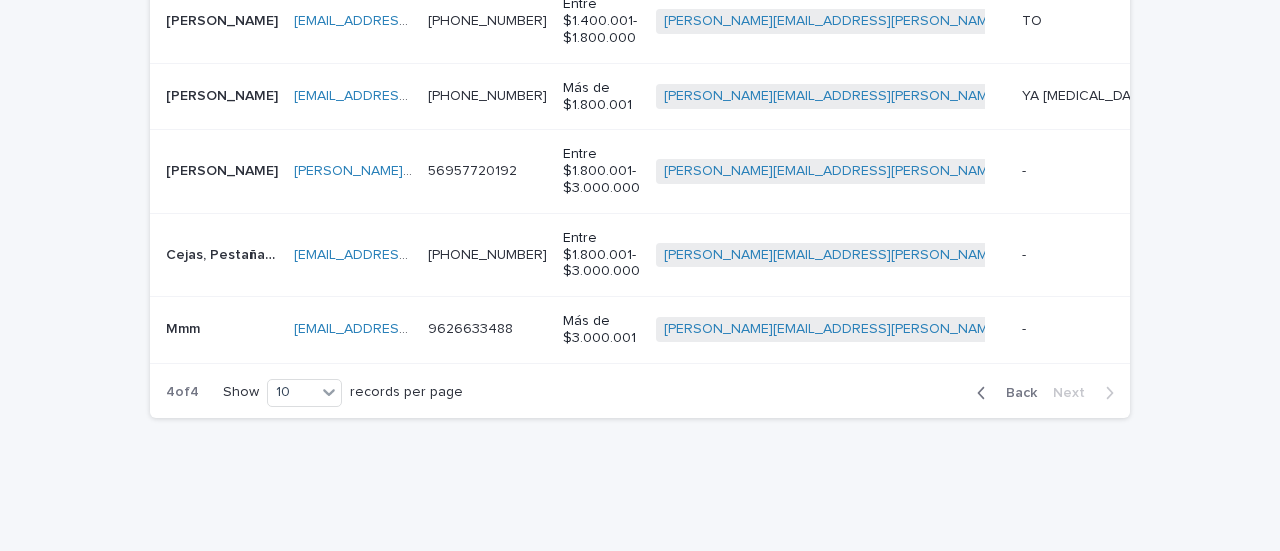 click on "[PERSON_NAME]" at bounding box center (224, 169) 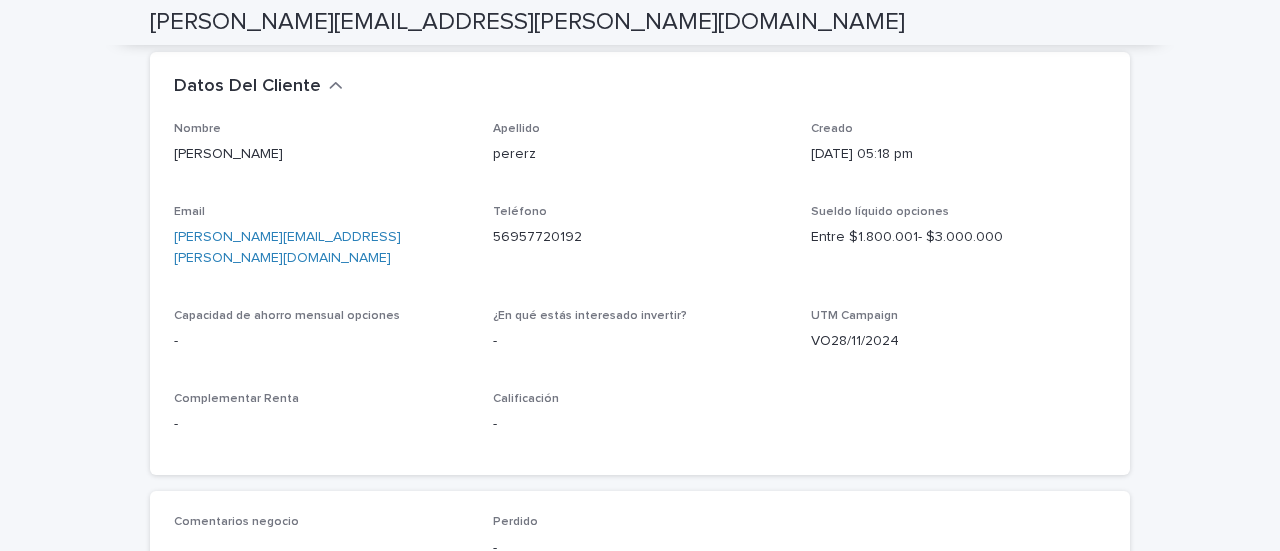 scroll, scrollTop: 800, scrollLeft: 0, axis: vertical 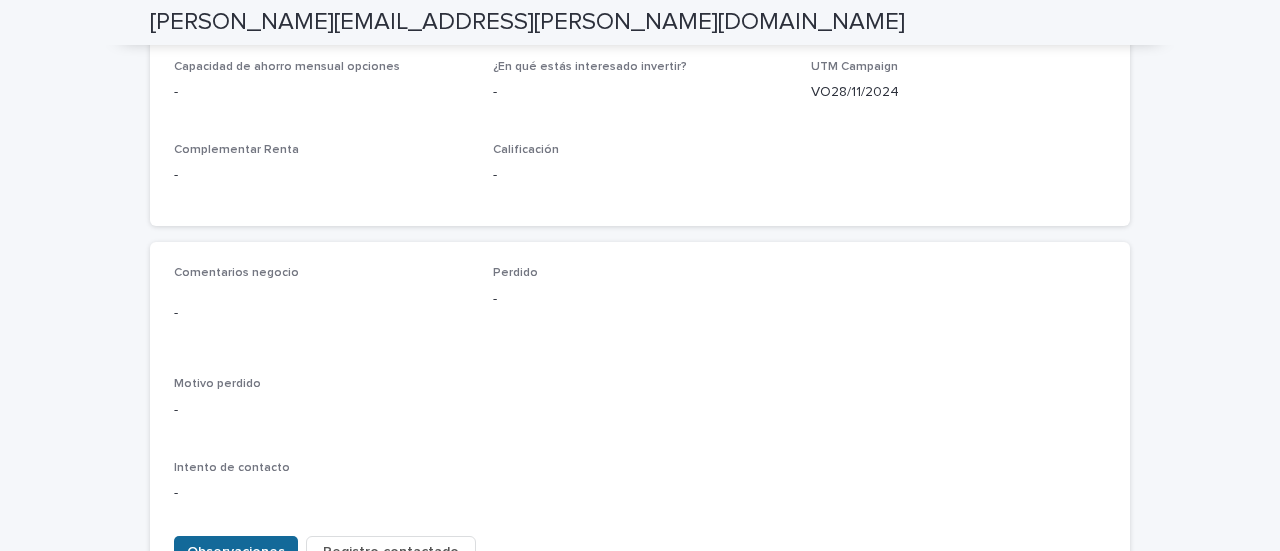 click on "Observaciones" at bounding box center (236, 552) 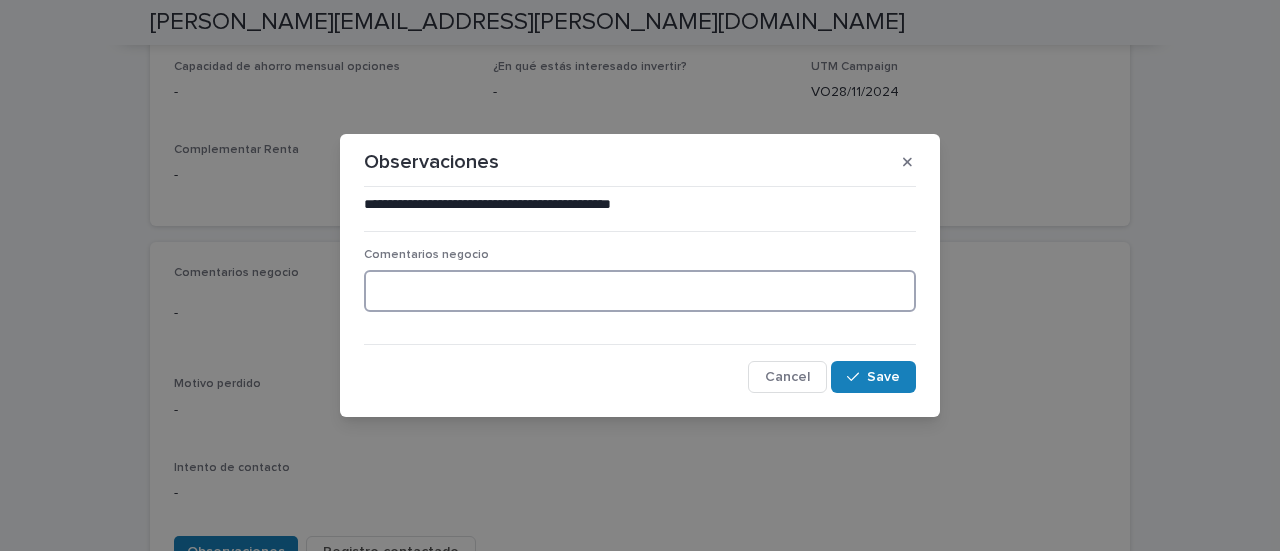 click at bounding box center [640, 291] 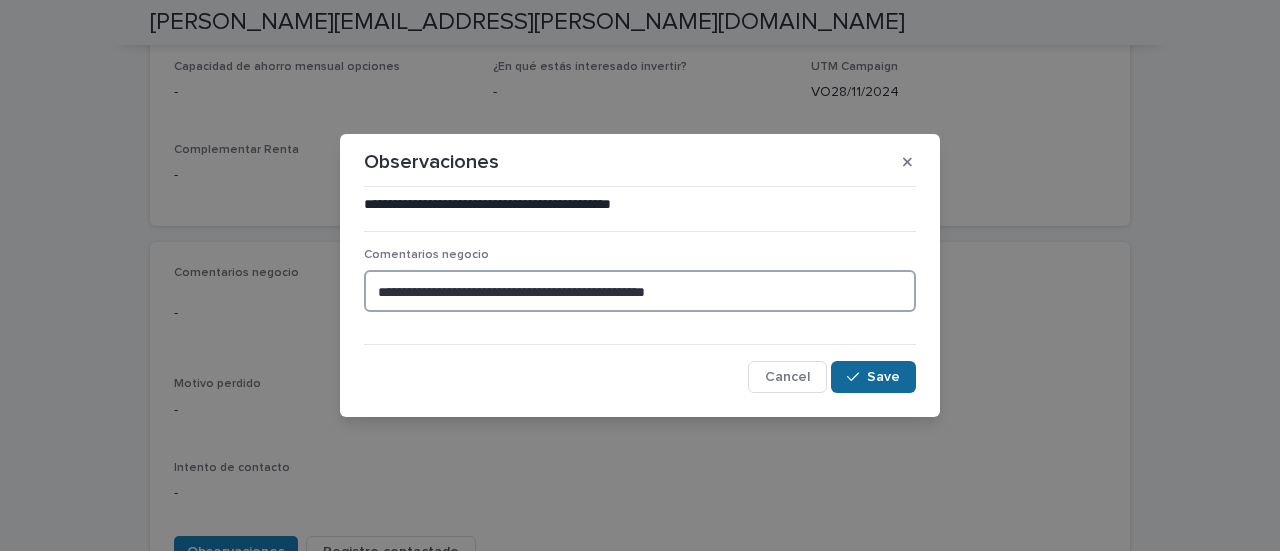type on "**********" 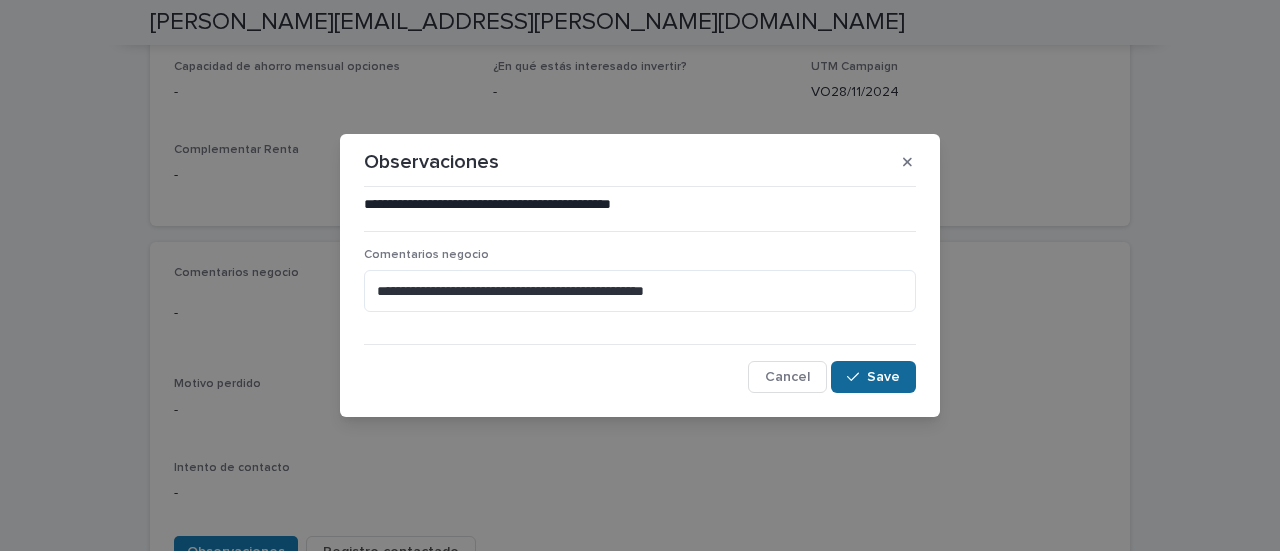 click on "Save" at bounding box center (873, 377) 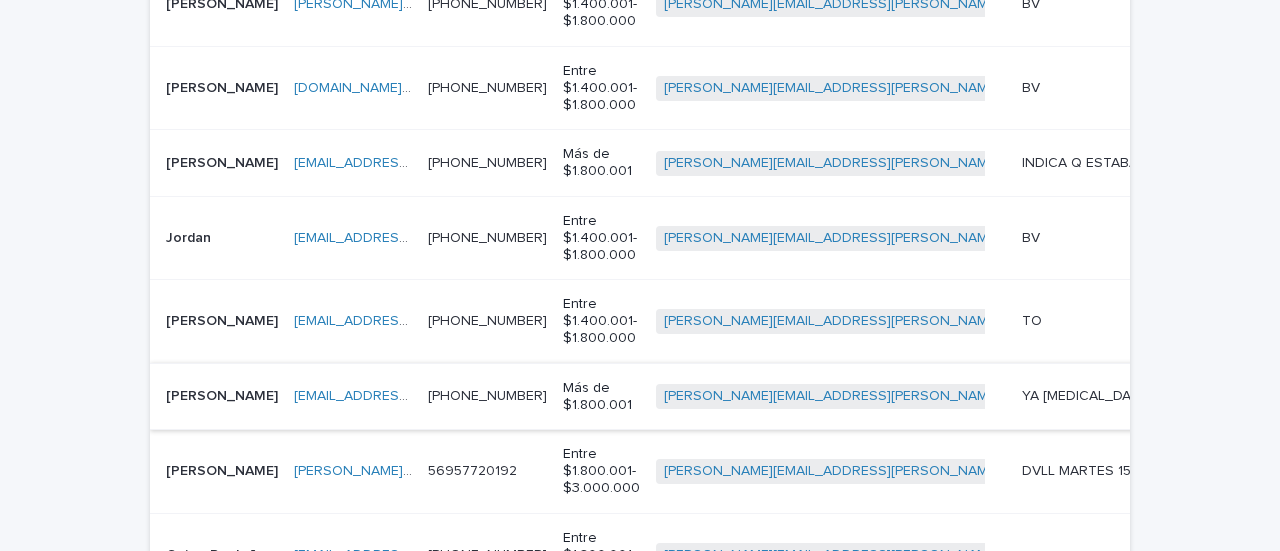 scroll, scrollTop: 864, scrollLeft: 0, axis: vertical 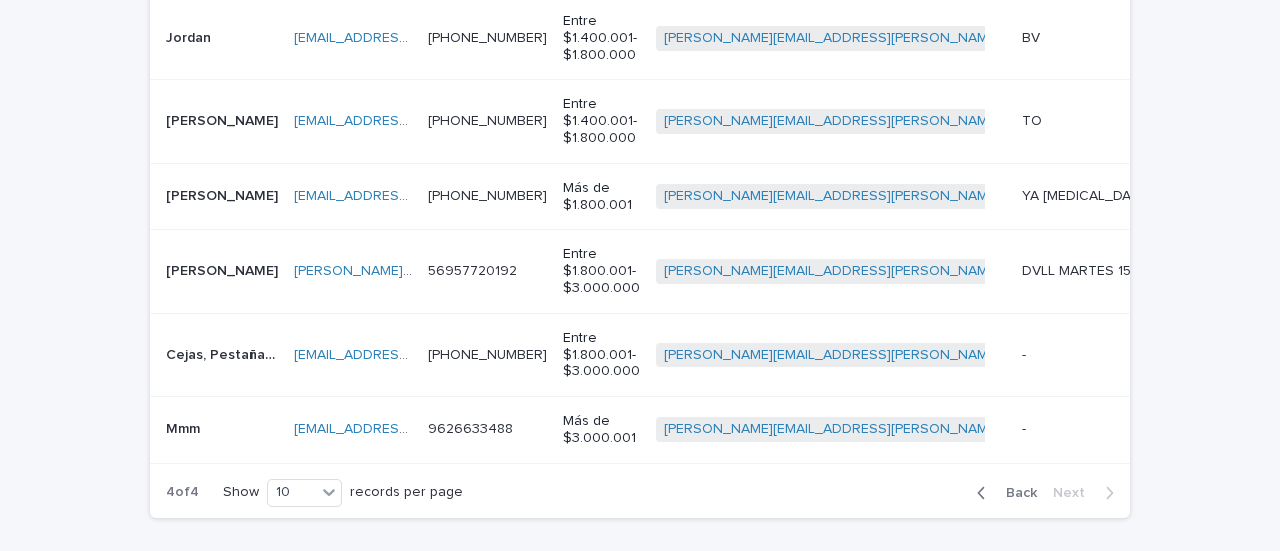 click on "Cejas, Pestañas, Microblading, Microlips y" at bounding box center [224, 353] 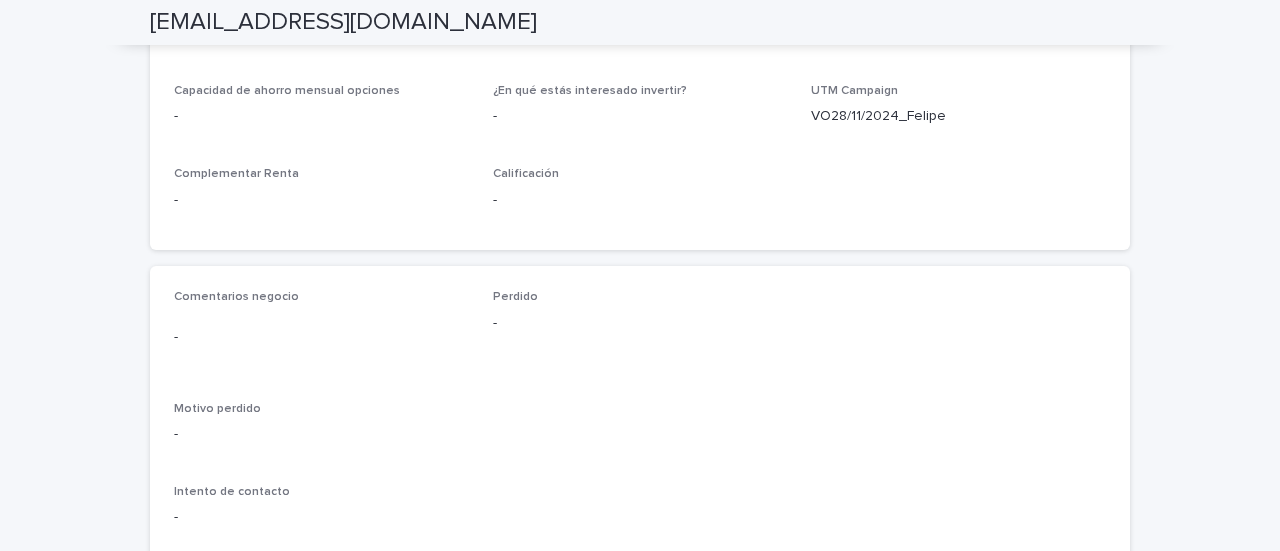 scroll, scrollTop: 978, scrollLeft: 0, axis: vertical 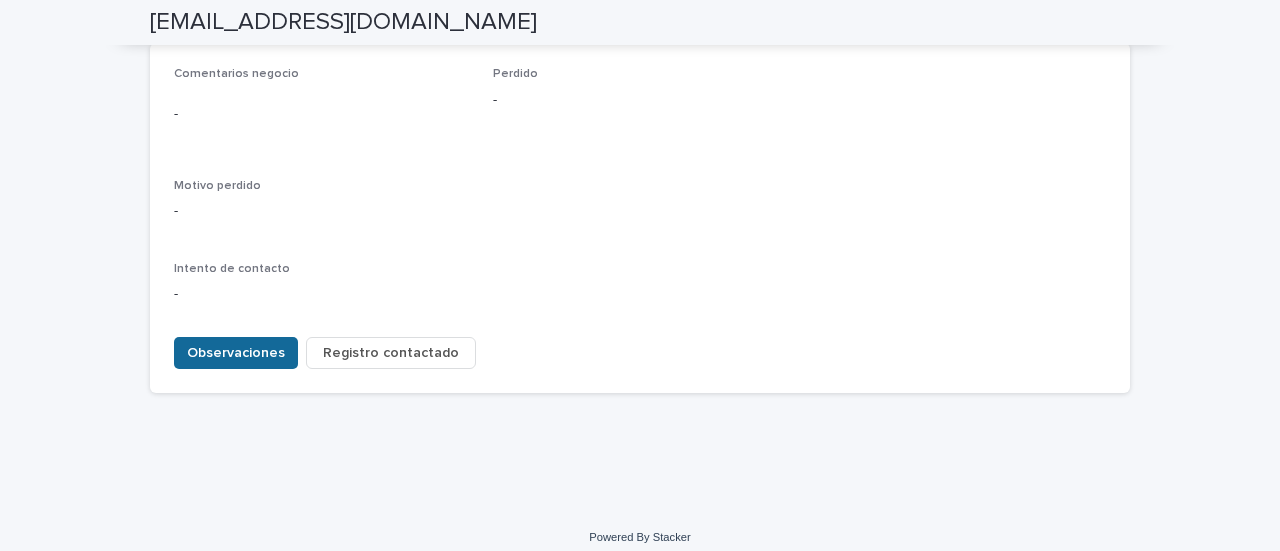 click on "Observaciones" at bounding box center [236, 353] 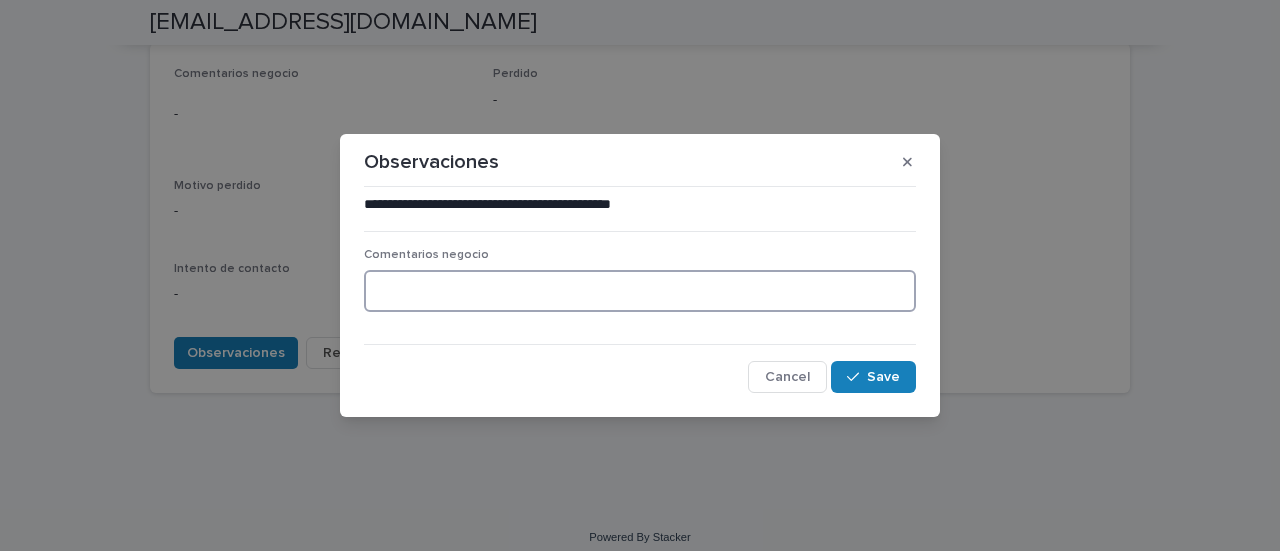 click at bounding box center [640, 291] 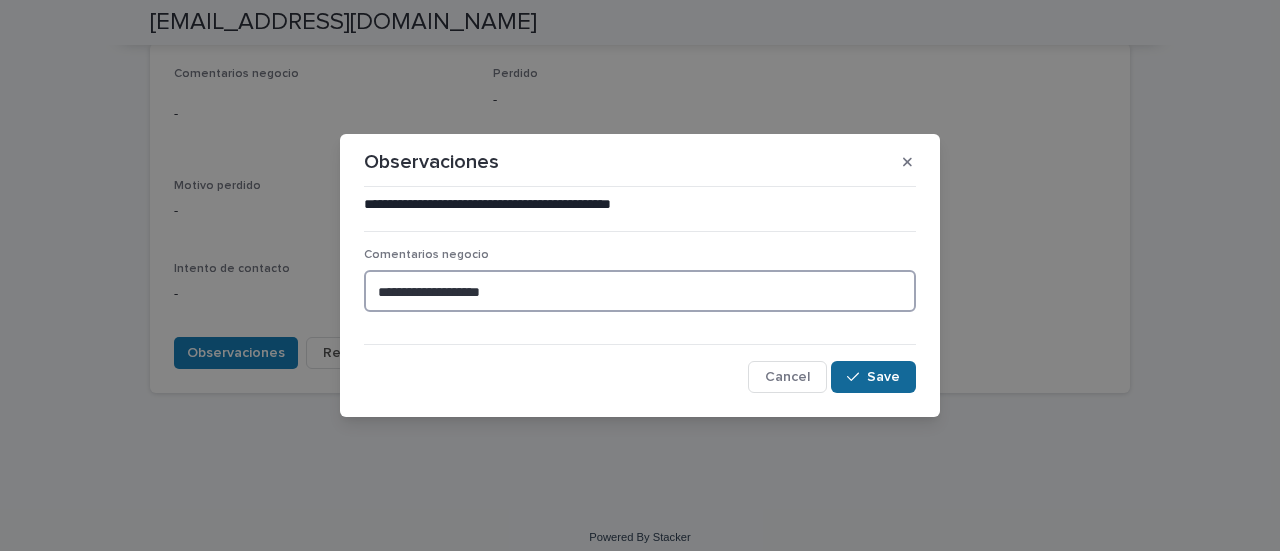 type on "**********" 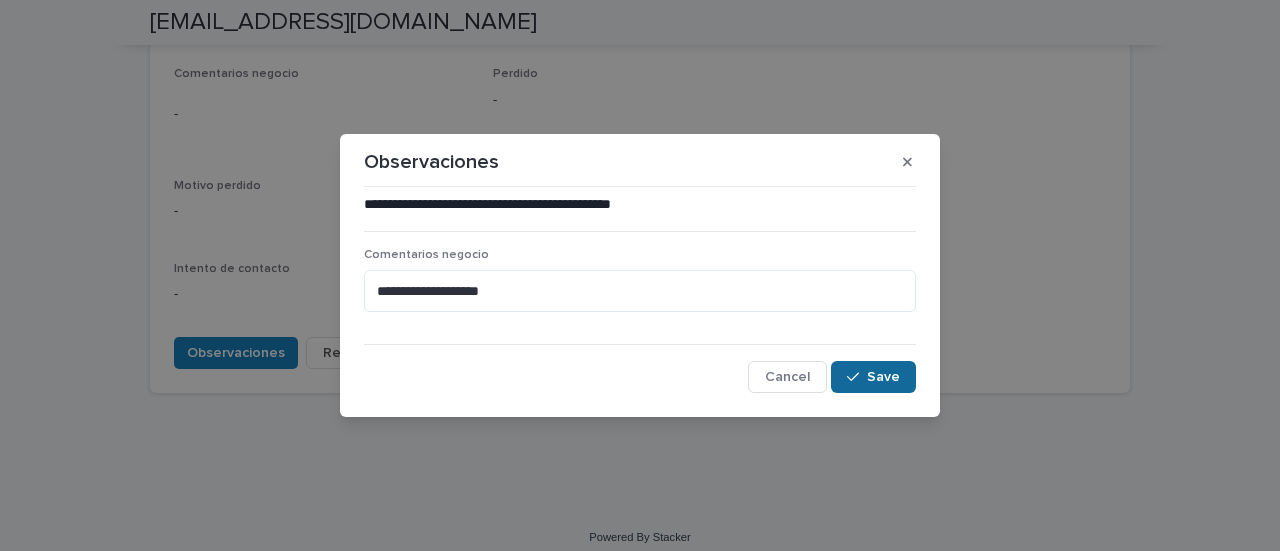click at bounding box center [857, 377] 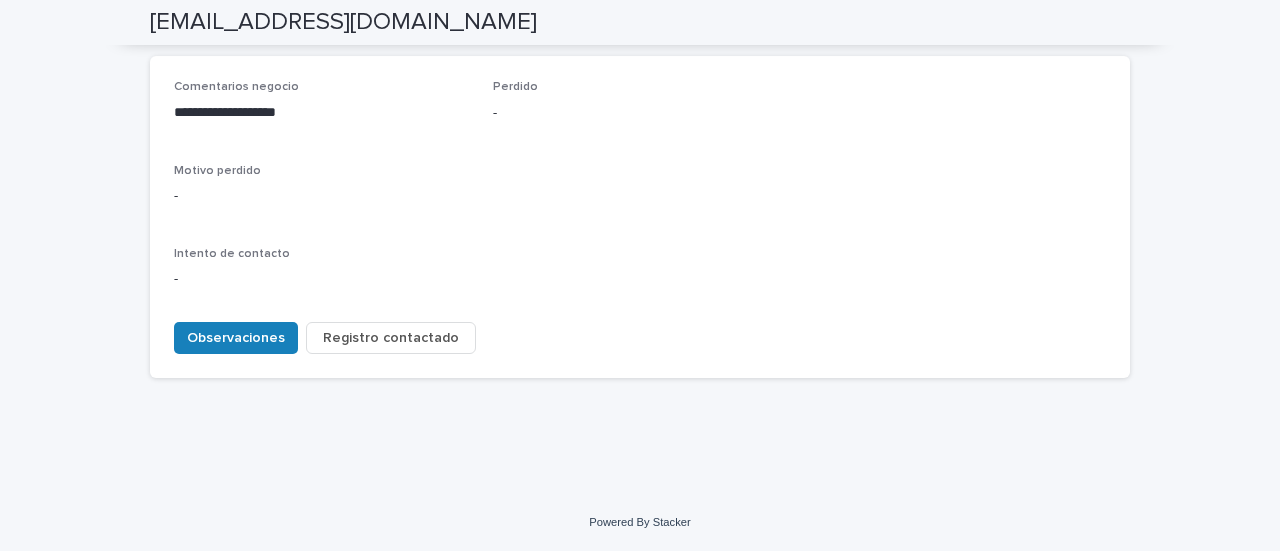 scroll, scrollTop: 950, scrollLeft: 0, axis: vertical 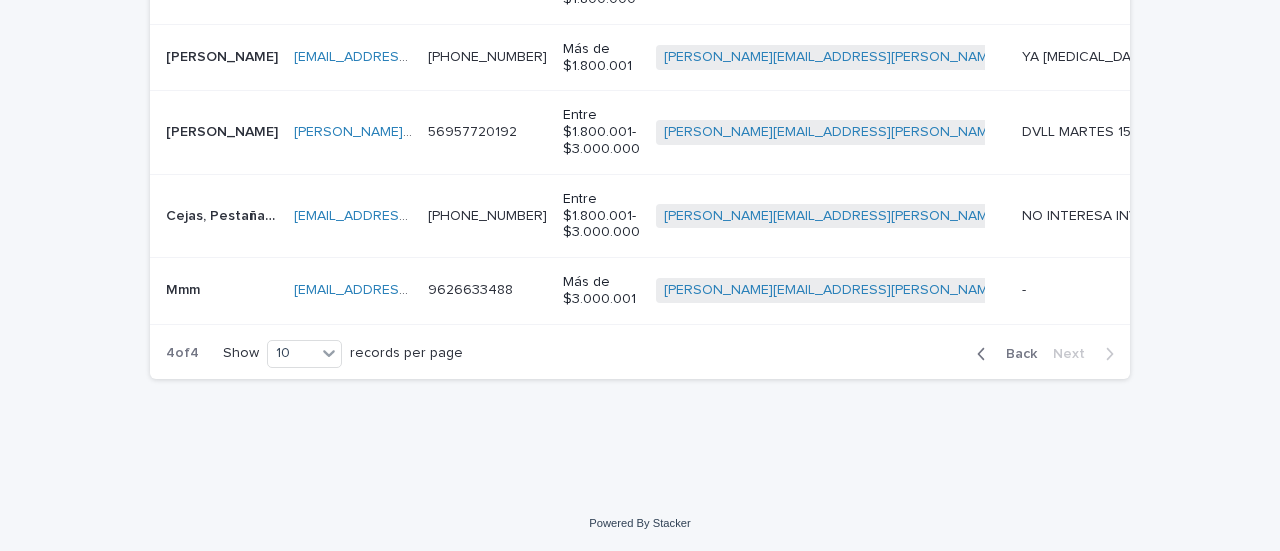 click on "Mmm" at bounding box center (185, 288) 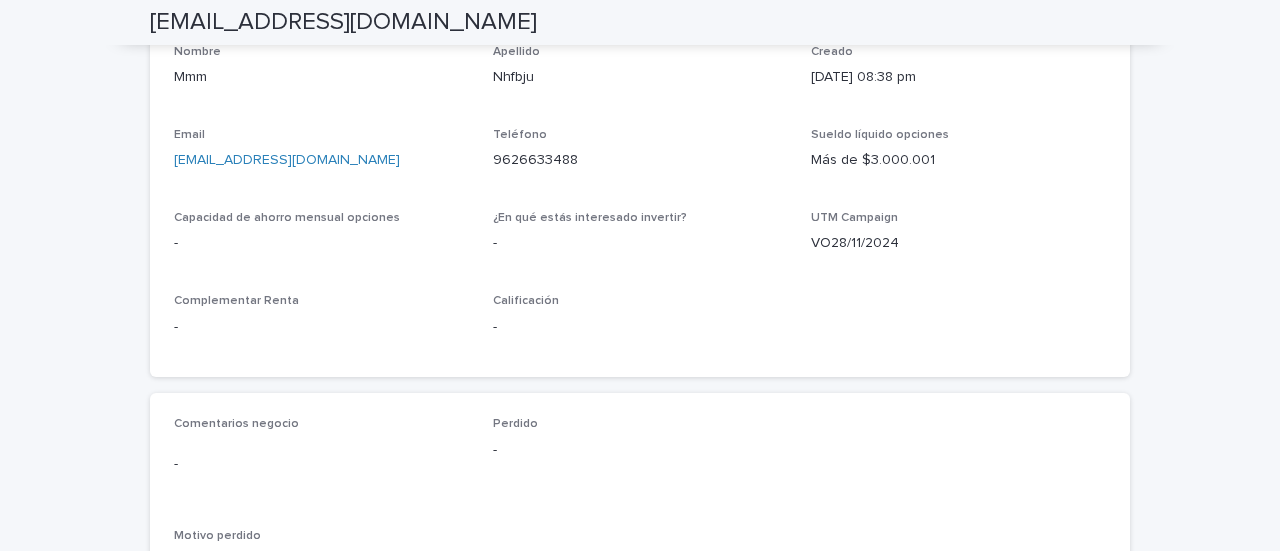 scroll, scrollTop: 900, scrollLeft: 0, axis: vertical 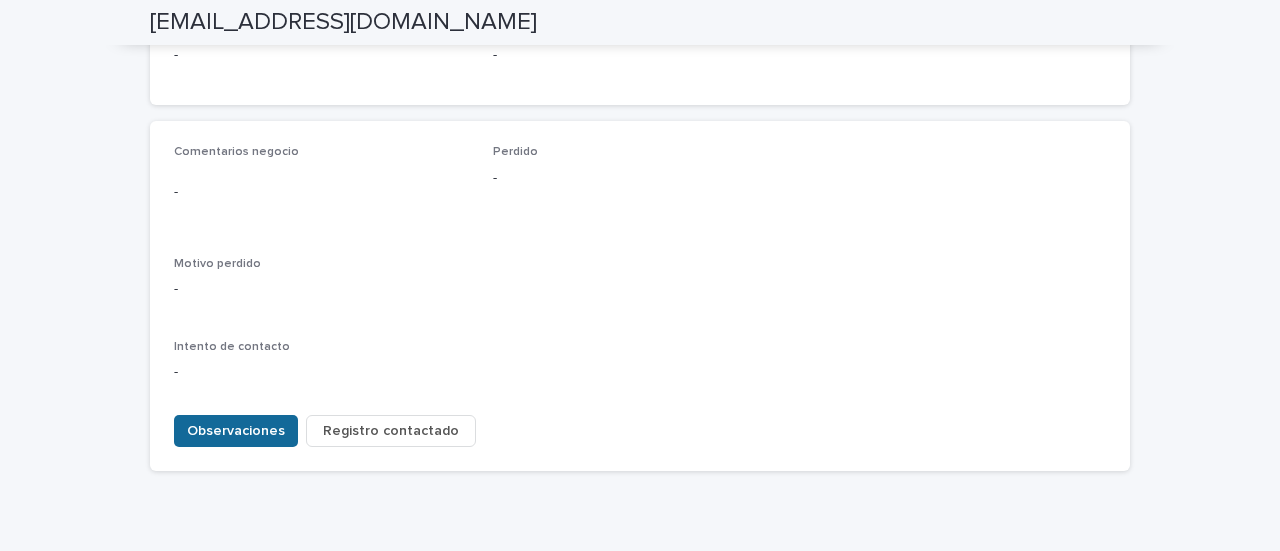 click on "Observaciones" at bounding box center [236, 431] 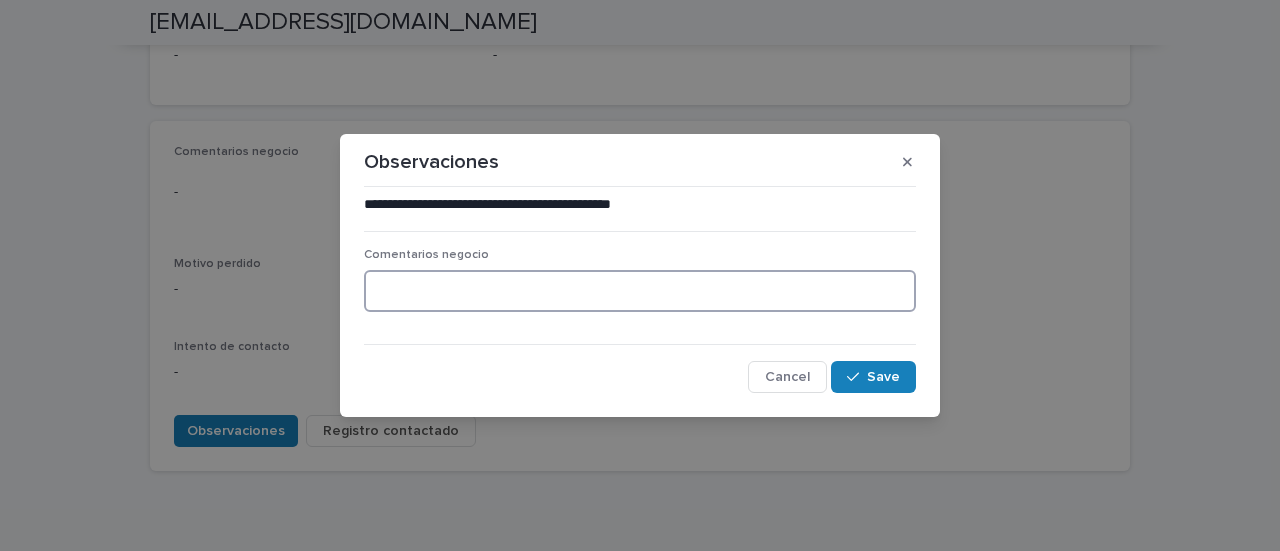 click at bounding box center (640, 291) 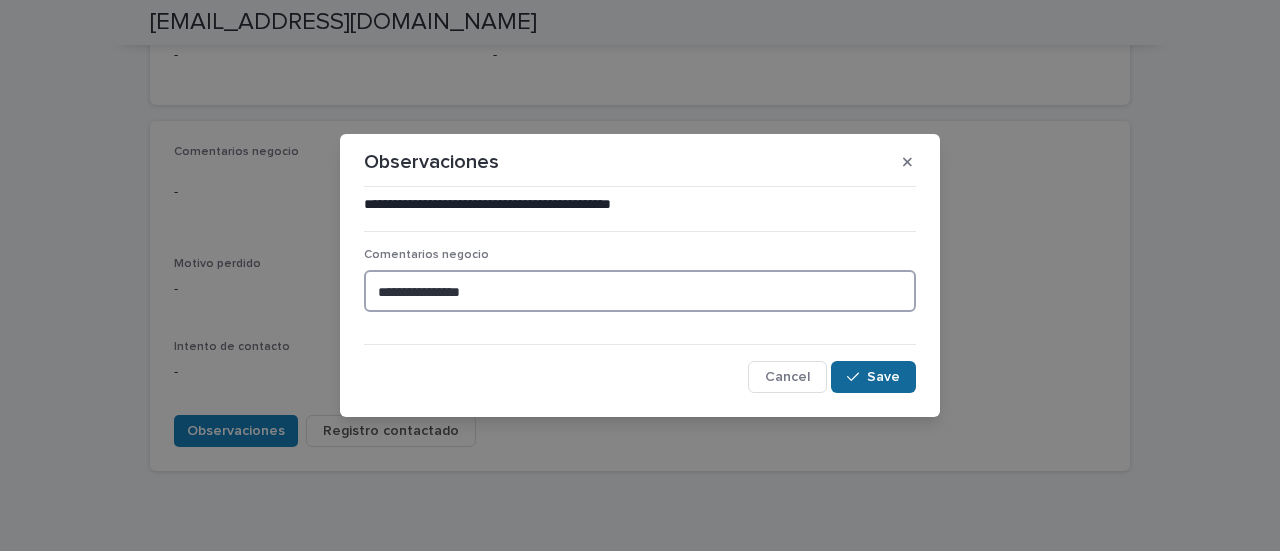 type on "**********" 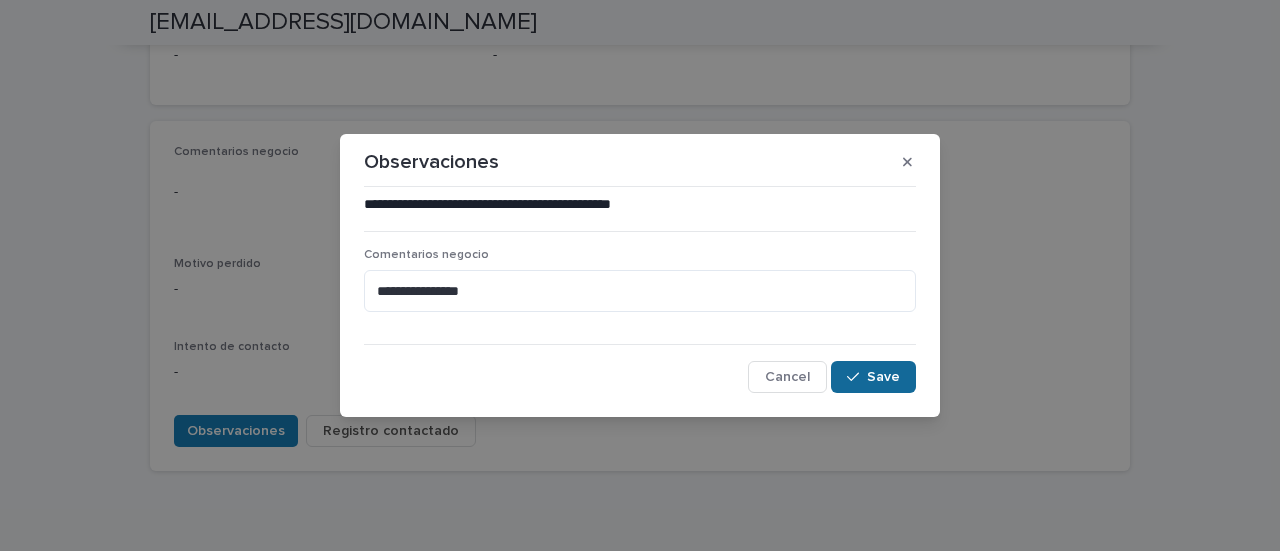 click on "Save" at bounding box center (873, 377) 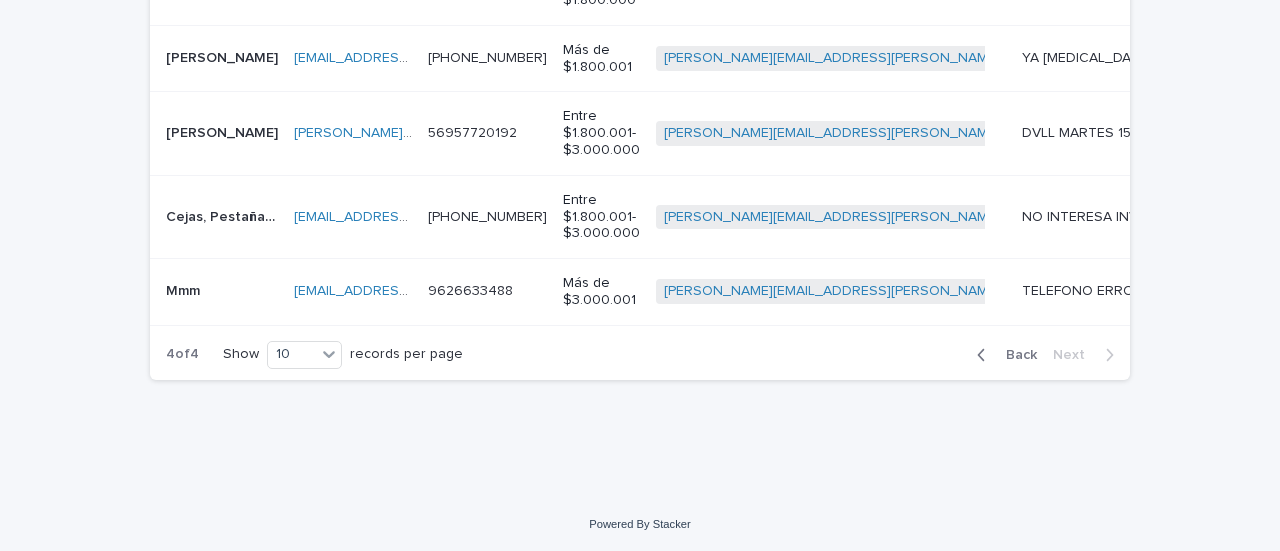 scroll, scrollTop: 1016, scrollLeft: 0, axis: vertical 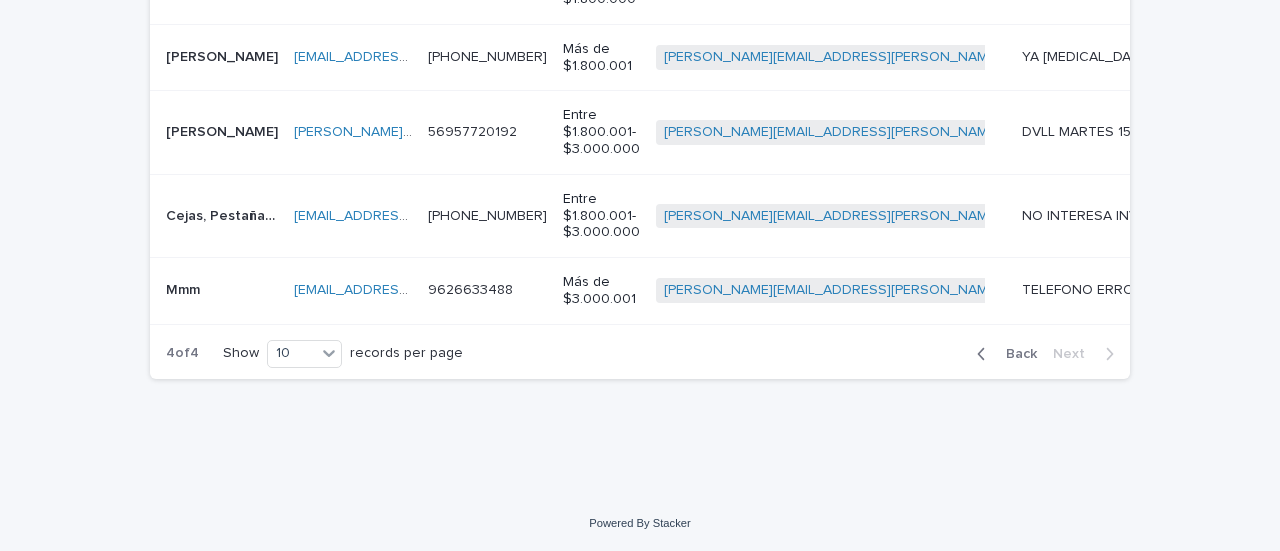 click 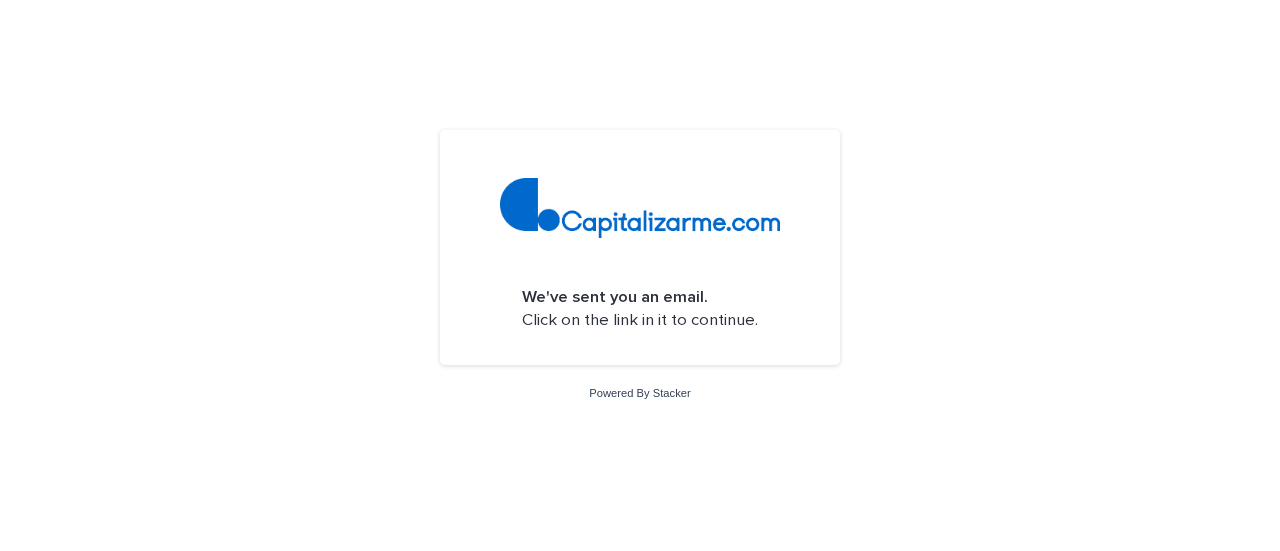 scroll, scrollTop: 0, scrollLeft: 0, axis: both 